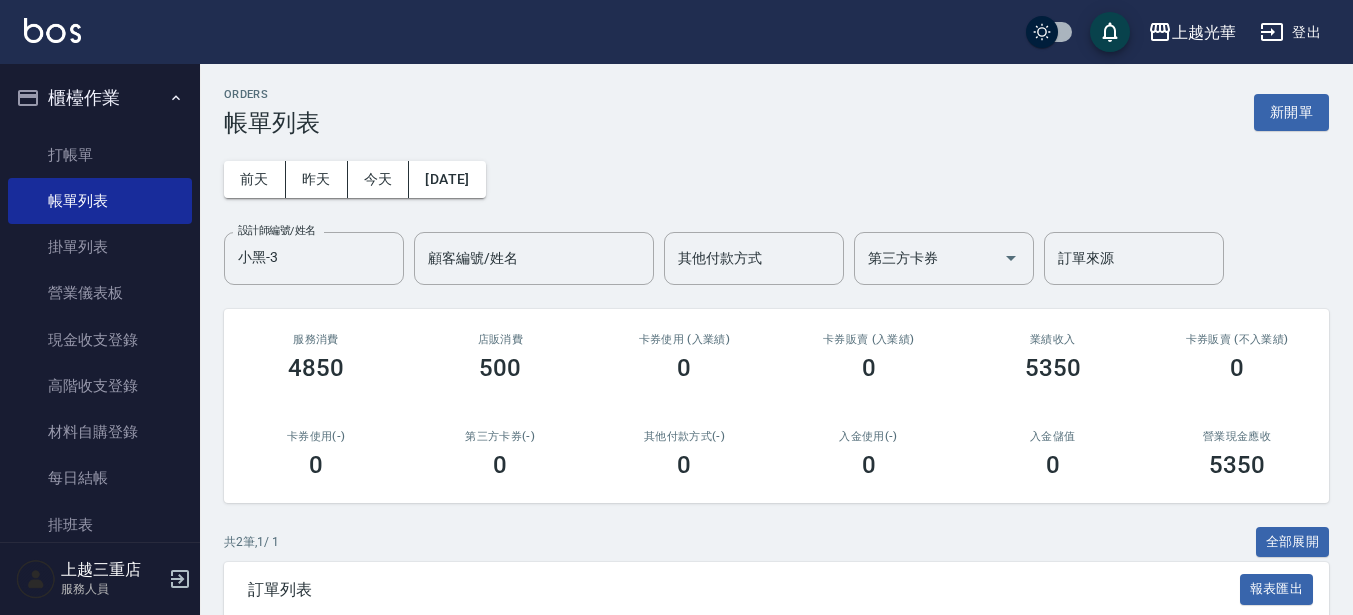 scroll, scrollTop: 240, scrollLeft: 0, axis: vertical 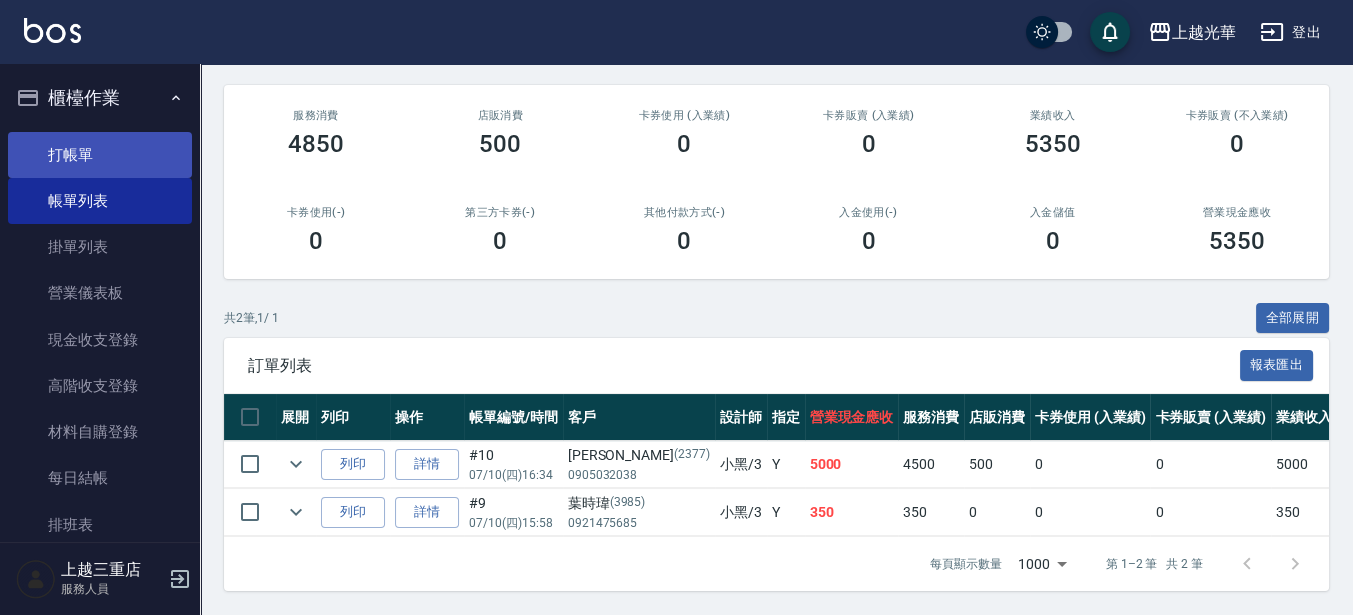 click on "打帳單" at bounding box center [100, 155] 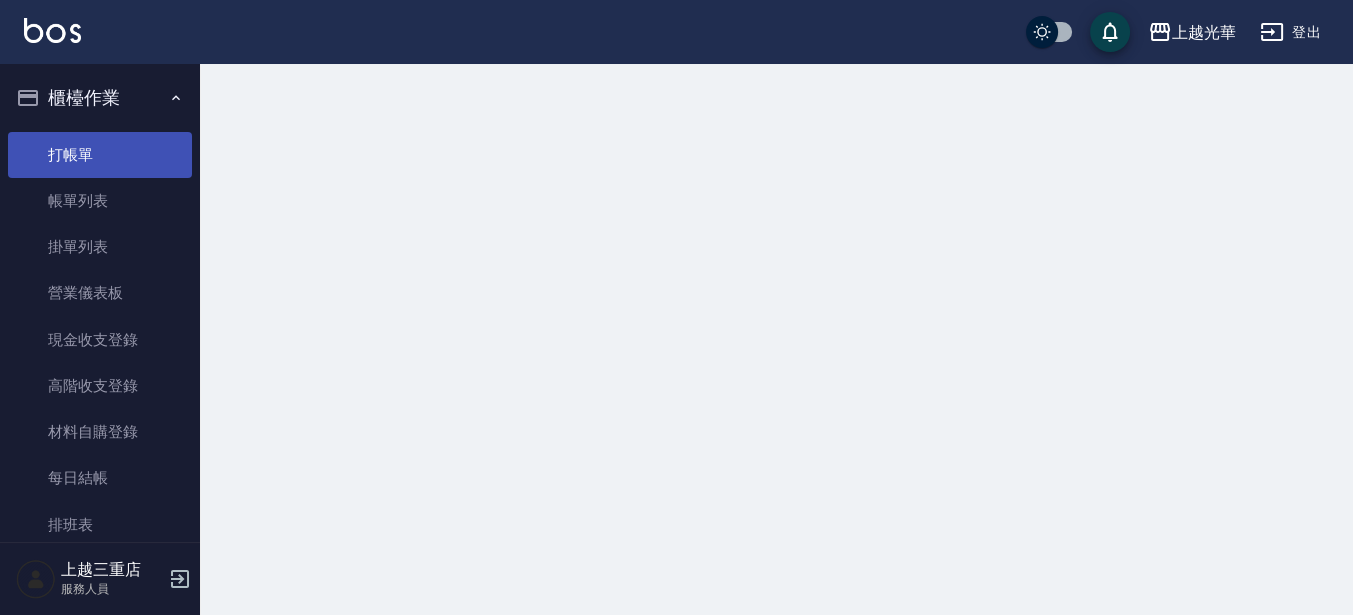 scroll, scrollTop: 0, scrollLeft: 0, axis: both 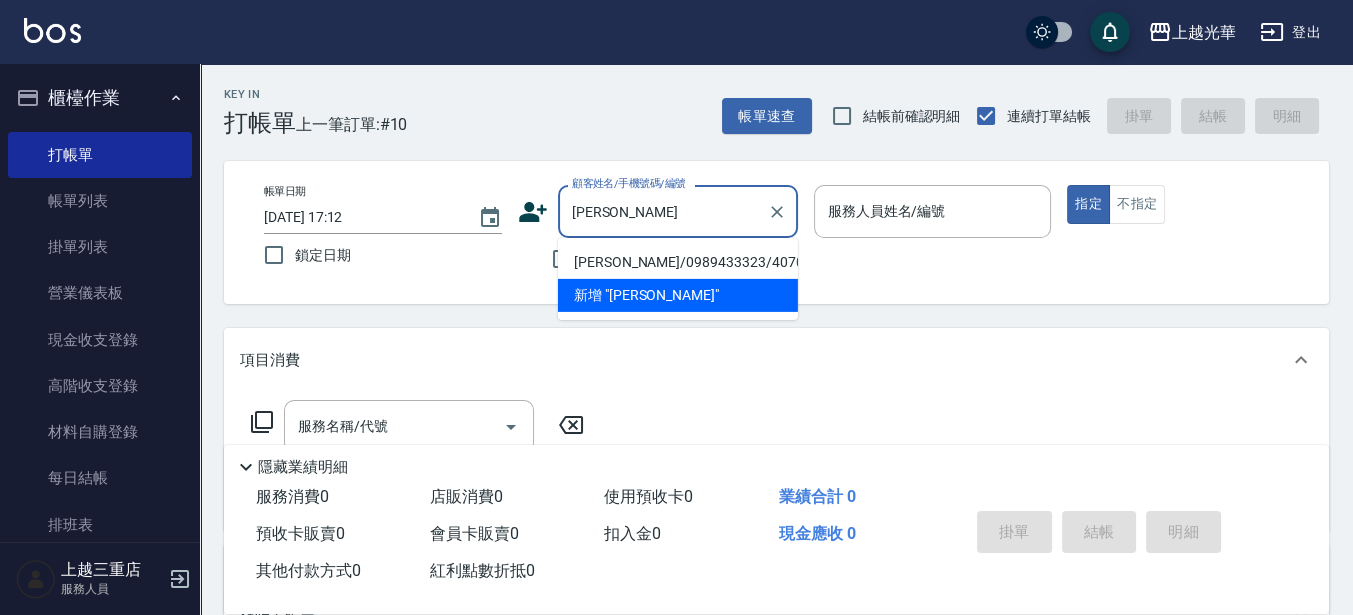 click on "[PERSON_NAME]/0989433323/4070" at bounding box center [678, 262] 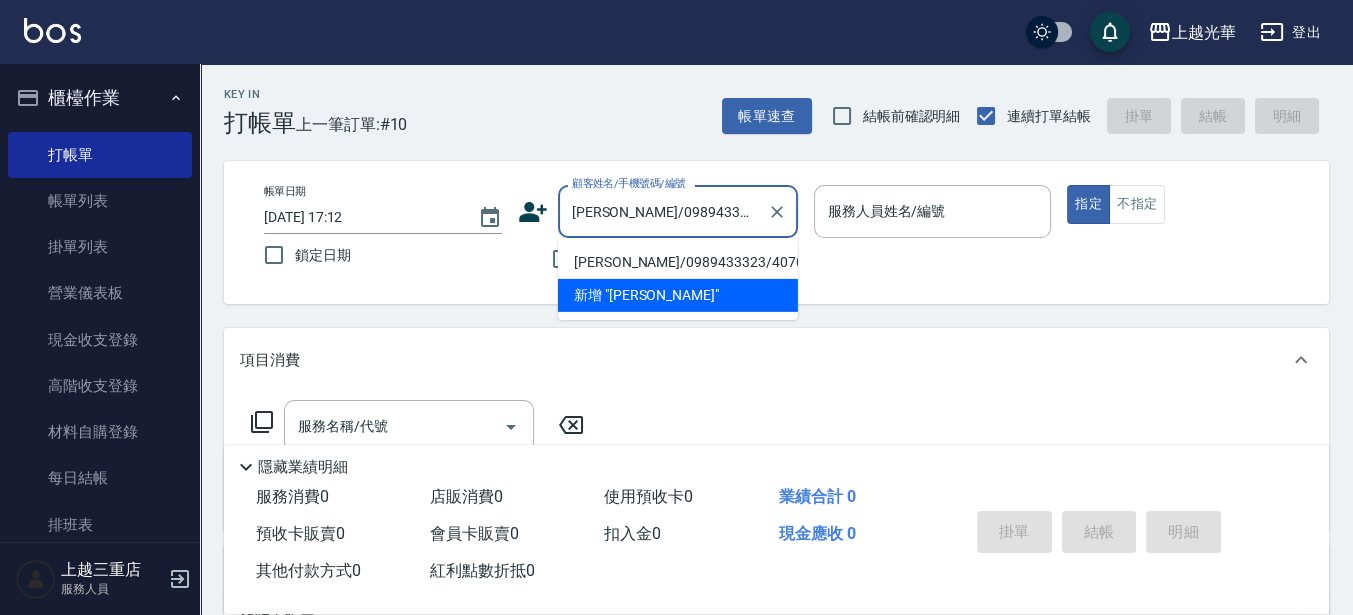 type on "小黑-3" 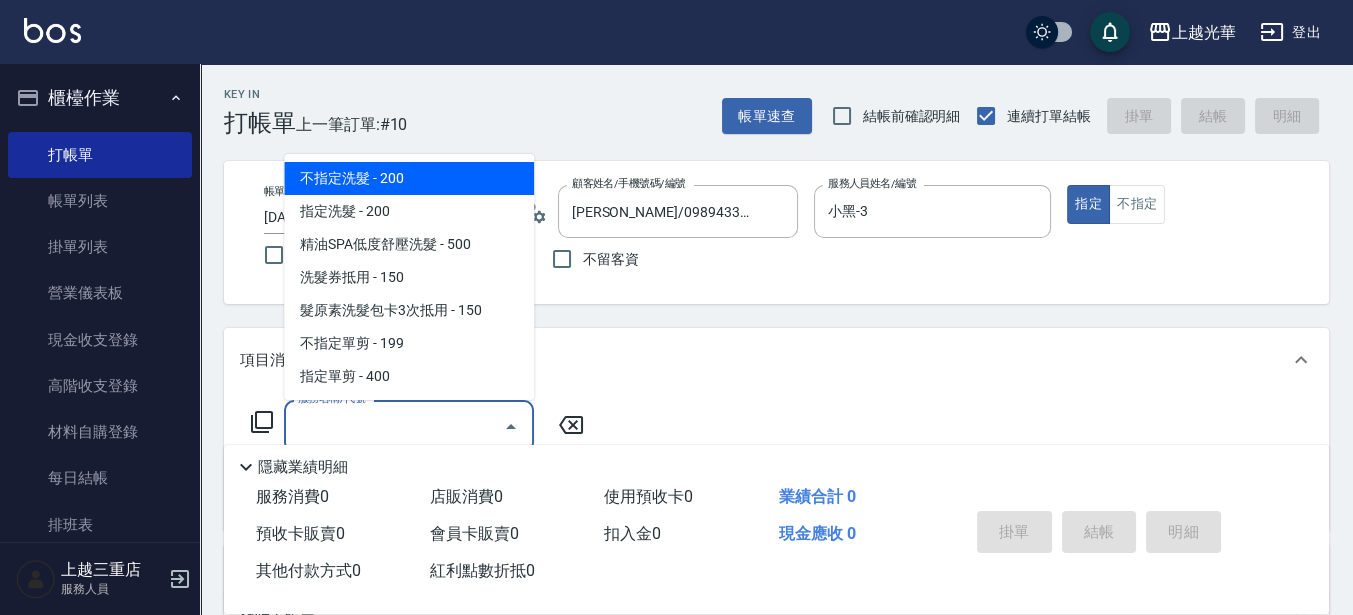 click on "服務名稱/代號" at bounding box center [394, 426] 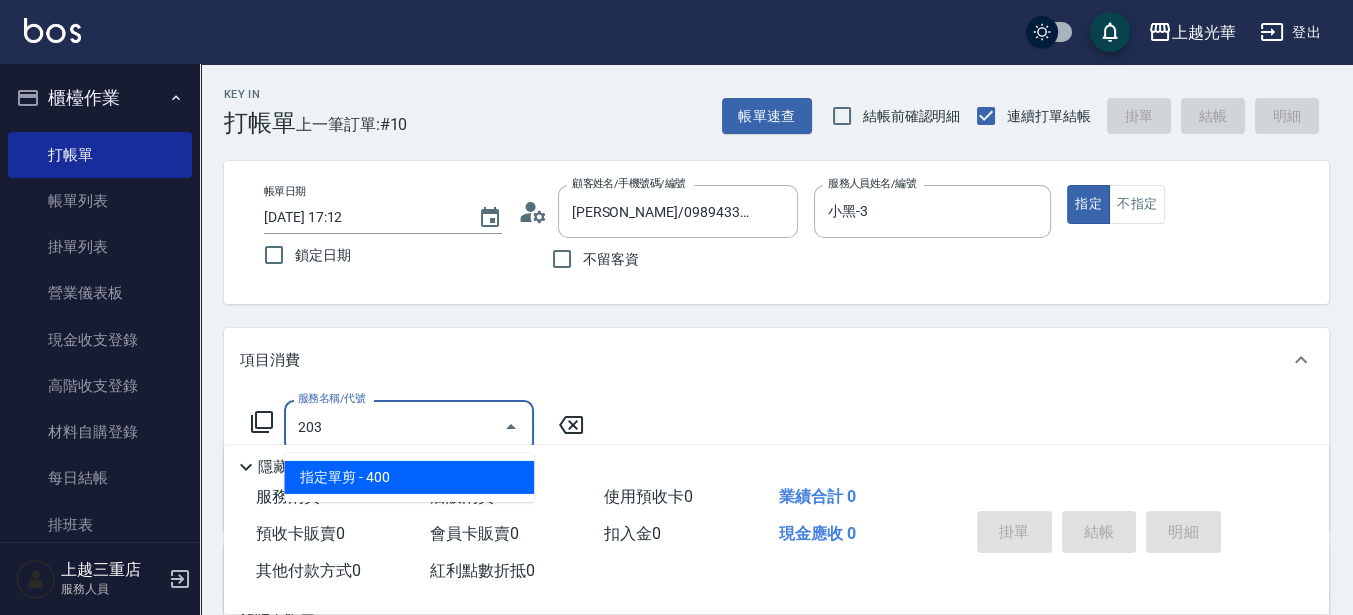 type on "指定單剪(203)" 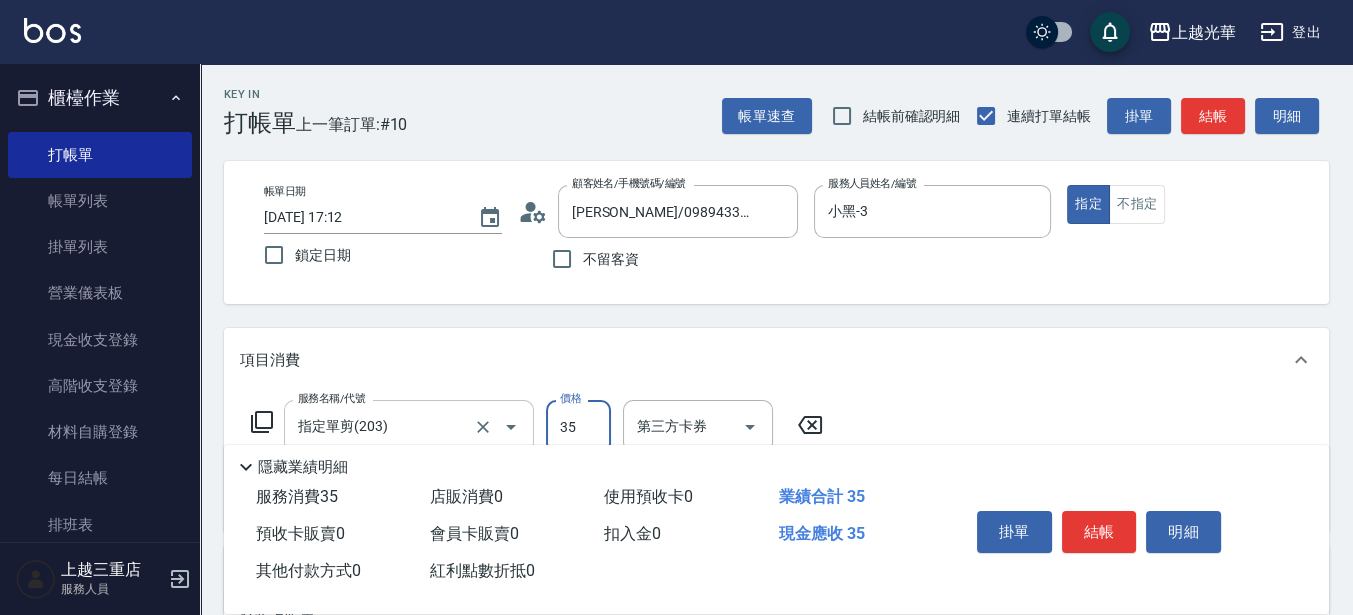 type on "350" 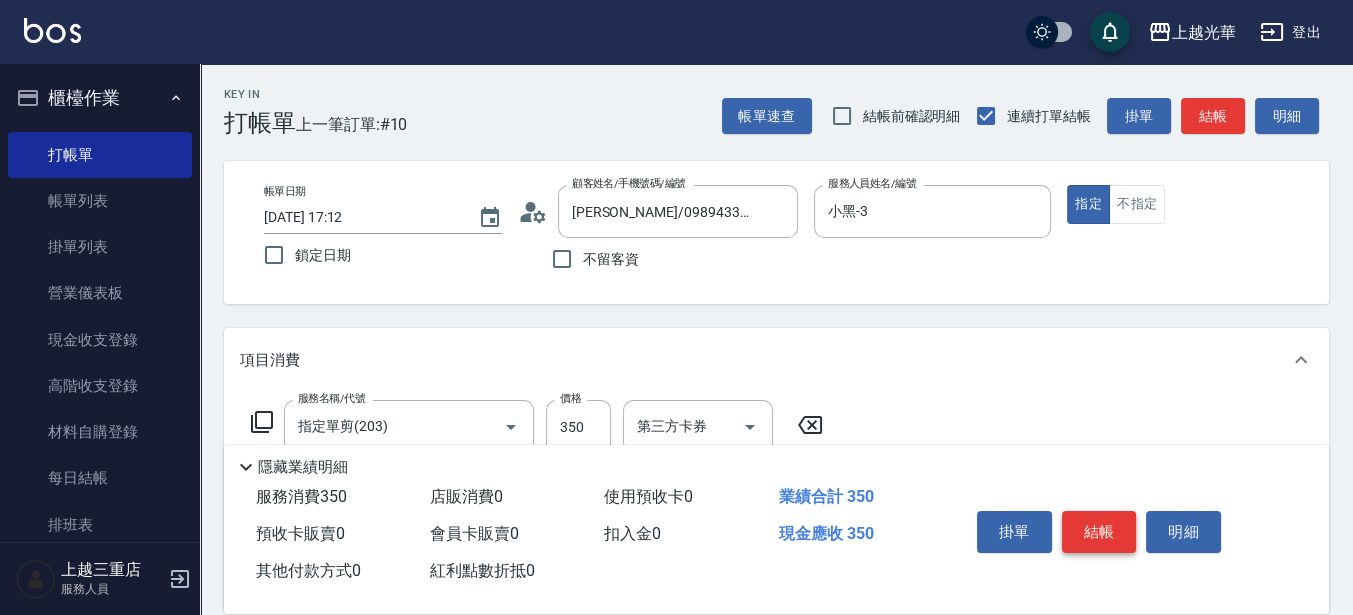 click on "結帳" at bounding box center (1099, 532) 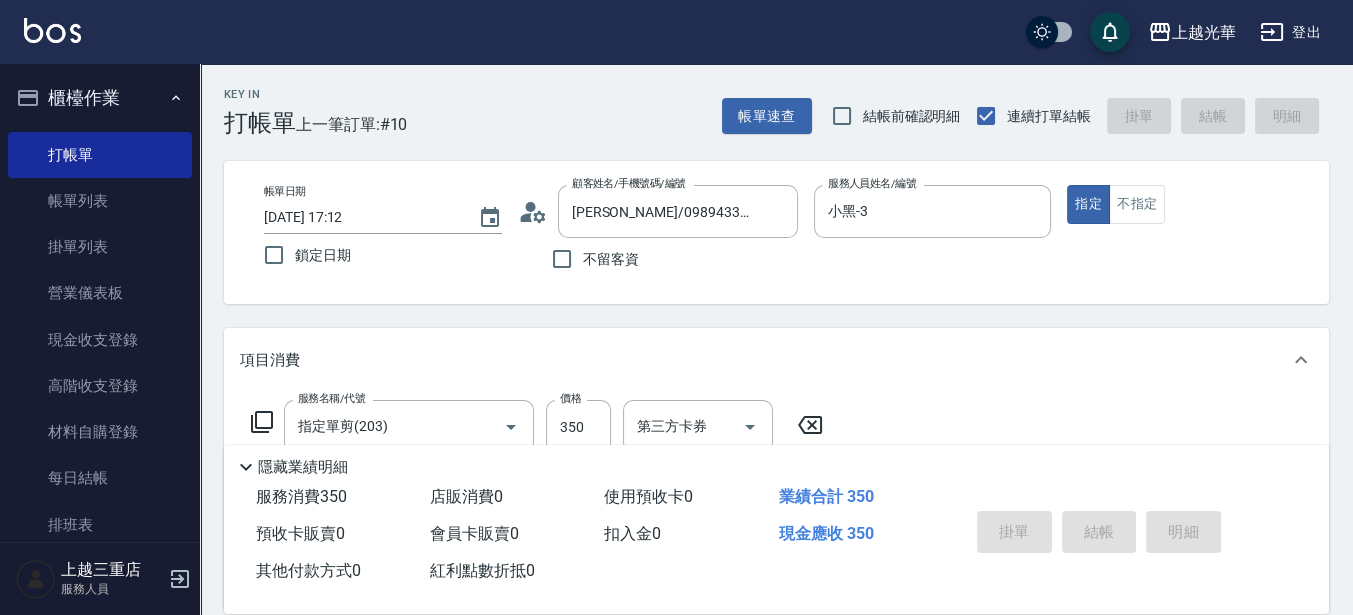 type 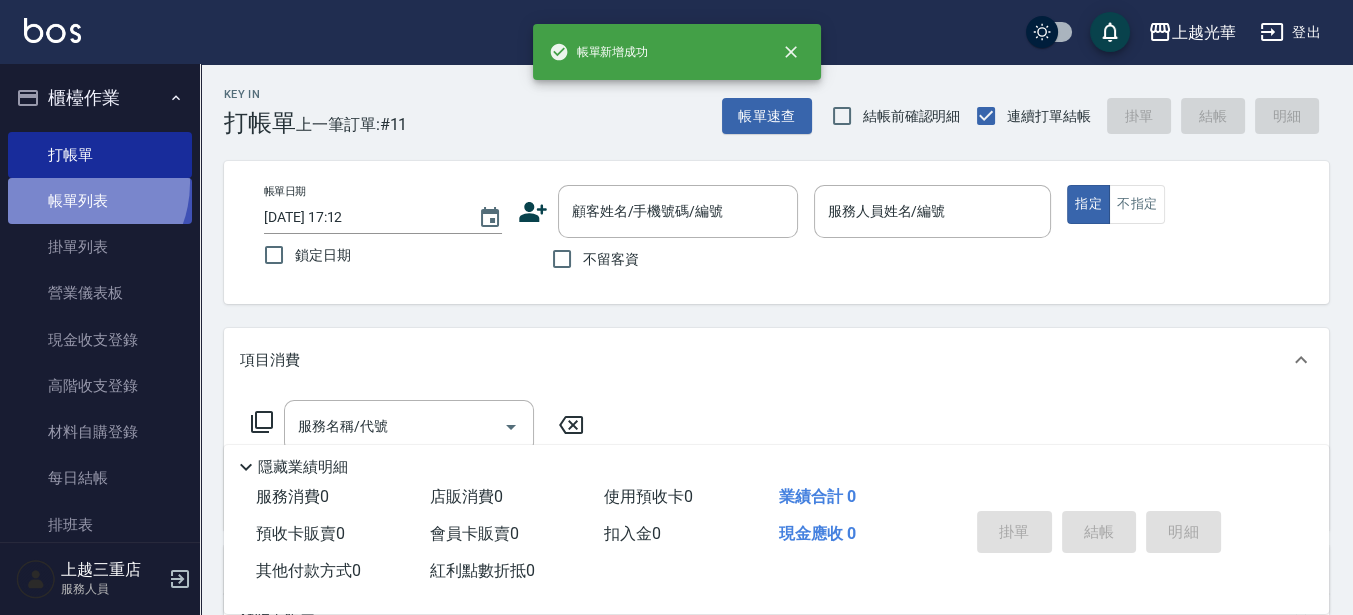 click on "帳單列表" at bounding box center [100, 201] 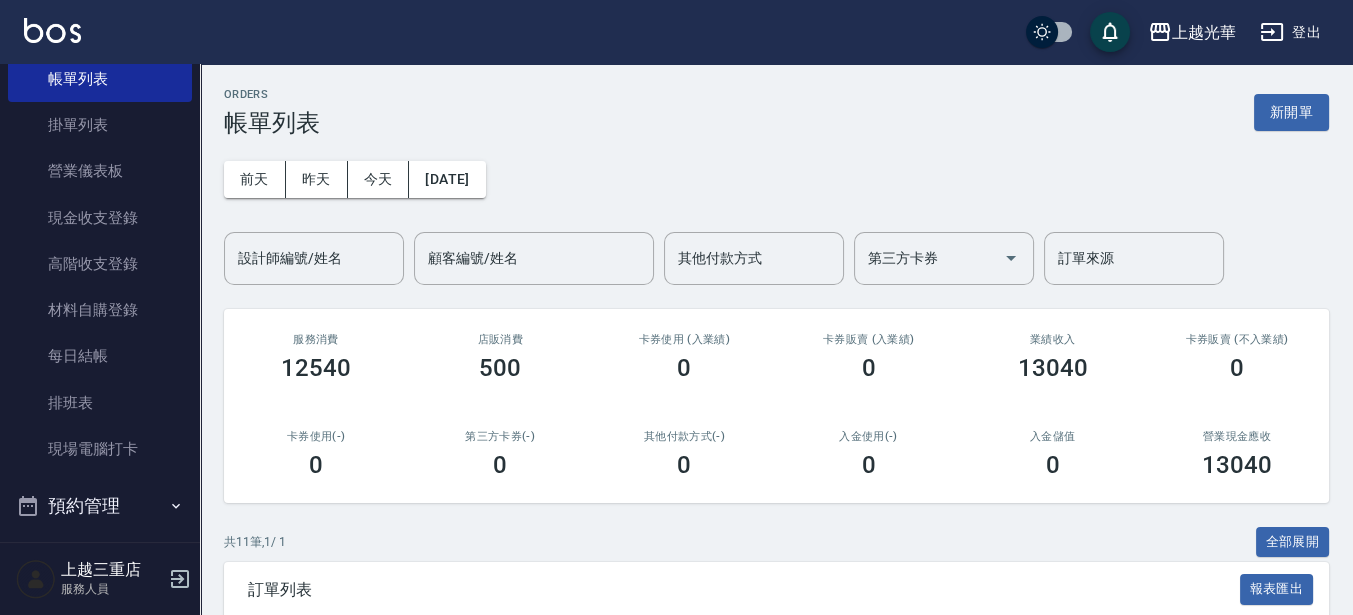 scroll, scrollTop: 125, scrollLeft: 0, axis: vertical 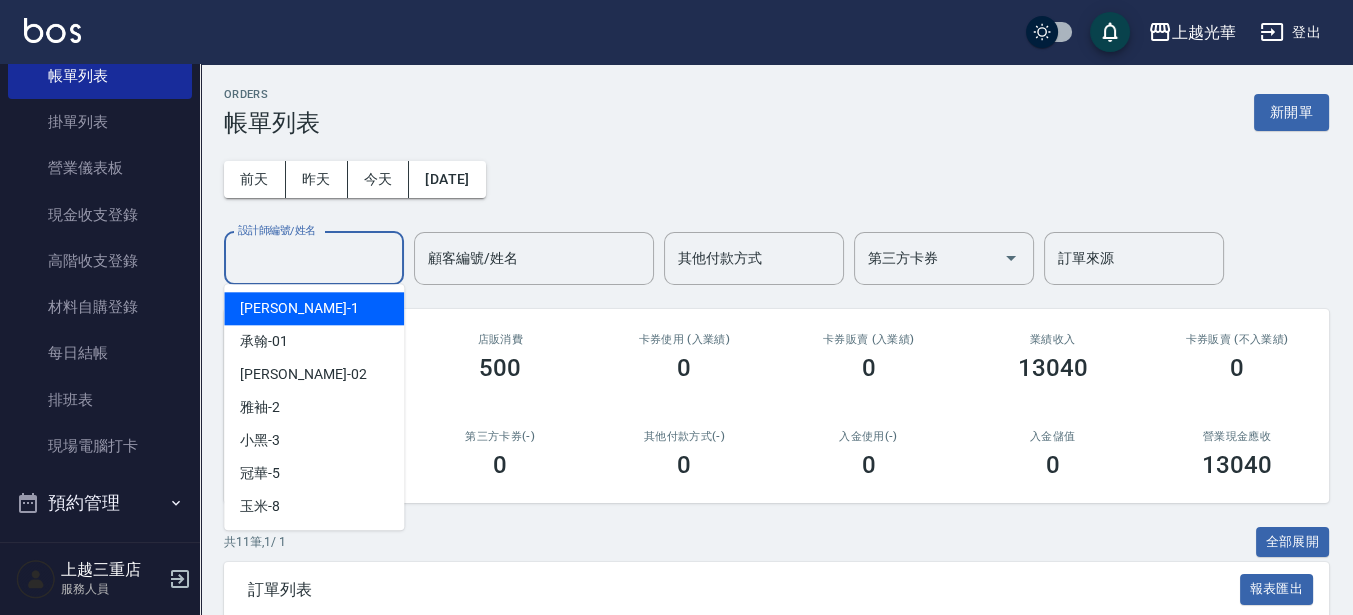 click on "設計師編號/姓名" at bounding box center (314, 258) 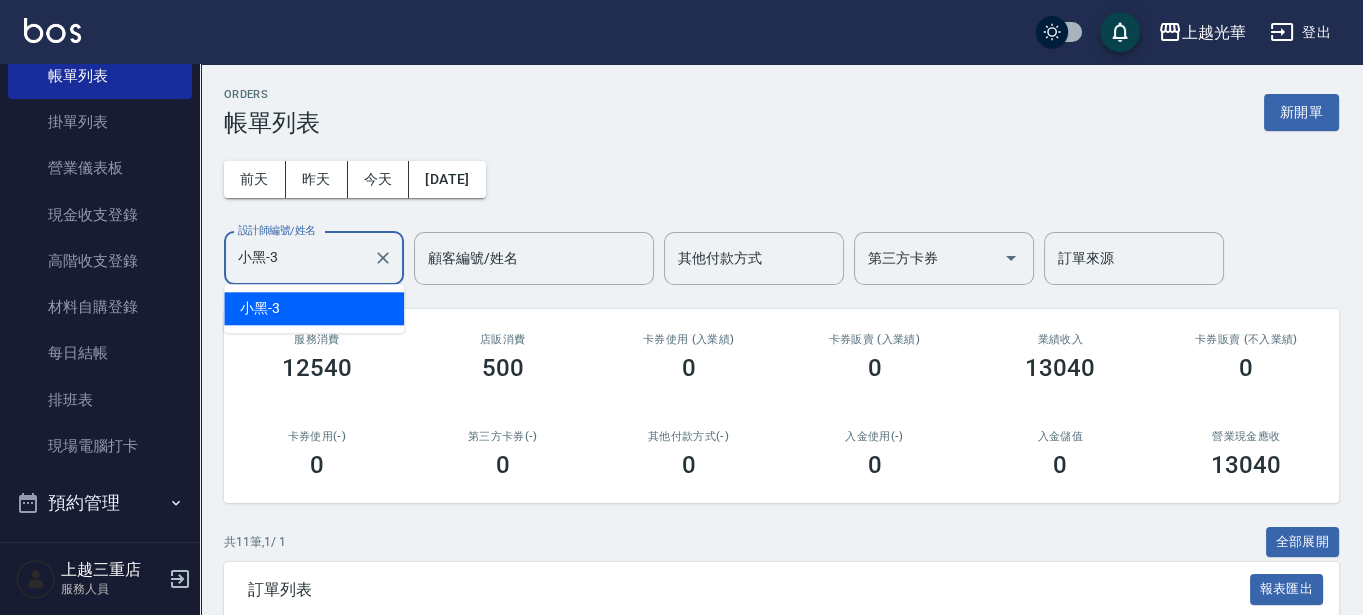 type on "小黑-3" 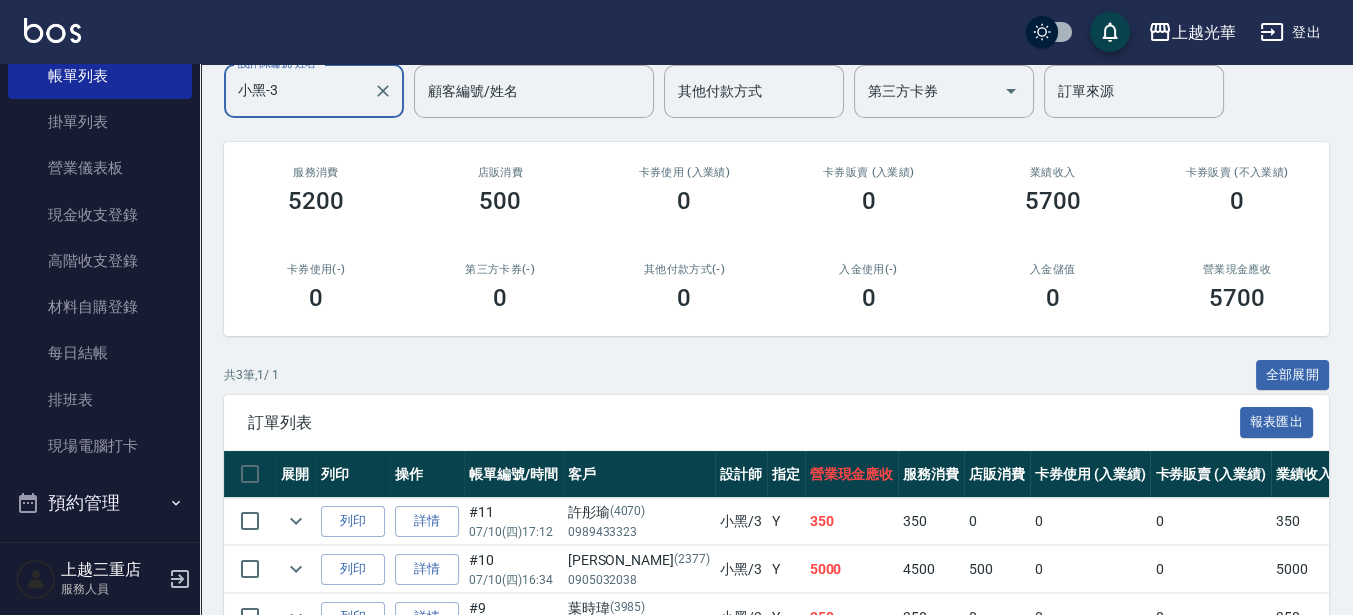 scroll, scrollTop: 288, scrollLeft: 0, axis: vertical 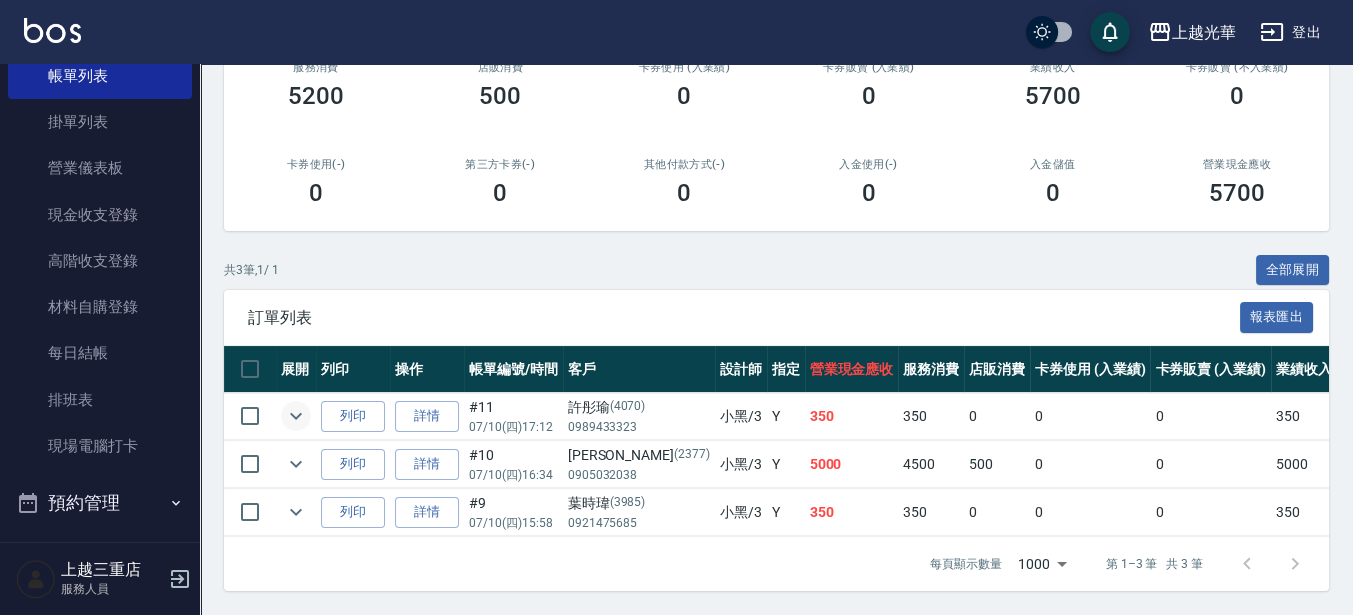 click 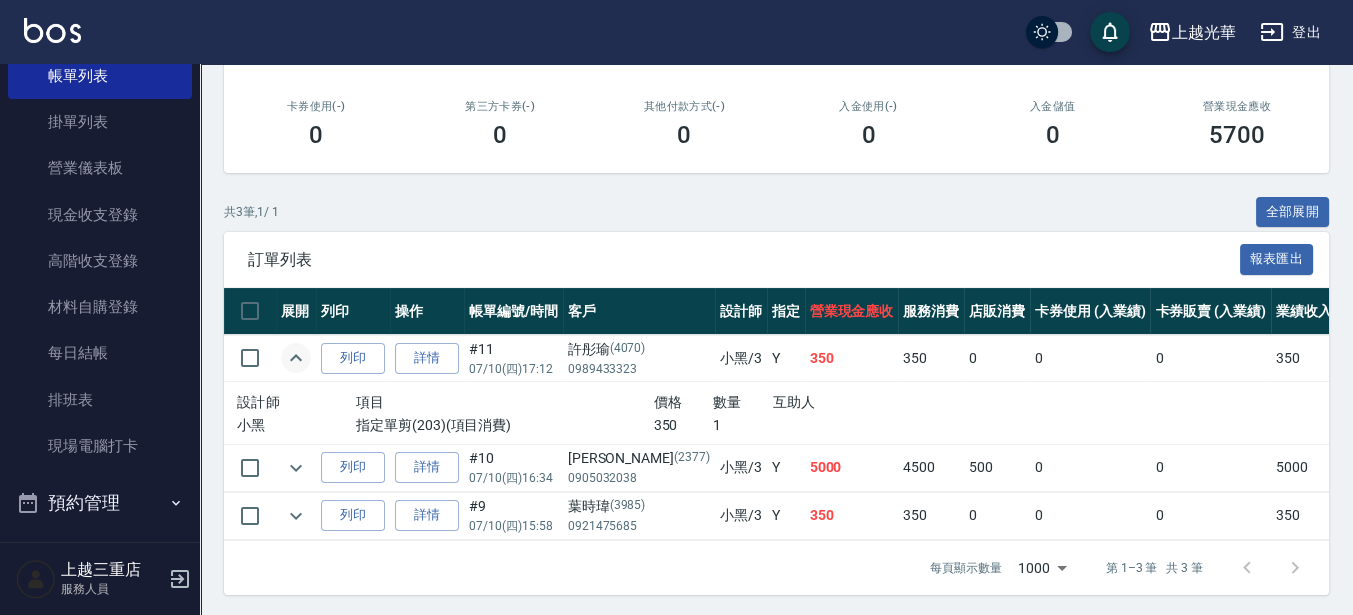 scroll, scrollTop: 350, scrollLeft: 0, axis: vertical 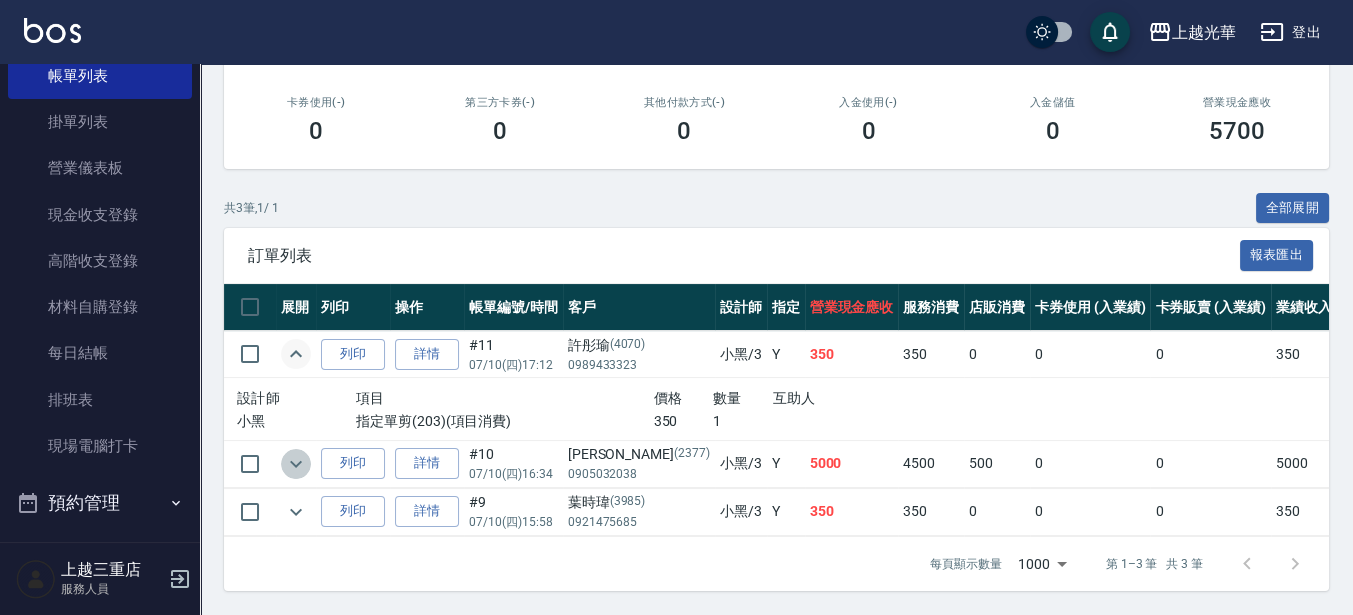 click 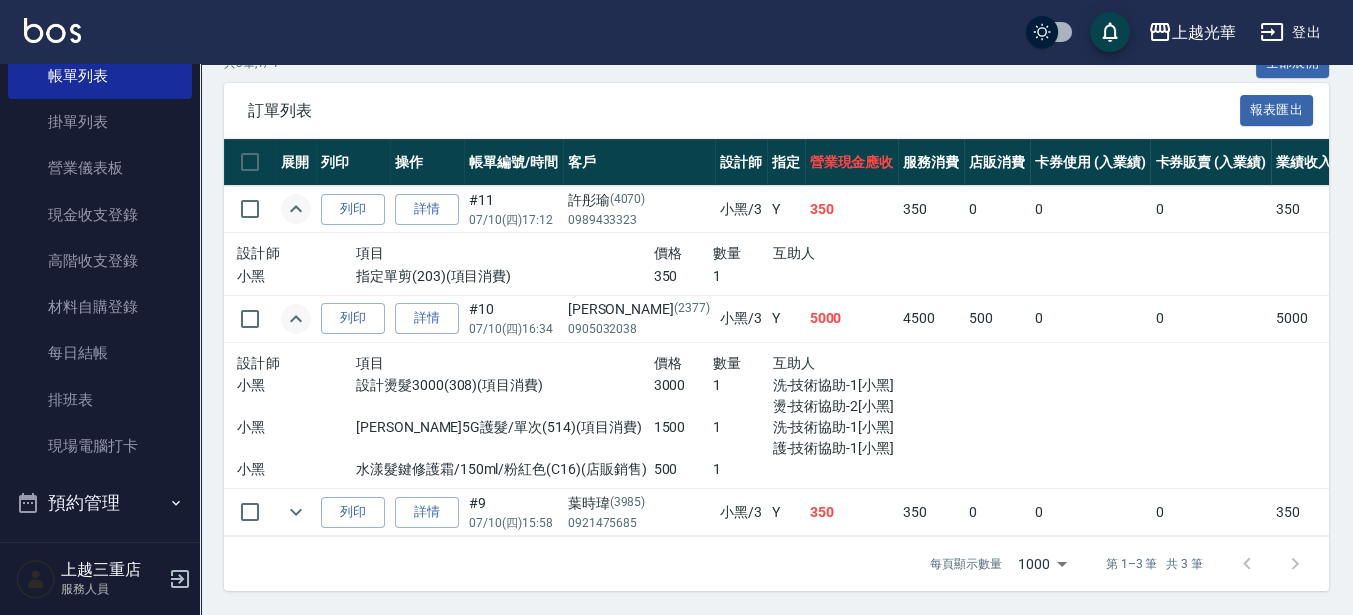 scroll, scrollTop: 495, scrollLeft: 0, axis: vertical 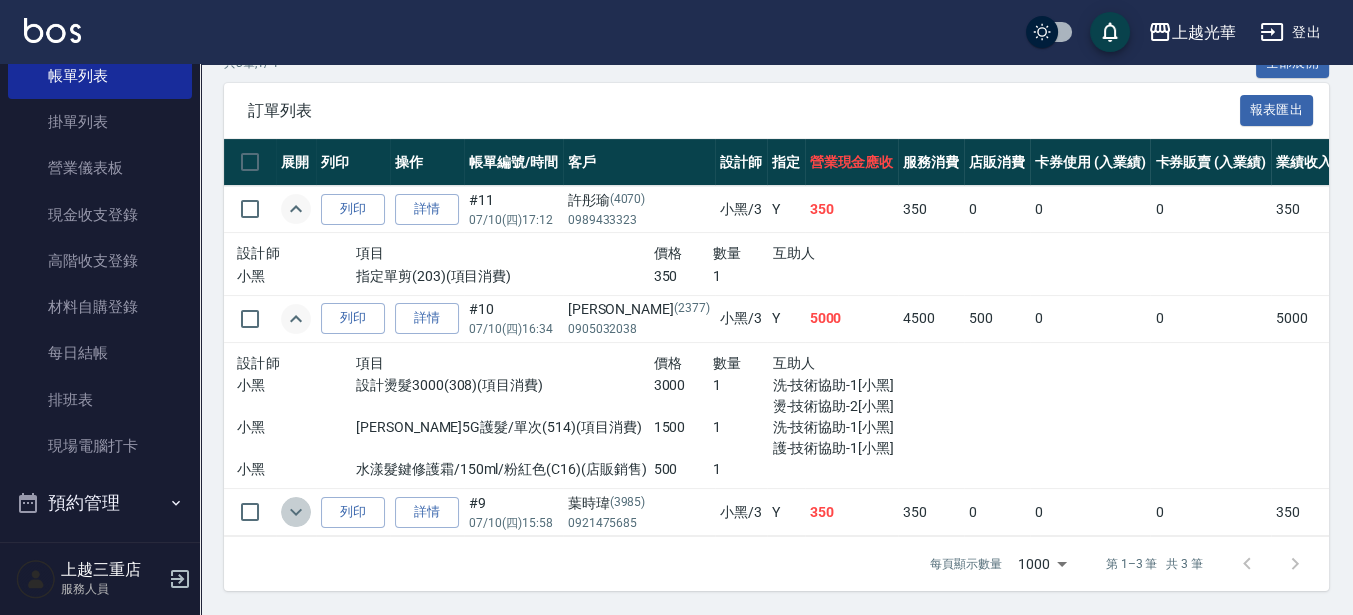 click 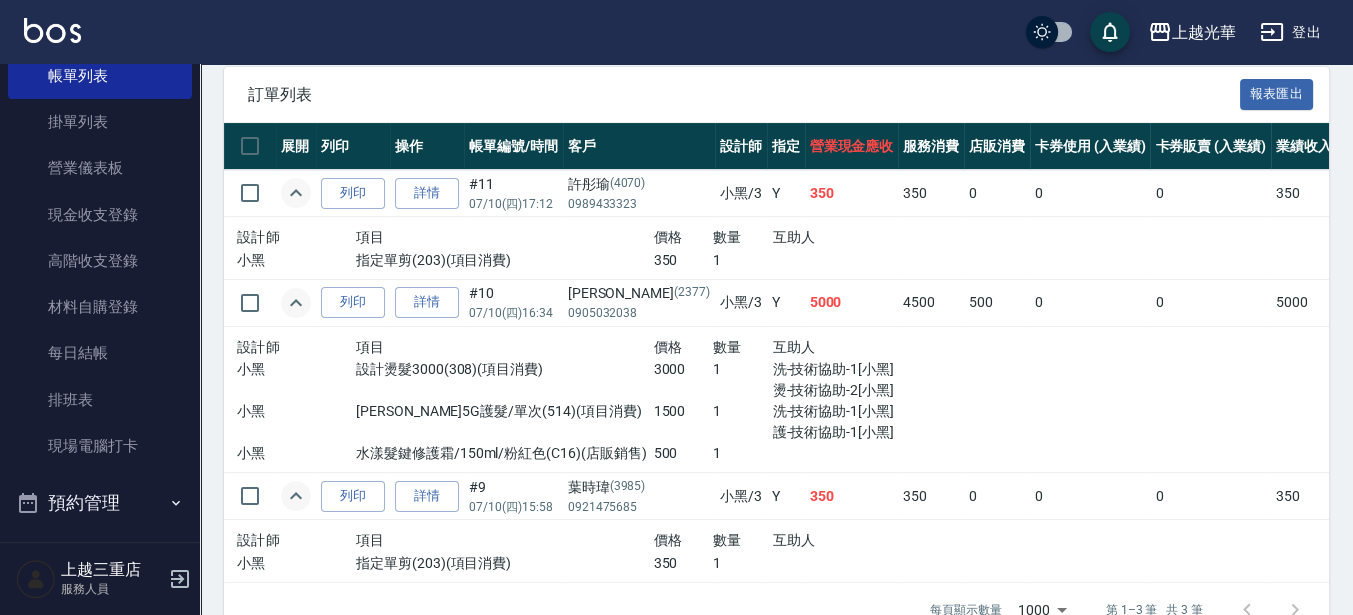 scroll, scrollTop: 556, scrollLeft: 0, axis: vertical 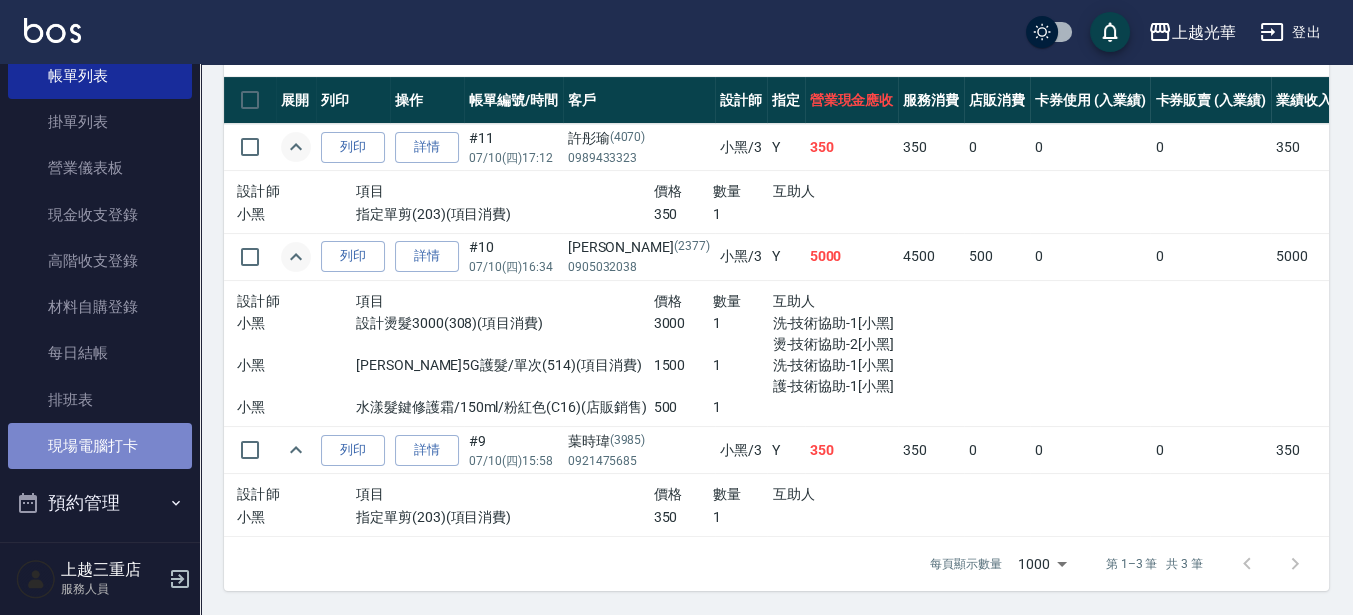 click on "現場電腦打卡" at bounding box center [100, 446] 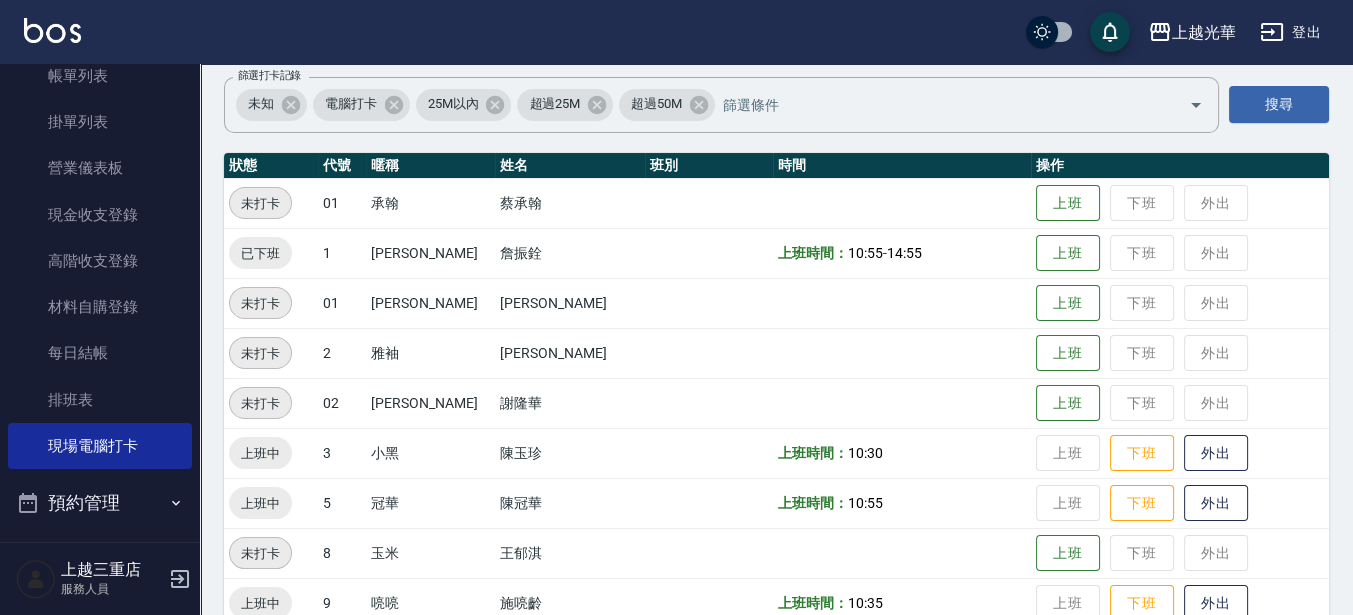 scroll, scrollTop: 250, scrollLeft: 0, axis: vertical 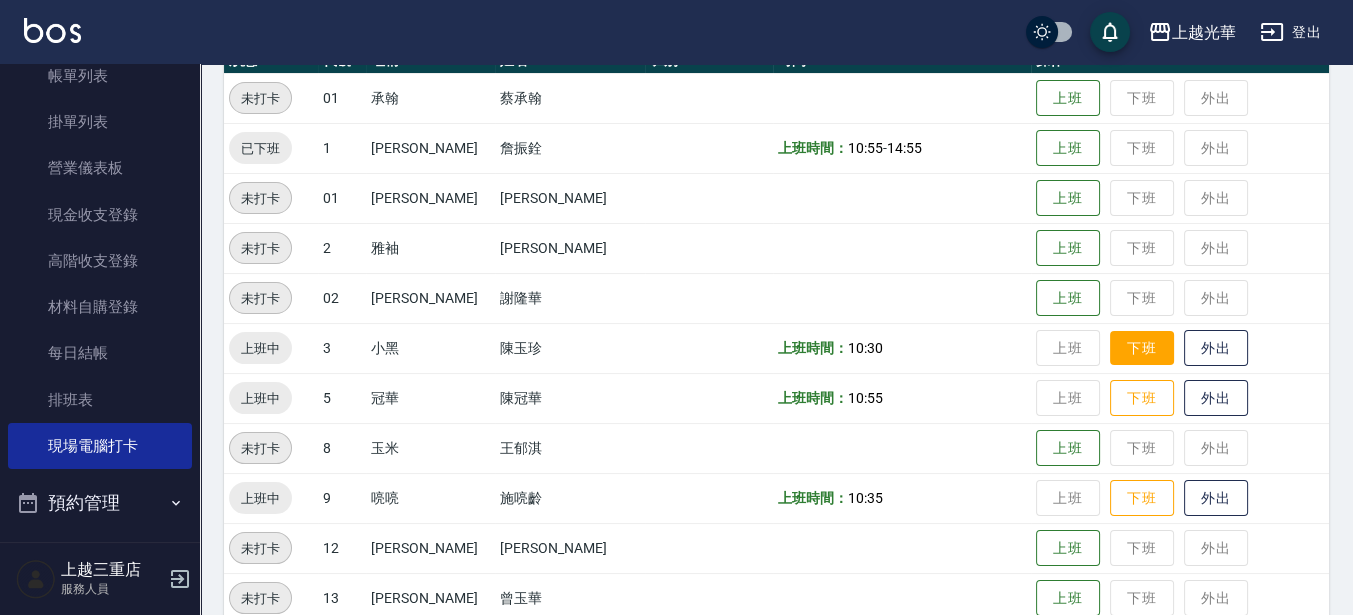 click on "下班" at bounding box center [1142, 348] 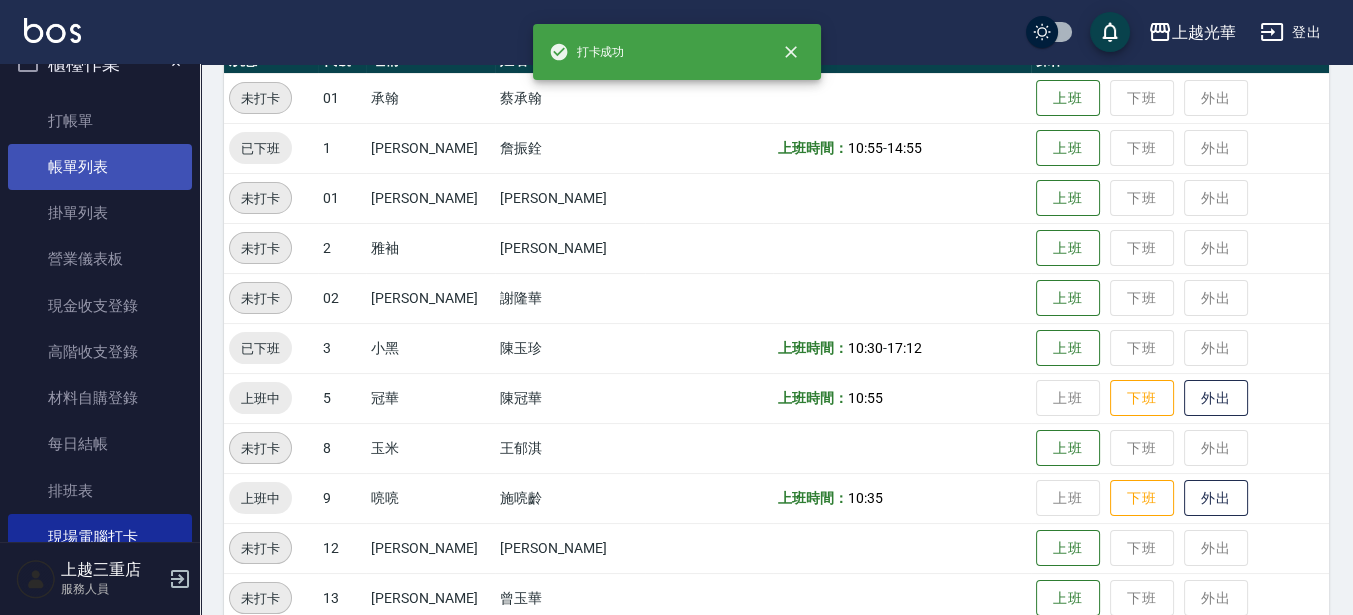 scroll, scrollTop: 0, scrollLeft: 0, axis: both 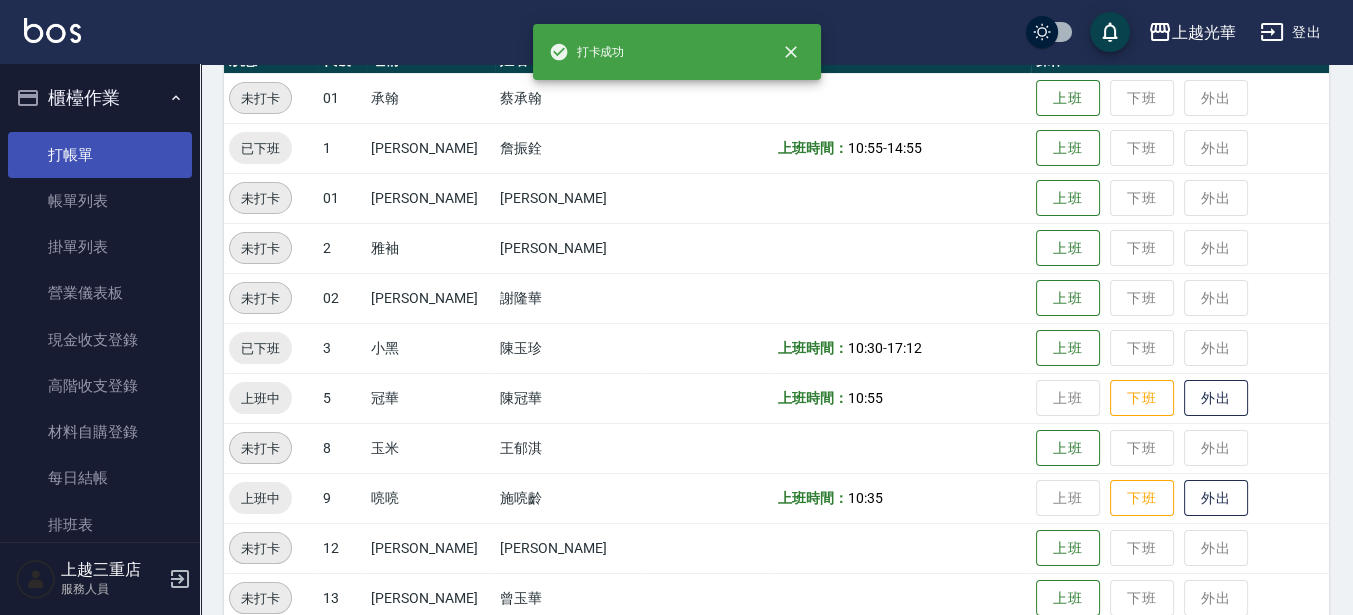 click on "打帳單" at bounding box center (100, 155) 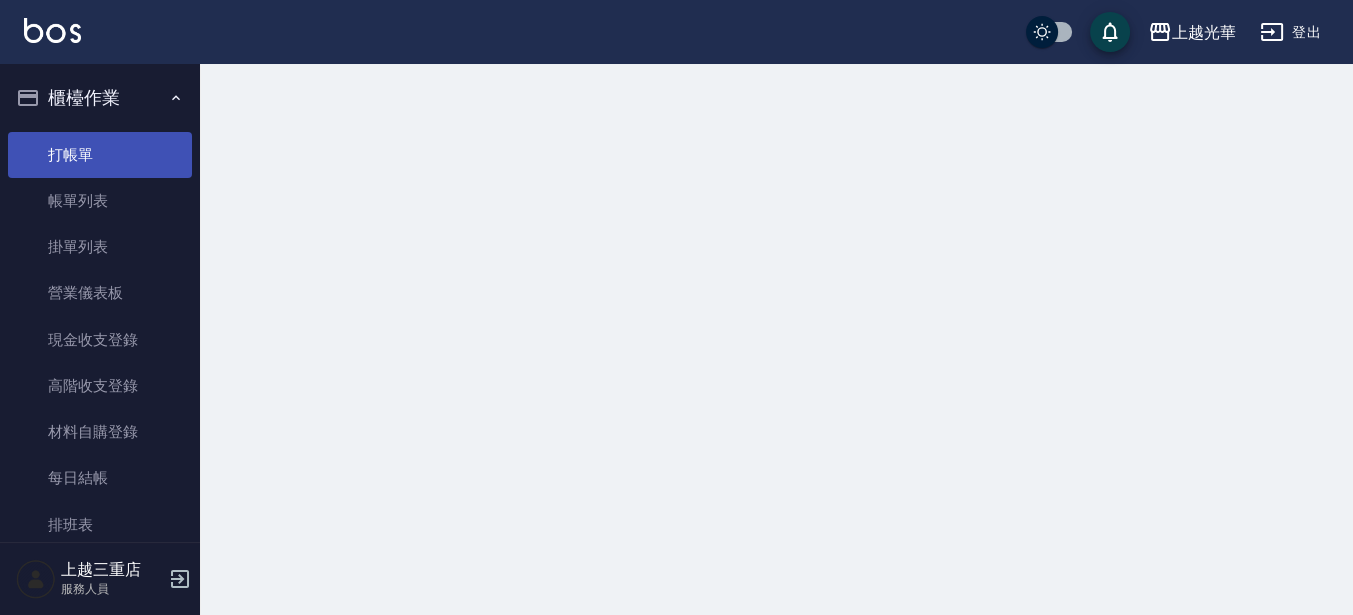 scroll, scrollTop: 0, scrollLeft: 0, axis: both 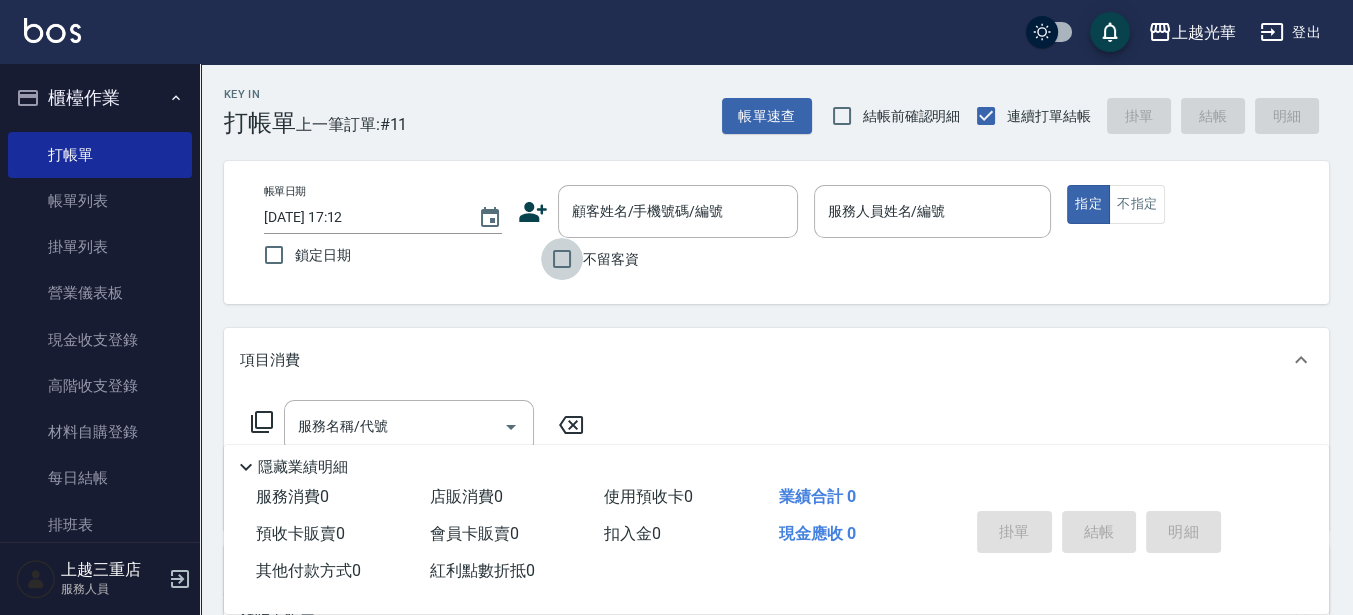 drag, startPoint x: 567, startPoint y: 266, endPoint x: 600, endPoint y: 265, distance: 33.01515 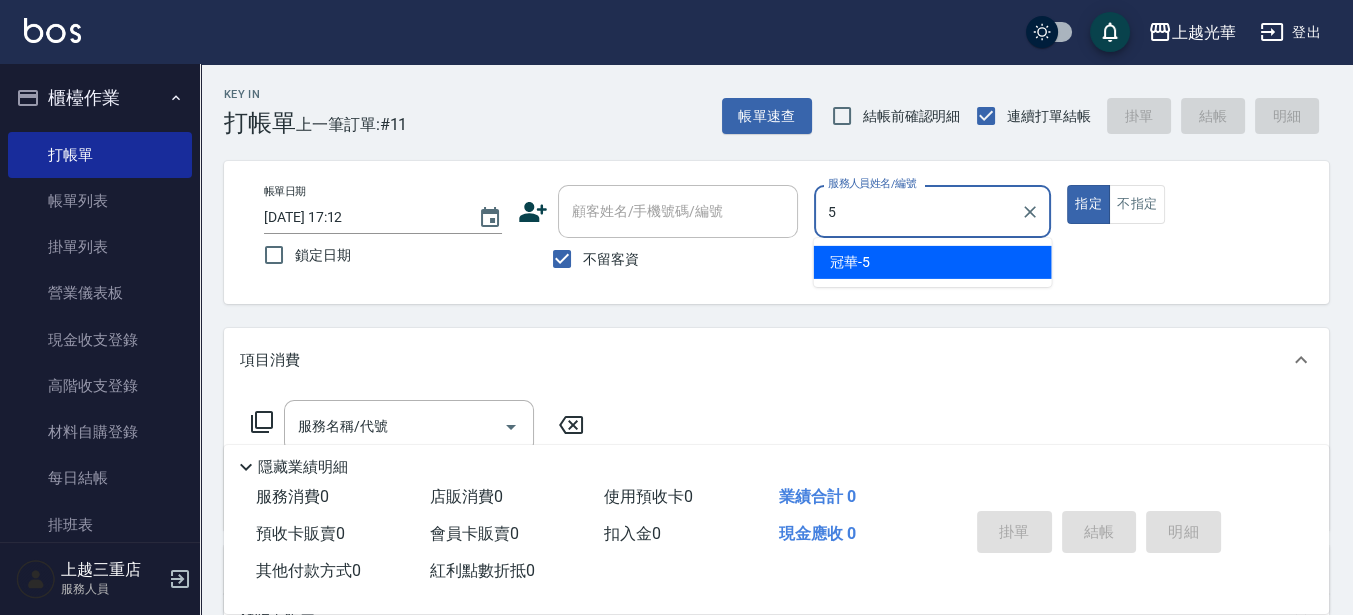 type on "冠華-5" 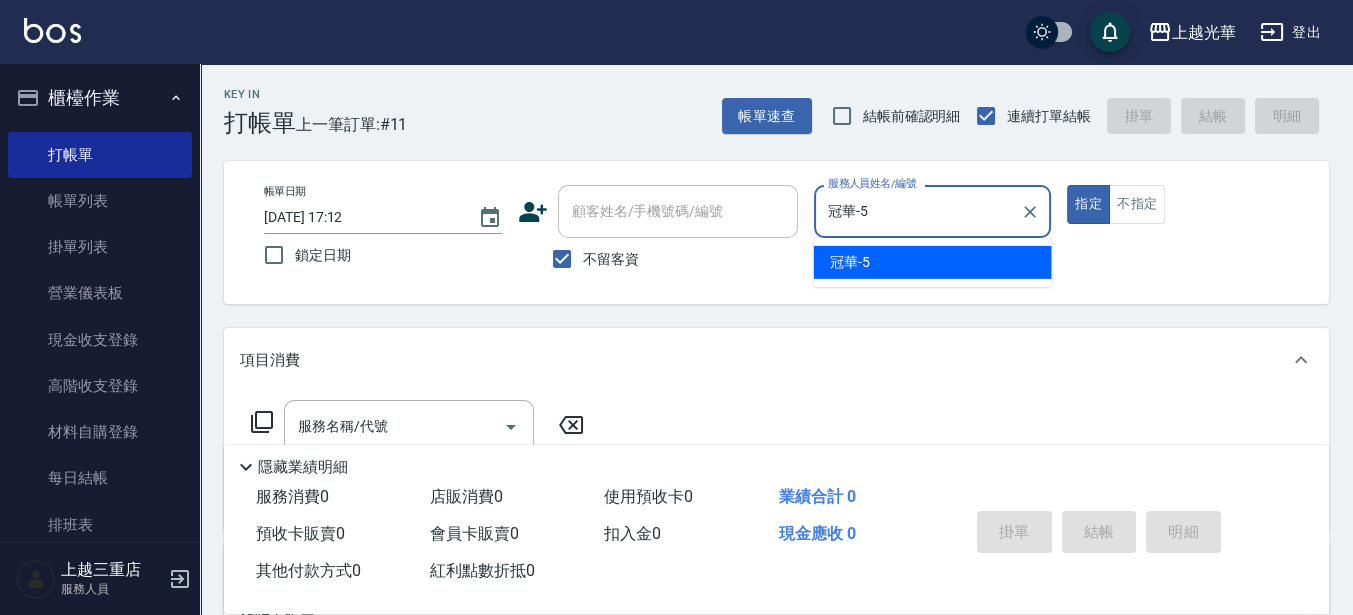 type on "true" 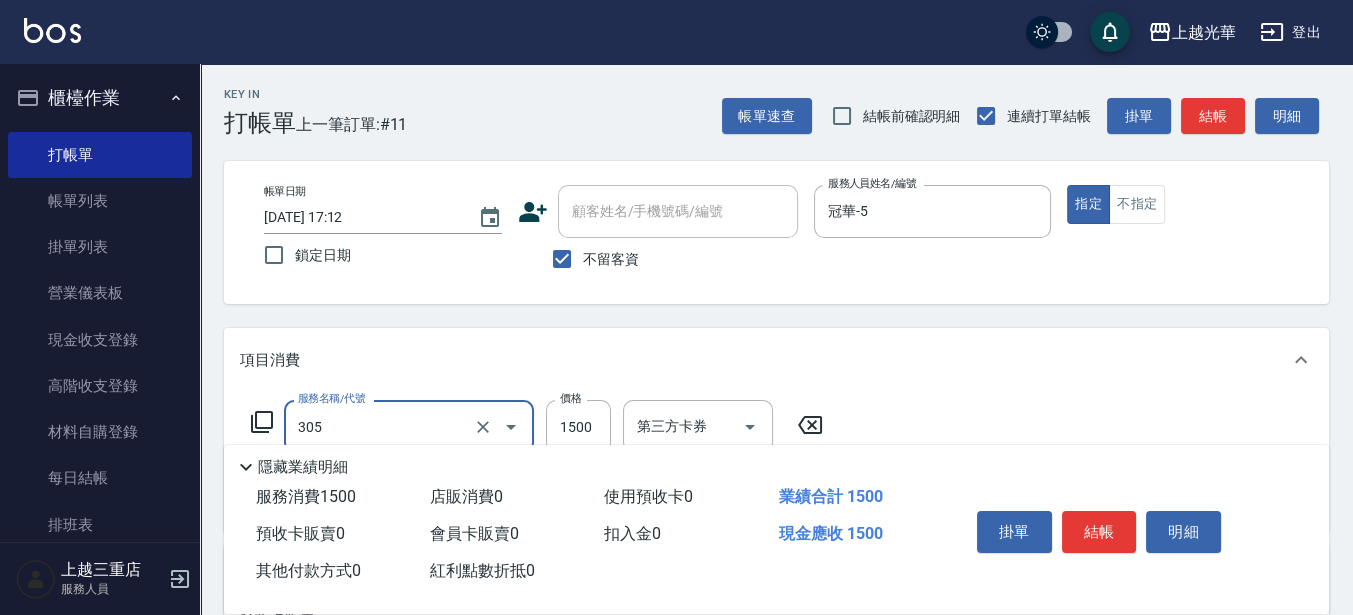 type on "設計燙髮1500(305)" 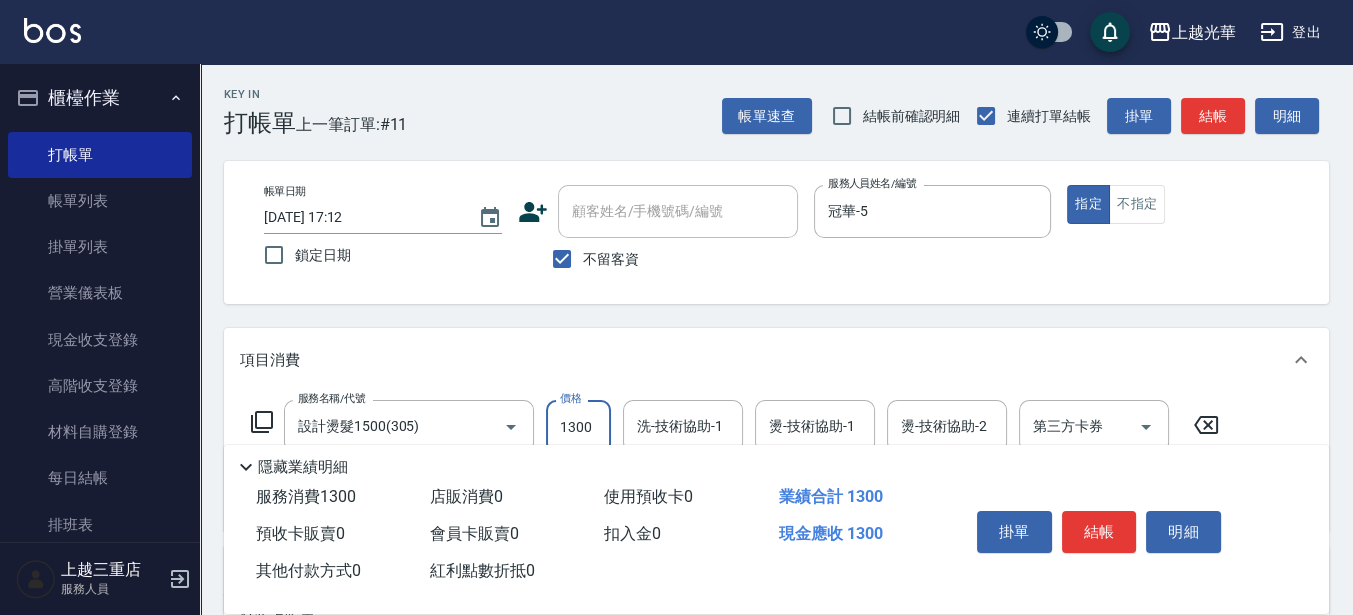 type on "1300" 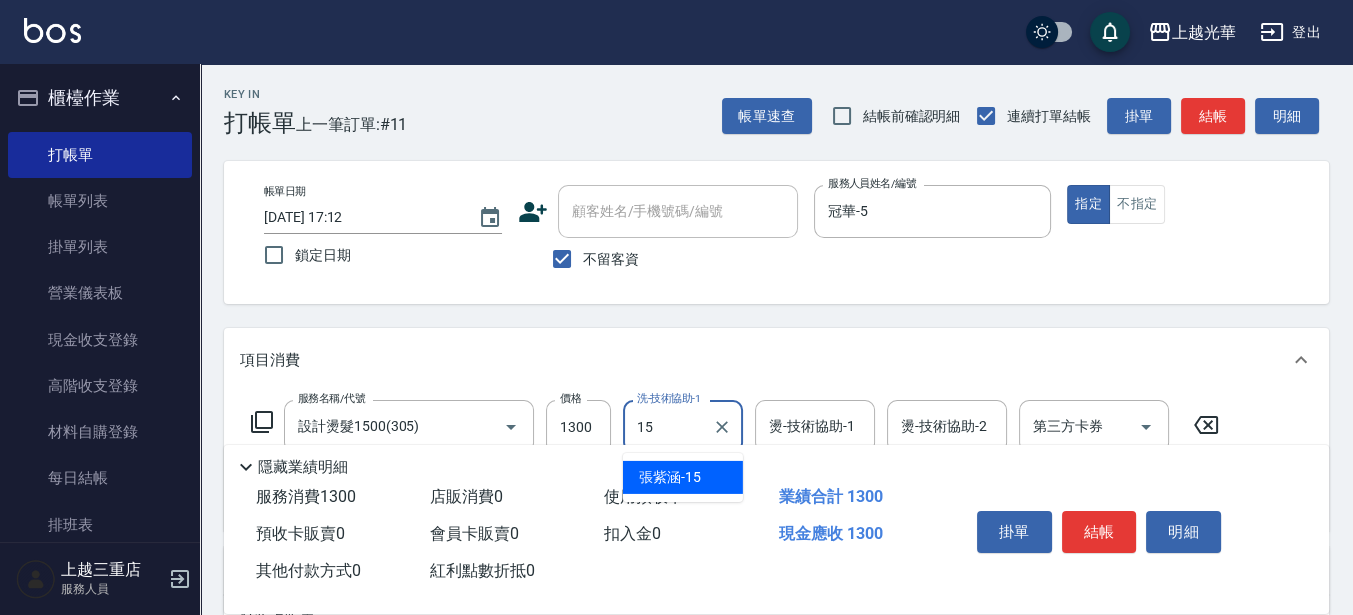 type on "[PERSON_NAME]-15" 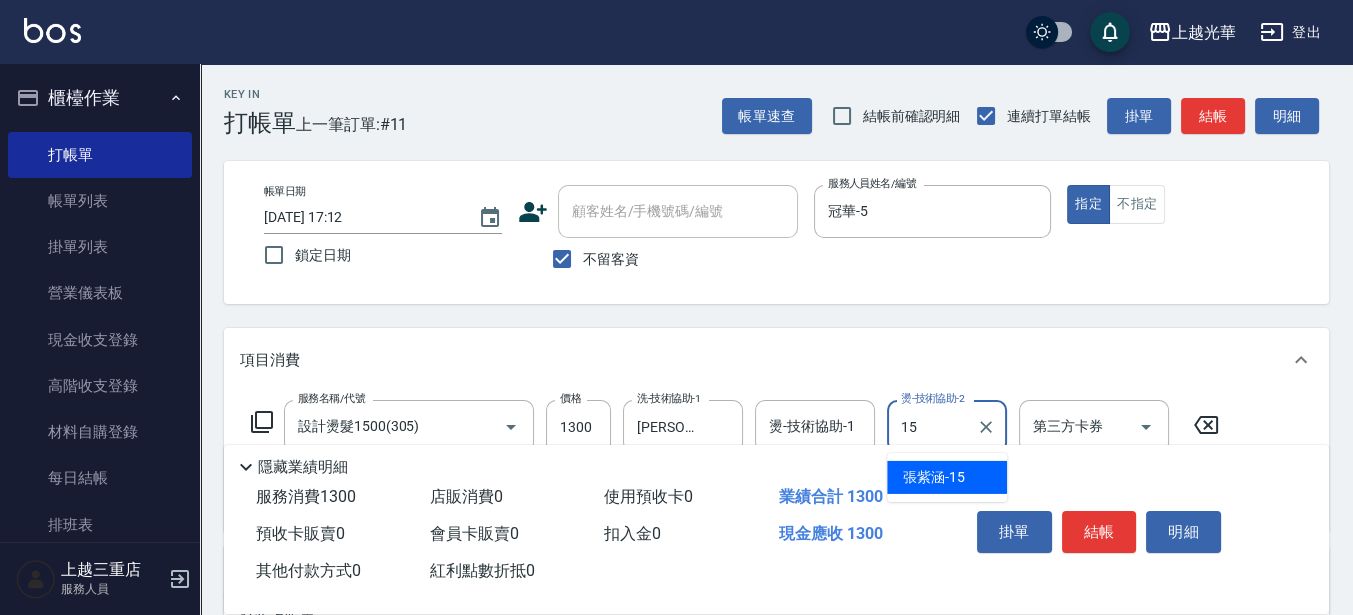 type on "[PERSON_NAME]-15" 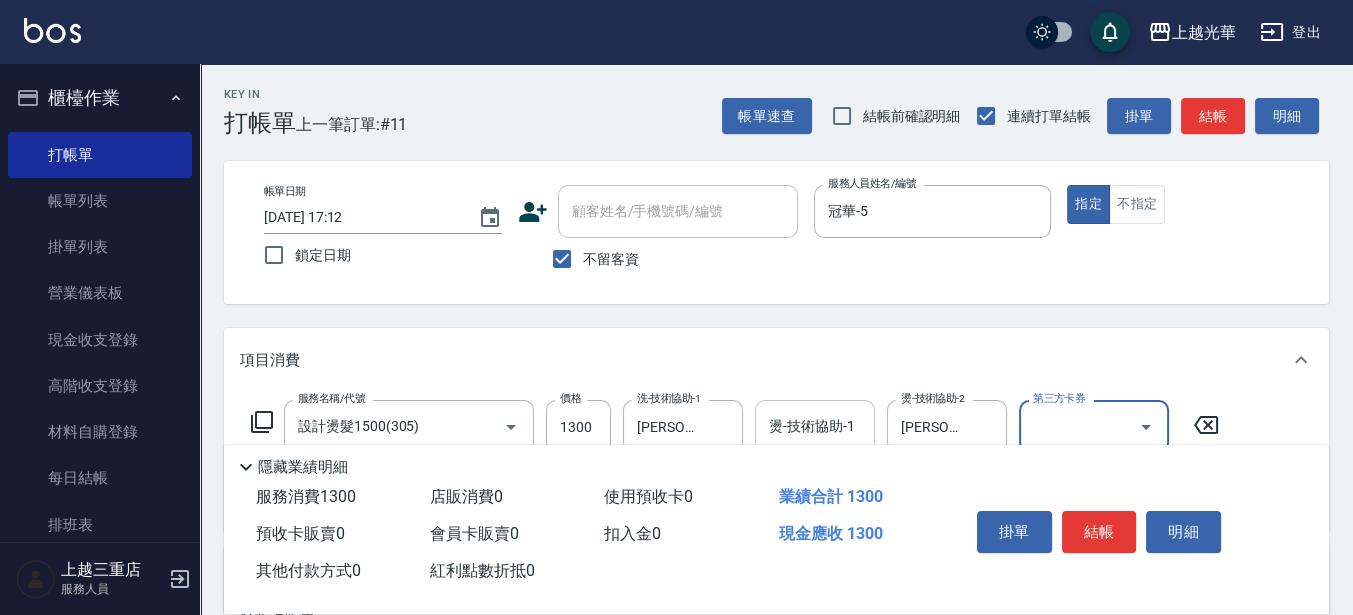 click on "燙-技術協助-1" at bounding box center [815, 426] 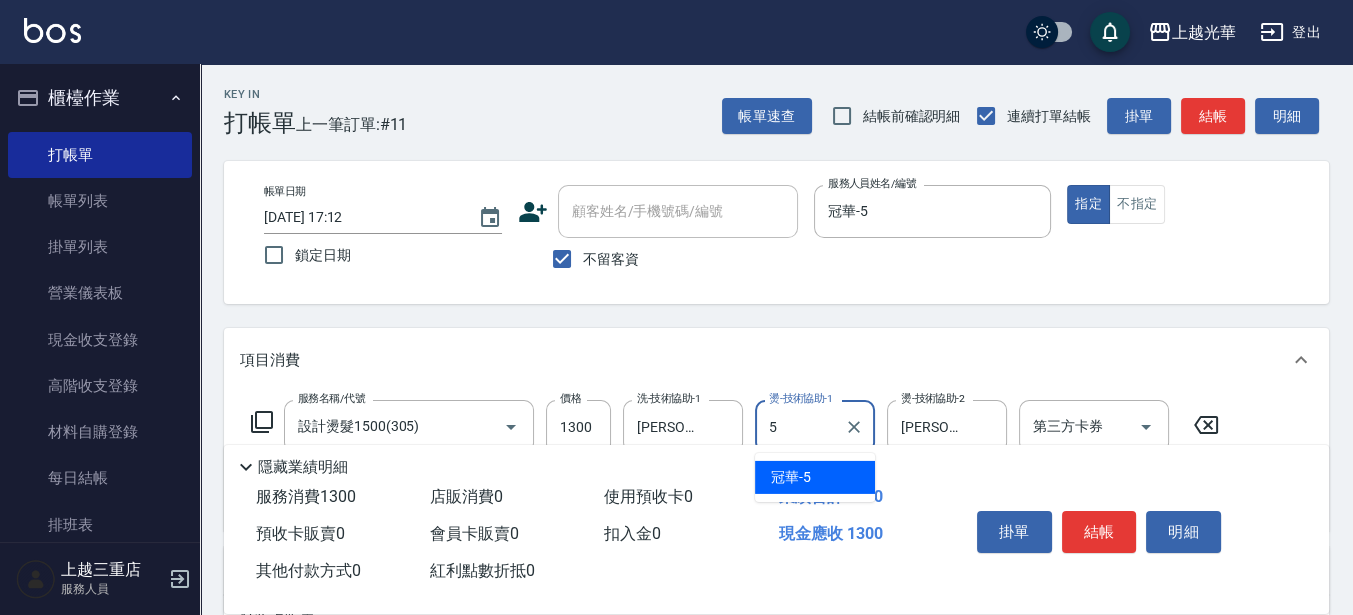 type on "冠華-5" 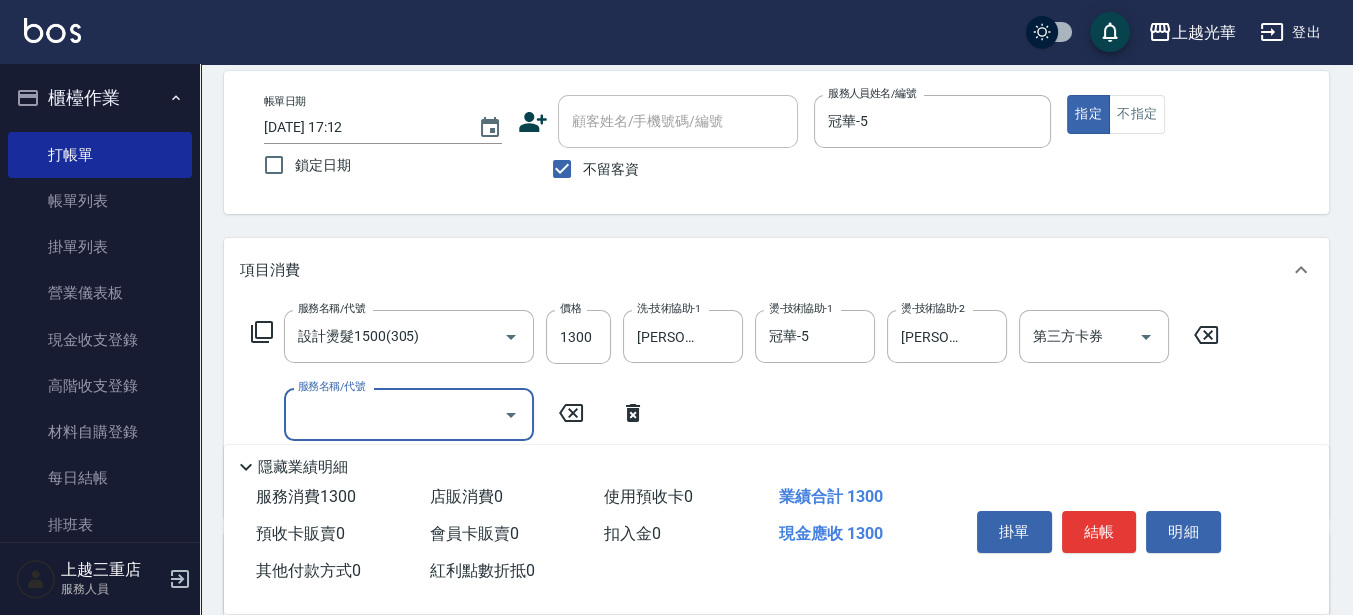 scroll, scrollTop: 125, scrollLeft: 0, axis: vertical 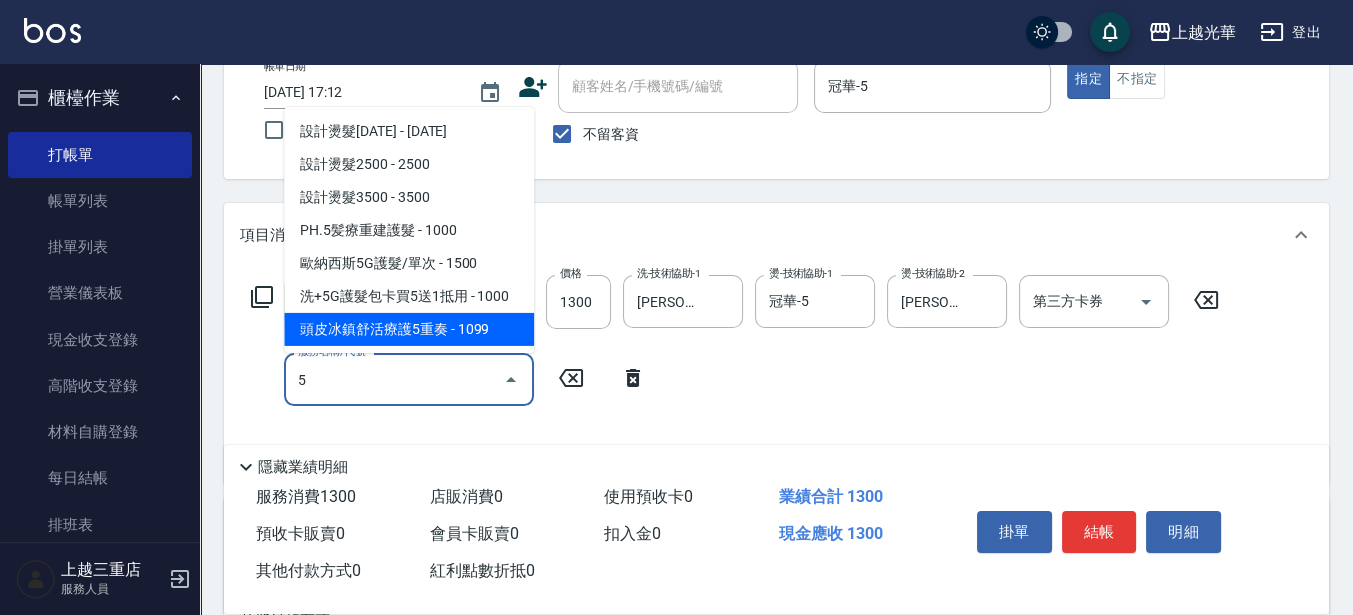 type on "5" 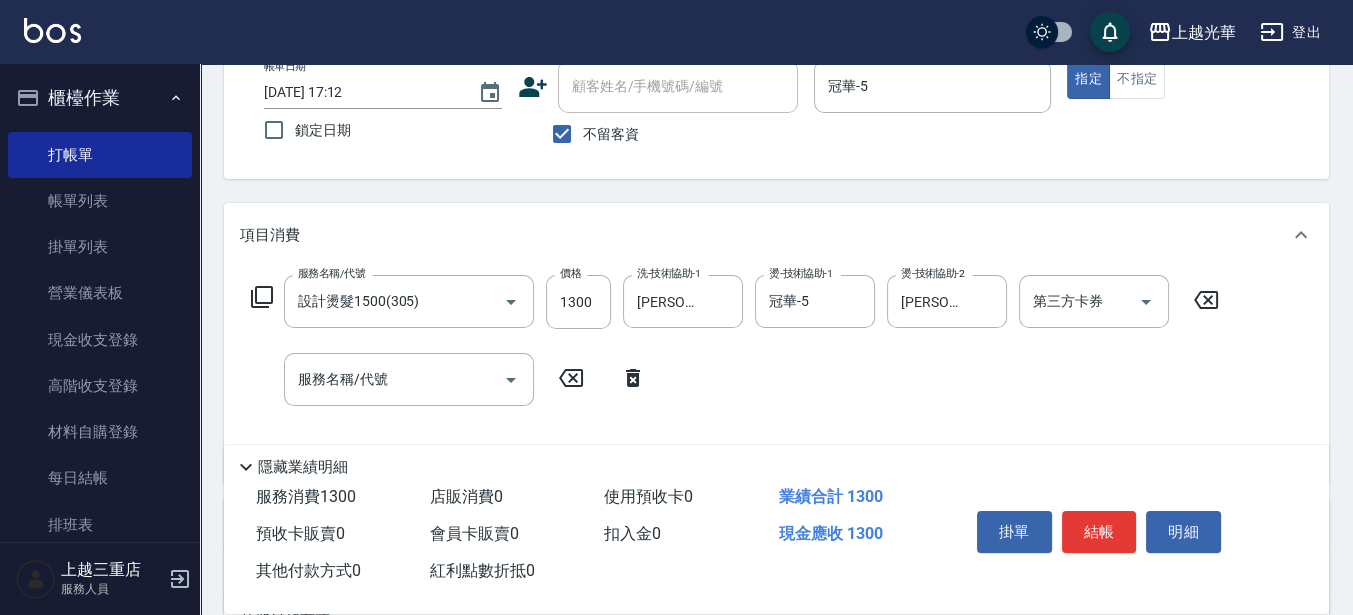 drag, startPoint x: 572, startPoint y: 371, endPoint x: 649, endPoint y: 375, distance: 77.10383 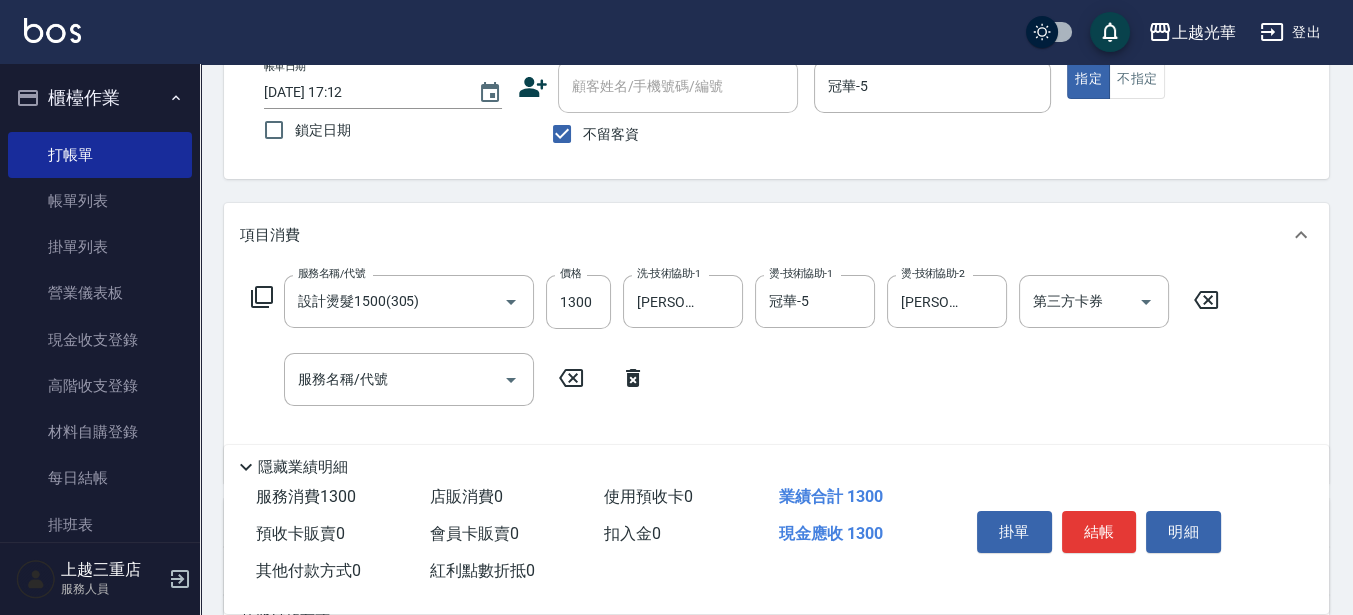 click 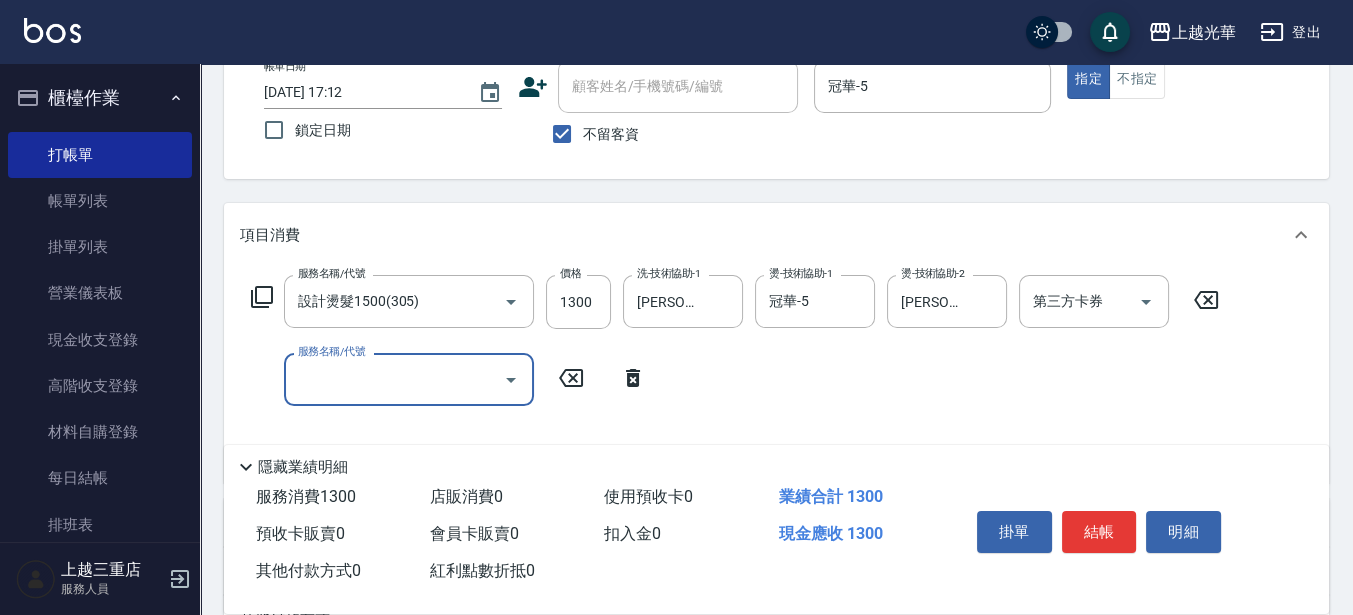click on "服務名稱/代號 設計燙髮1500(305) 服務名稱/代號 價格 1300 價格 洗-技術協助-1 [PERSON_NAME]-15 洗-技術協助-1 燙-技術協助-1 冠華-5 燙-技術協助-1 燙-技術協助-2 [PERSON_NAME]-15 燙-技術協助-2 第三方卡券 第三方卡券 服務名稱/代號 服務名稱/代號" at bounding box center (735, 371) 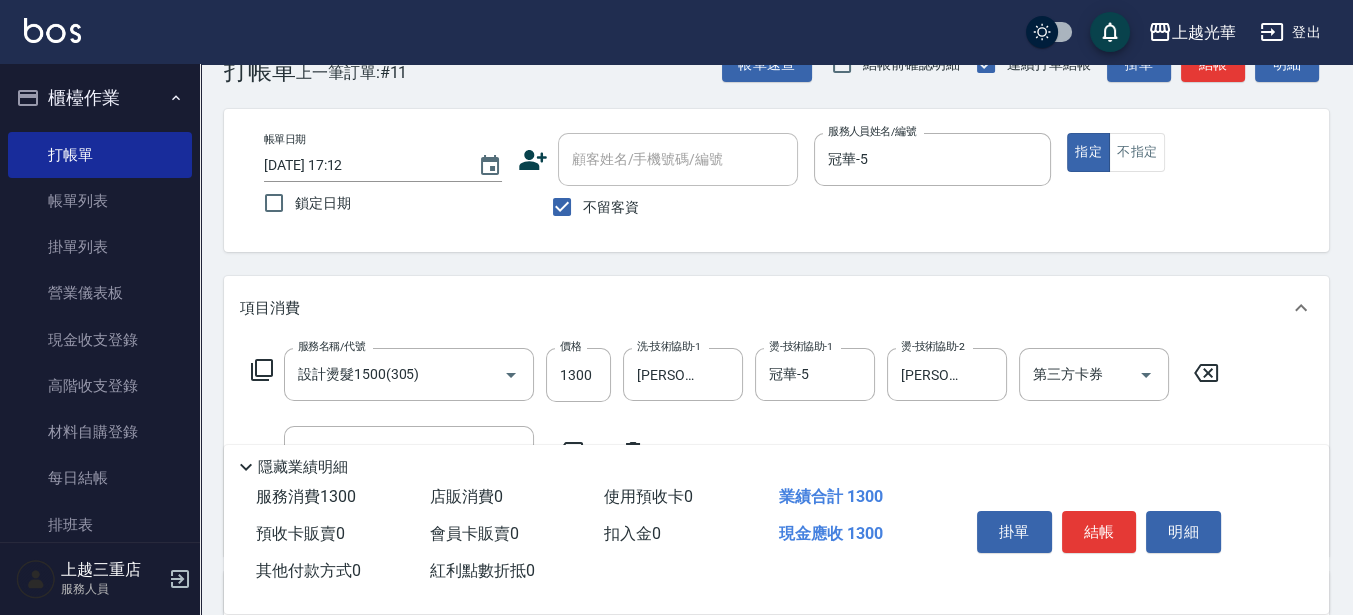 scroll, scrollTop: 0, scrollLeft: 0, axis: both 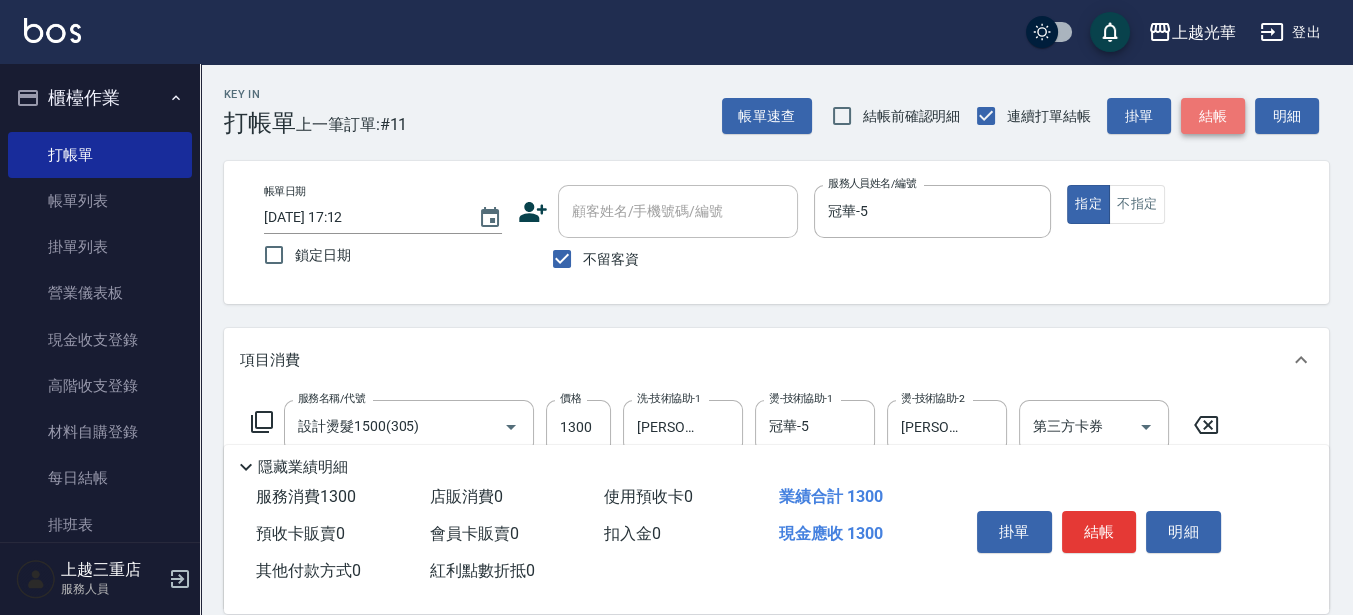 click on "結帳" at bounding box center (1213, 116) 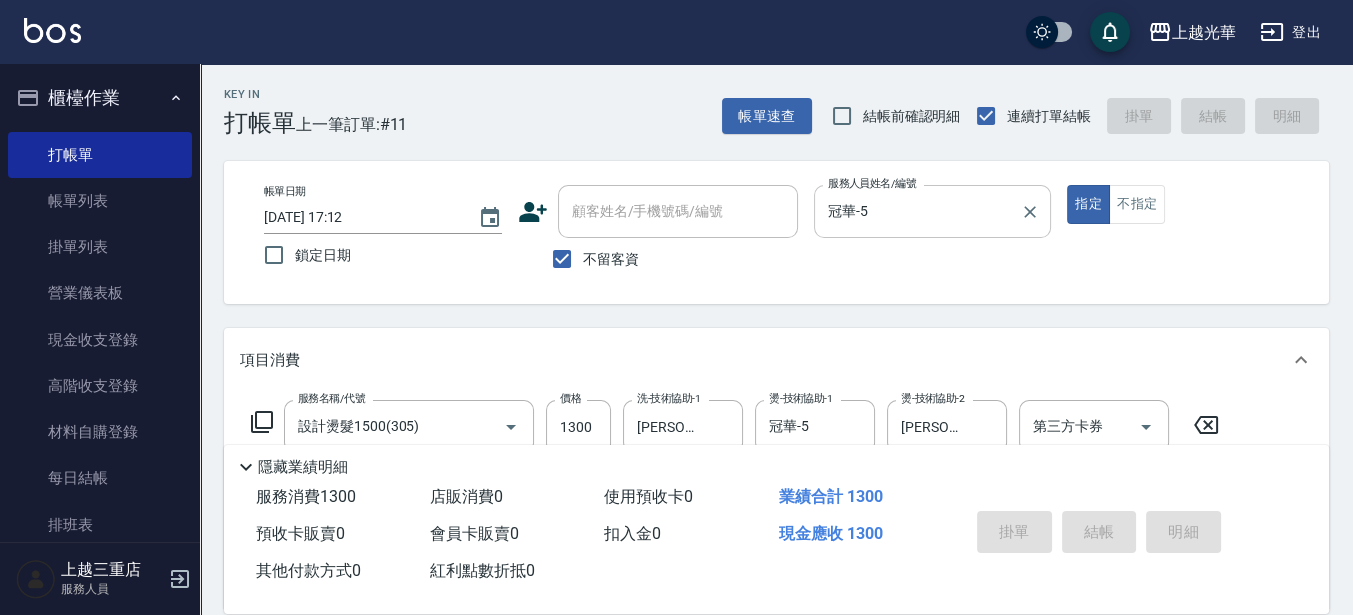 type on "[DATE] 17:50" 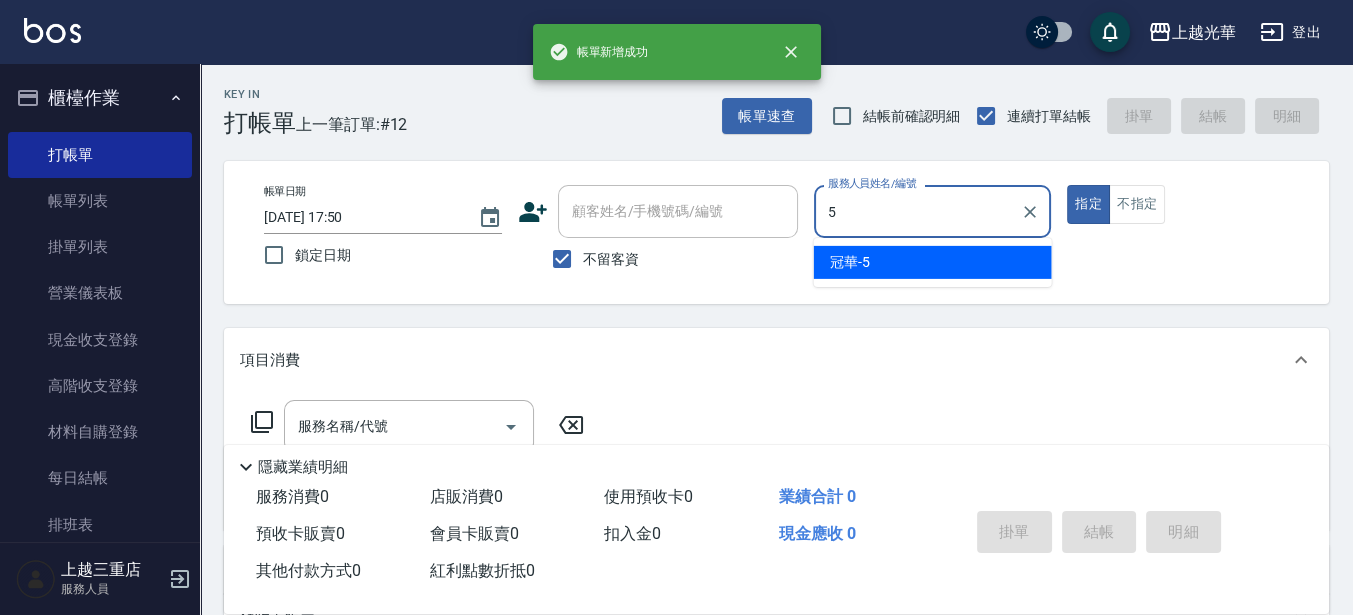type on "冠華-5" 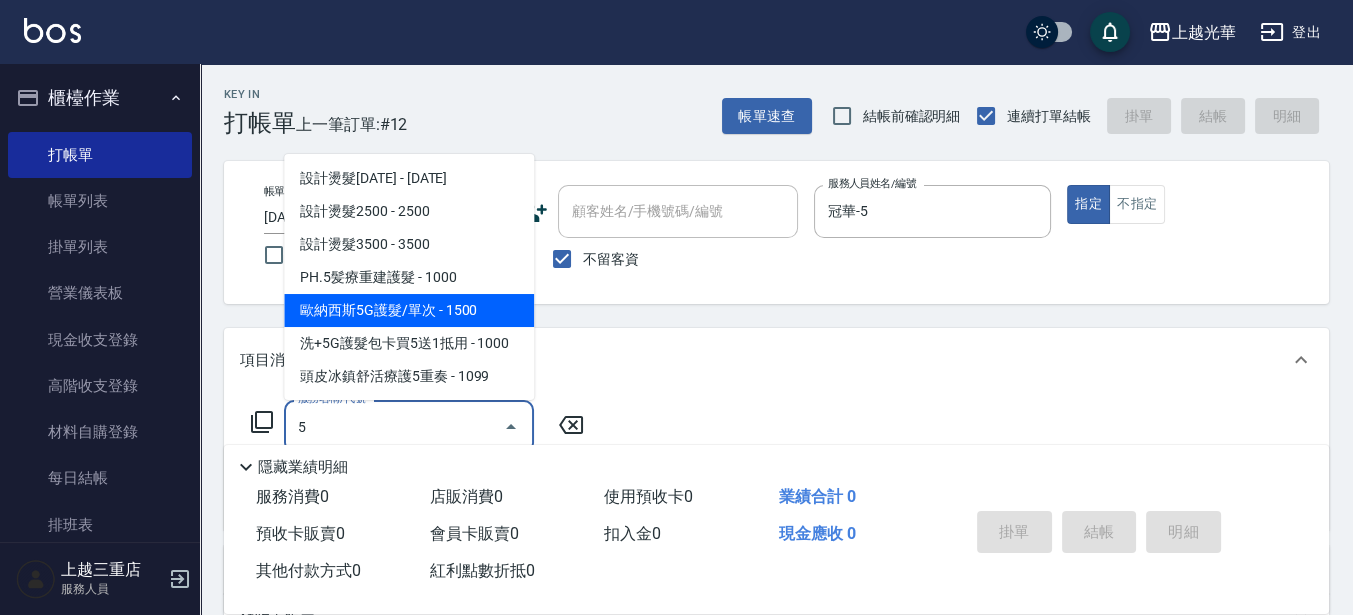 click on "歐納西斯5G護髮/單次 - 1500" at bounding box center (409, 310) 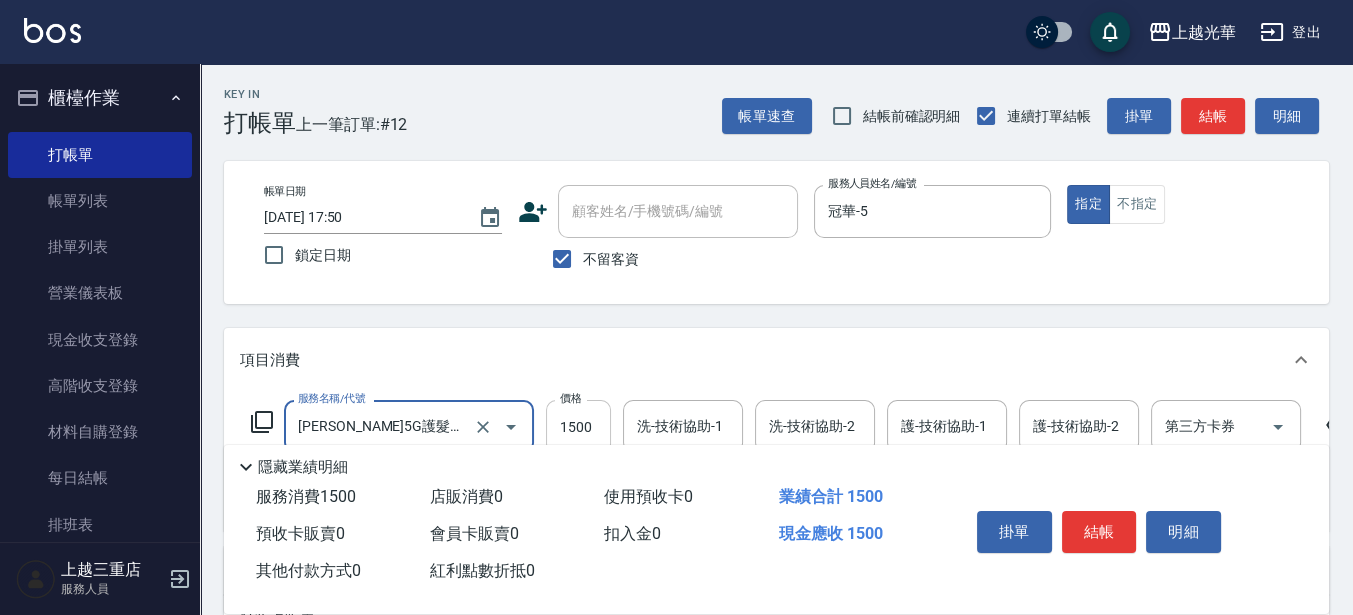 type on "[PERSON_NAME]5G護髮/單次(514)" 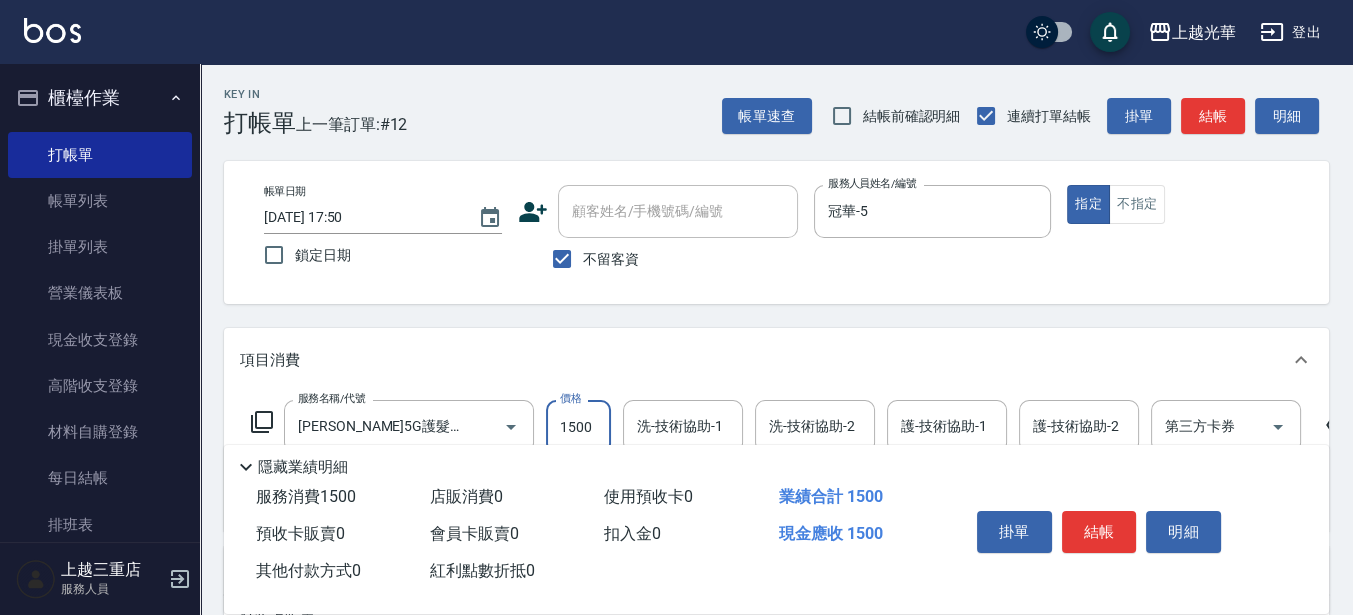 click on "1500" at bounding box center (578, 427) 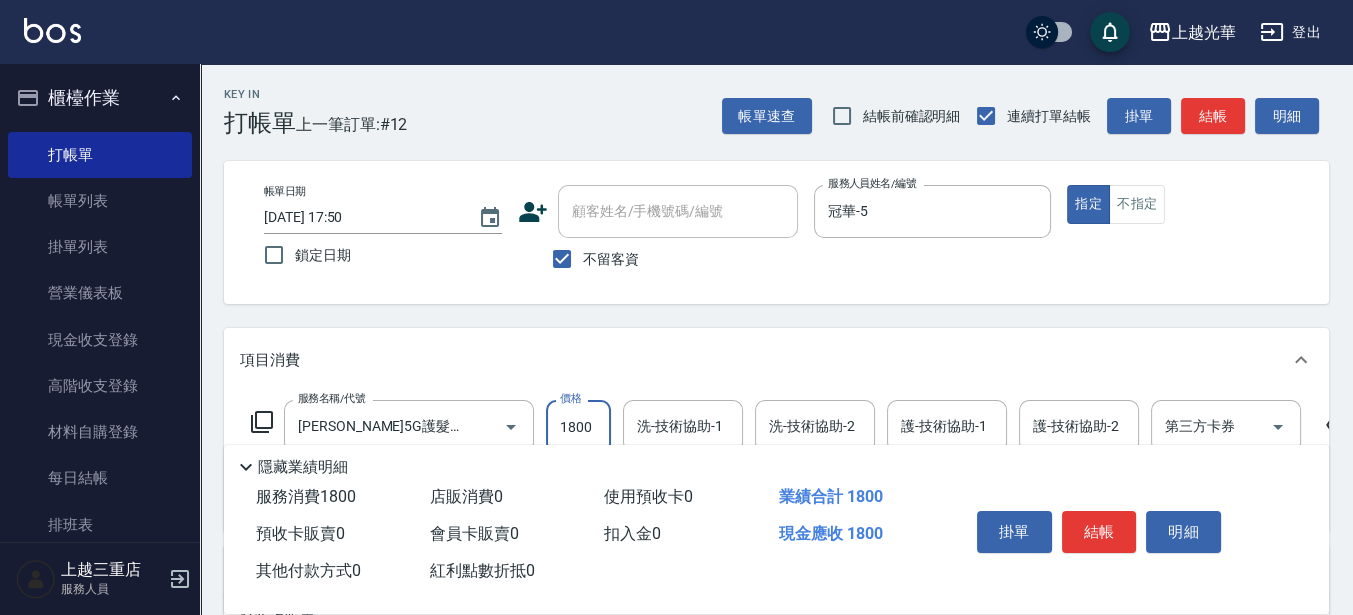 type on "1800" 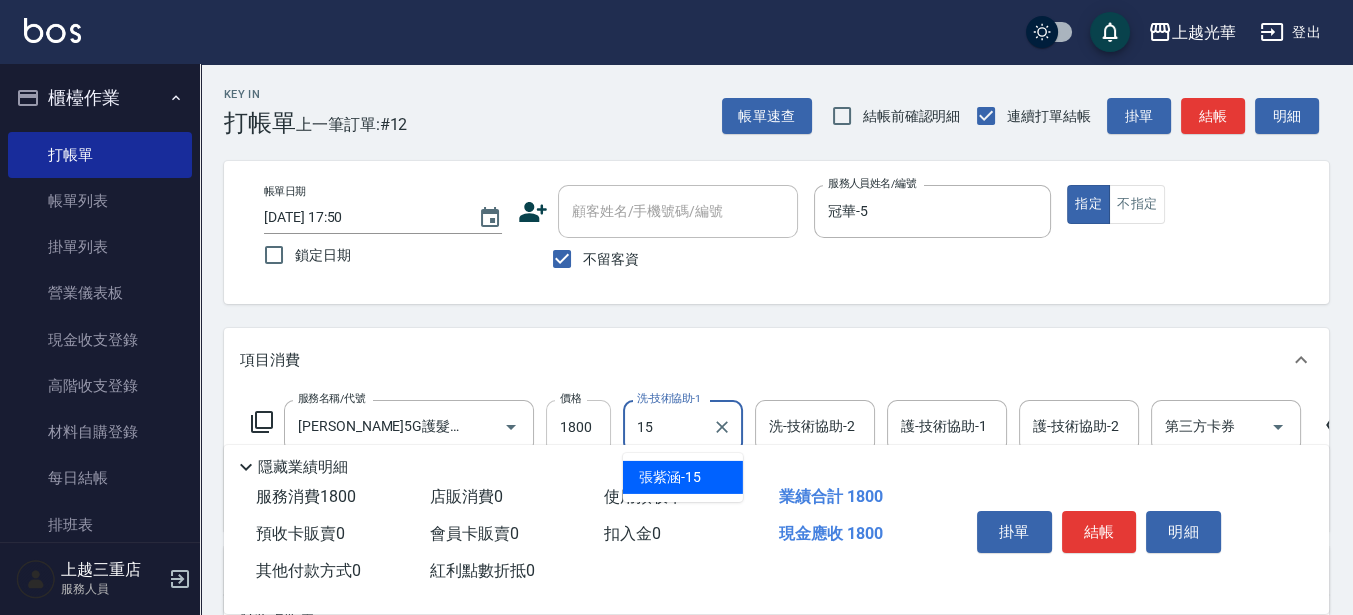 type on "[PERSON_NAME]-15" 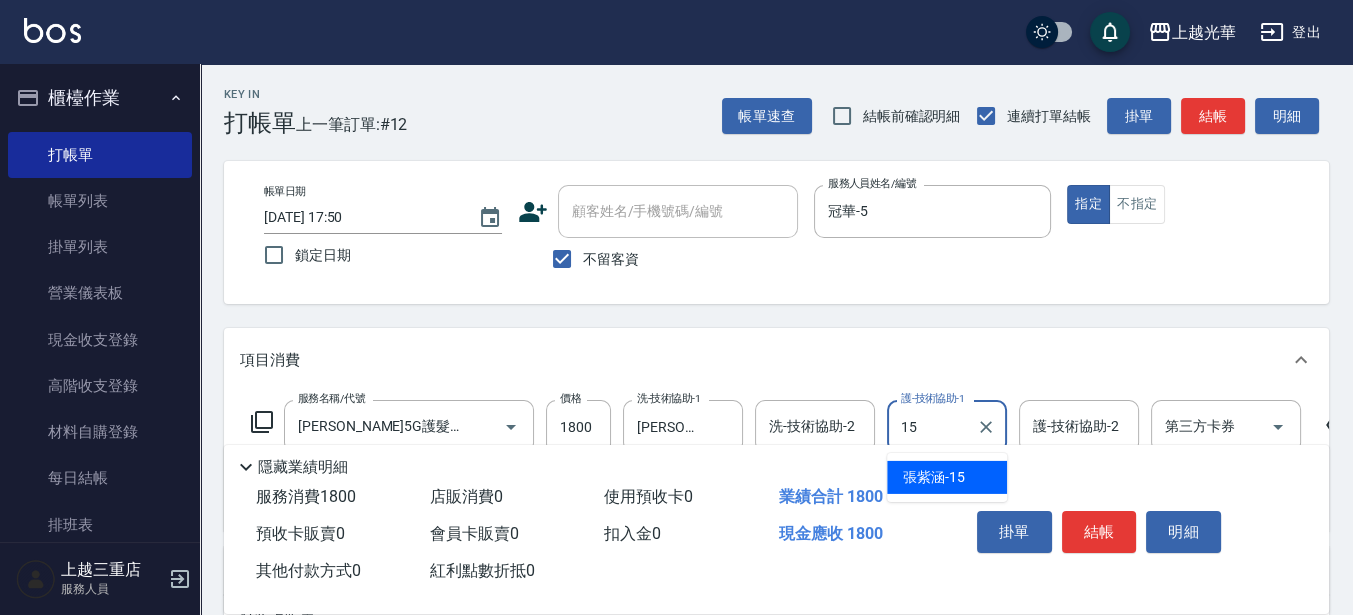 type on "[PERSON_NAME]-15" 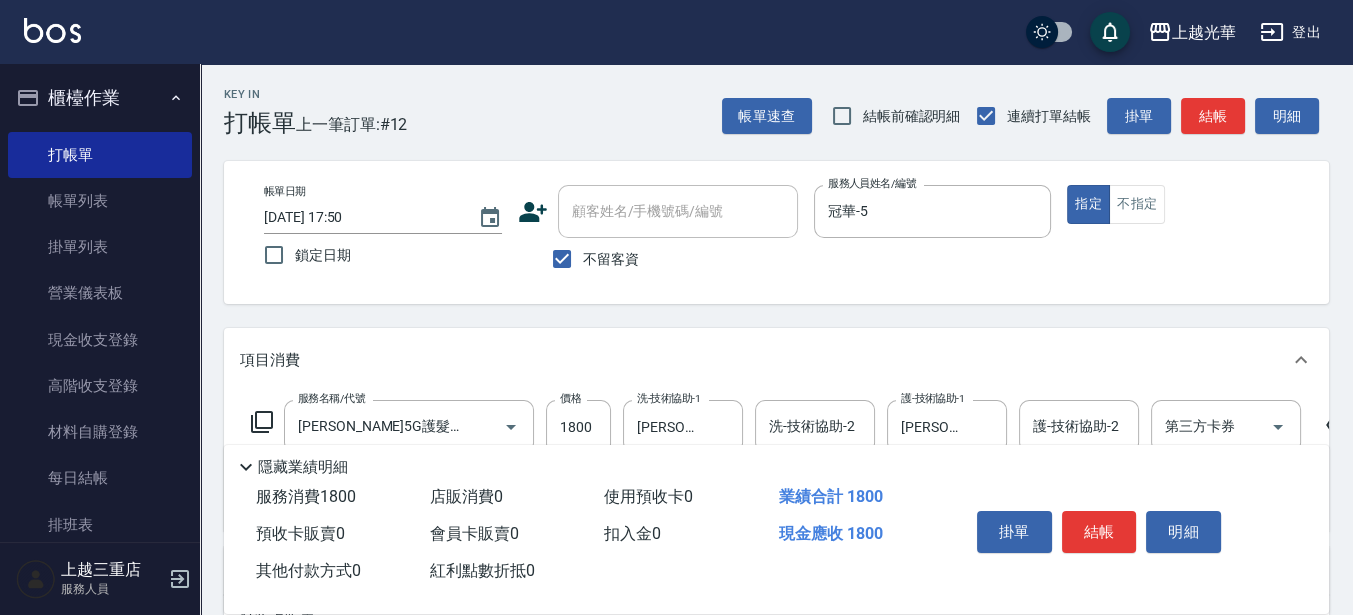 click on "帳單日期 [DATE] 17:50 鎖定日期 顧客姓名/手機號碼/編號 顧客姓名/手機號碼/編號 不留客資 服務人員姓名/編號 冠華-5 服務人員姓名/編號 指定 不指定" at bounding box center [776, 232] 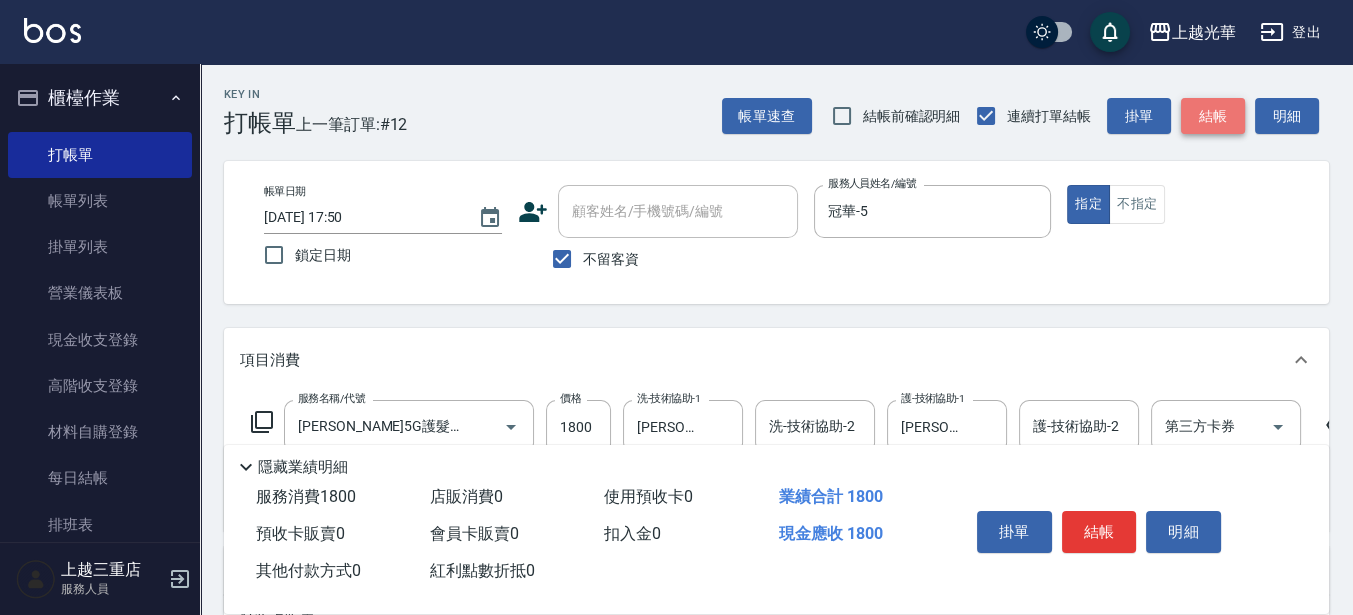 click on "結帳" at bounding box center (1213, 116) 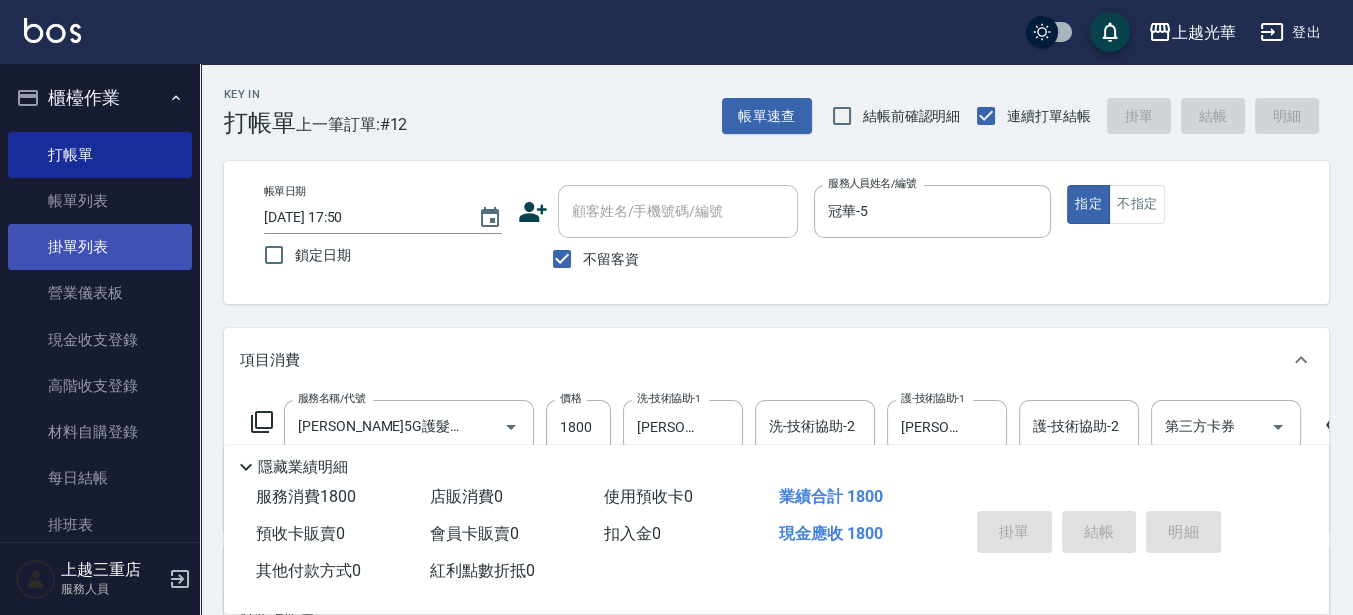 type 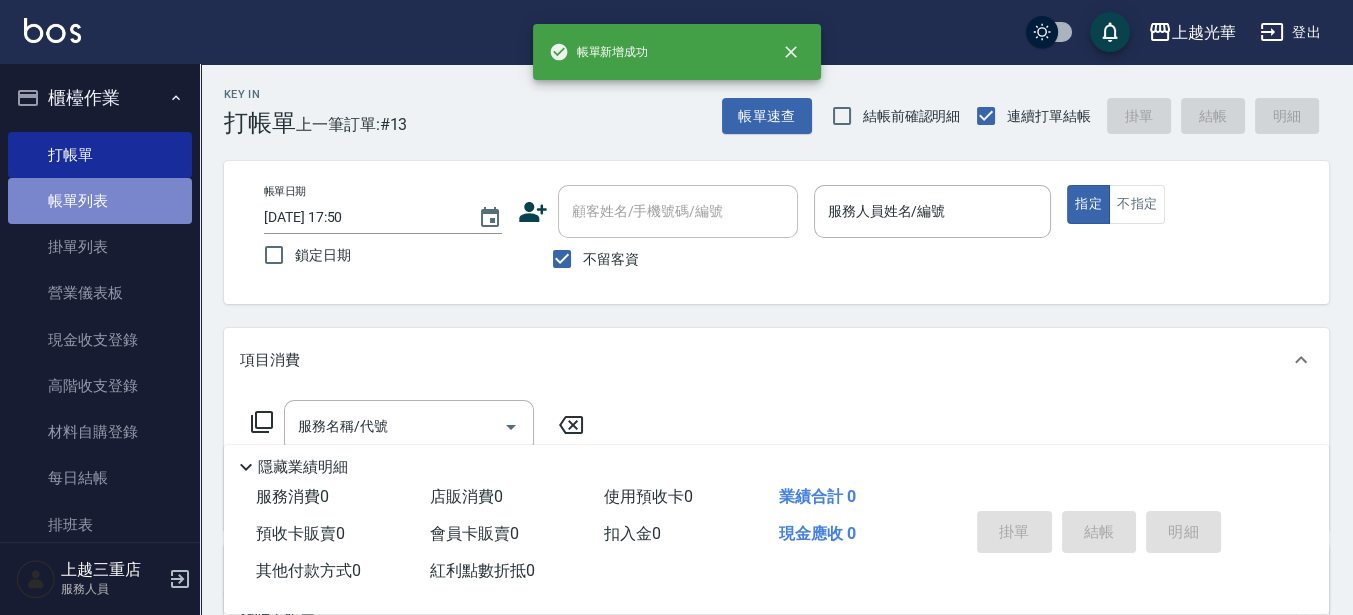 click on "帳單列表" at bounding box center [100, 201] 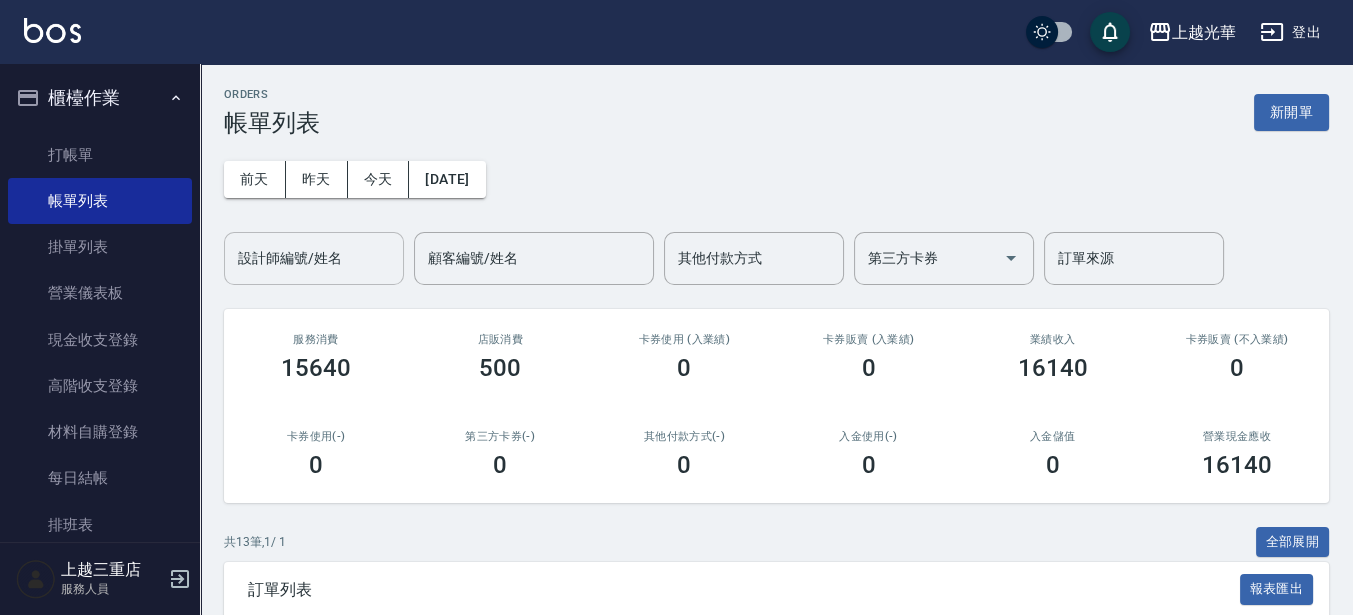drag, startPoint x: 343, startPoint y: 258, endPoint x: 335, endPoint y: 232, distance: 27.202942 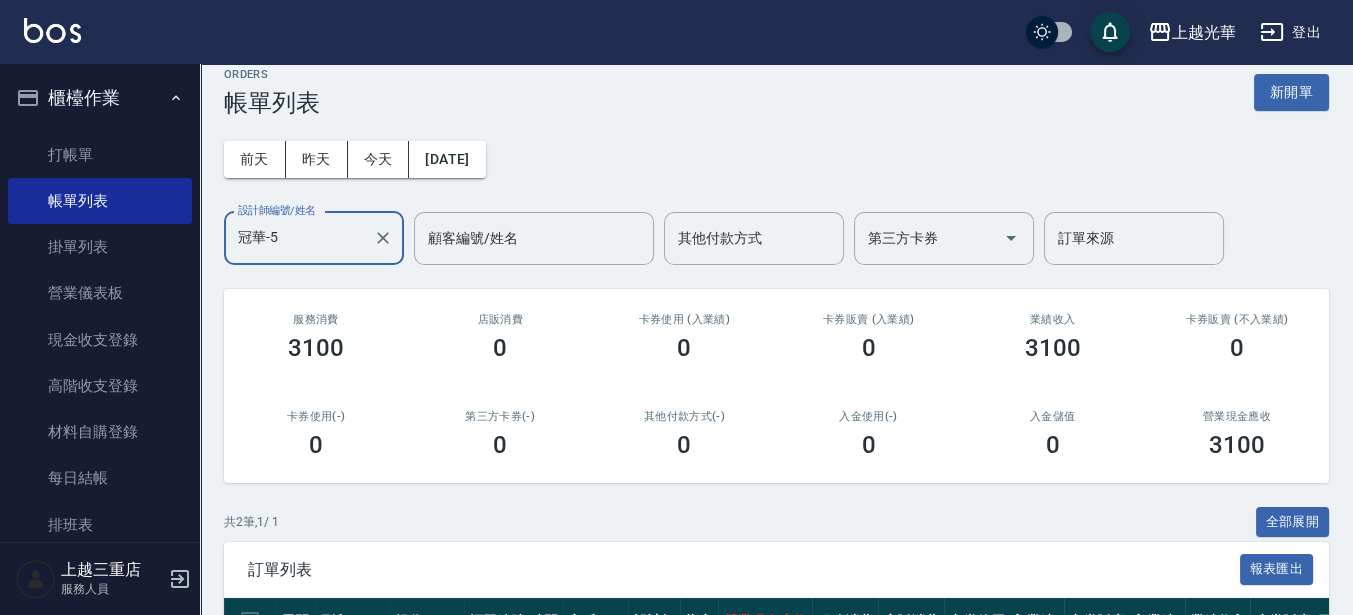 scroll, scrollTop: 240, scrollLeft: 0, axis: vertical 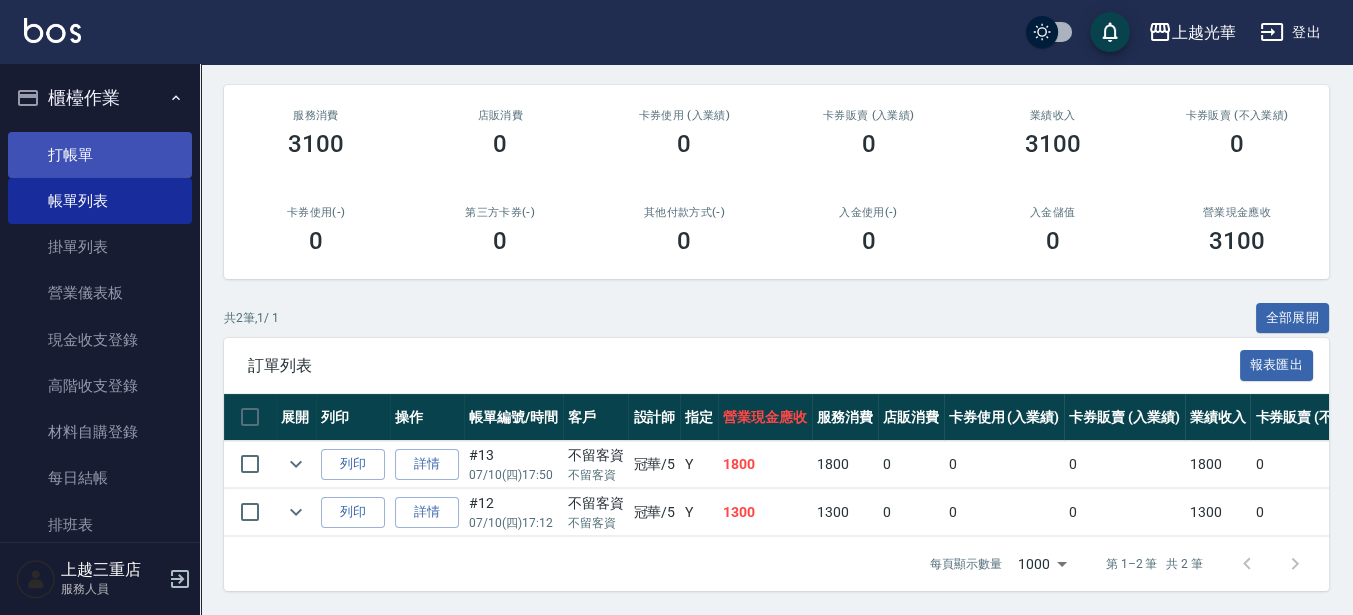 type on "冠華-5" 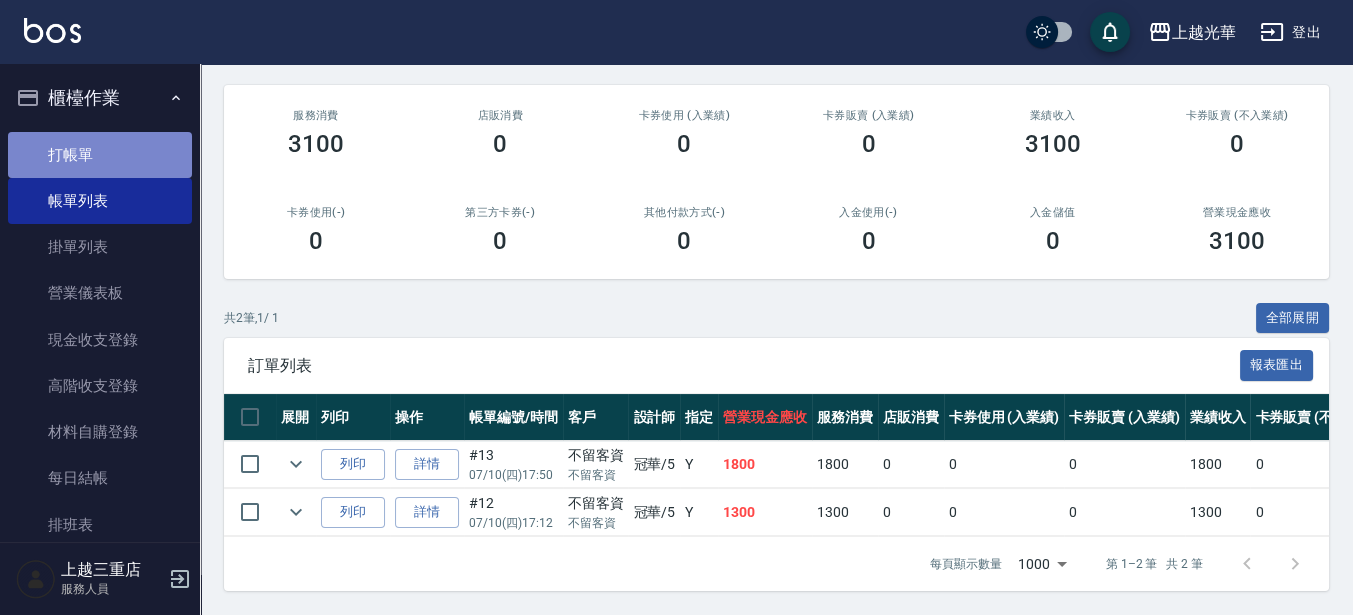 click on "打帳單" at bounding box center [100, 155] 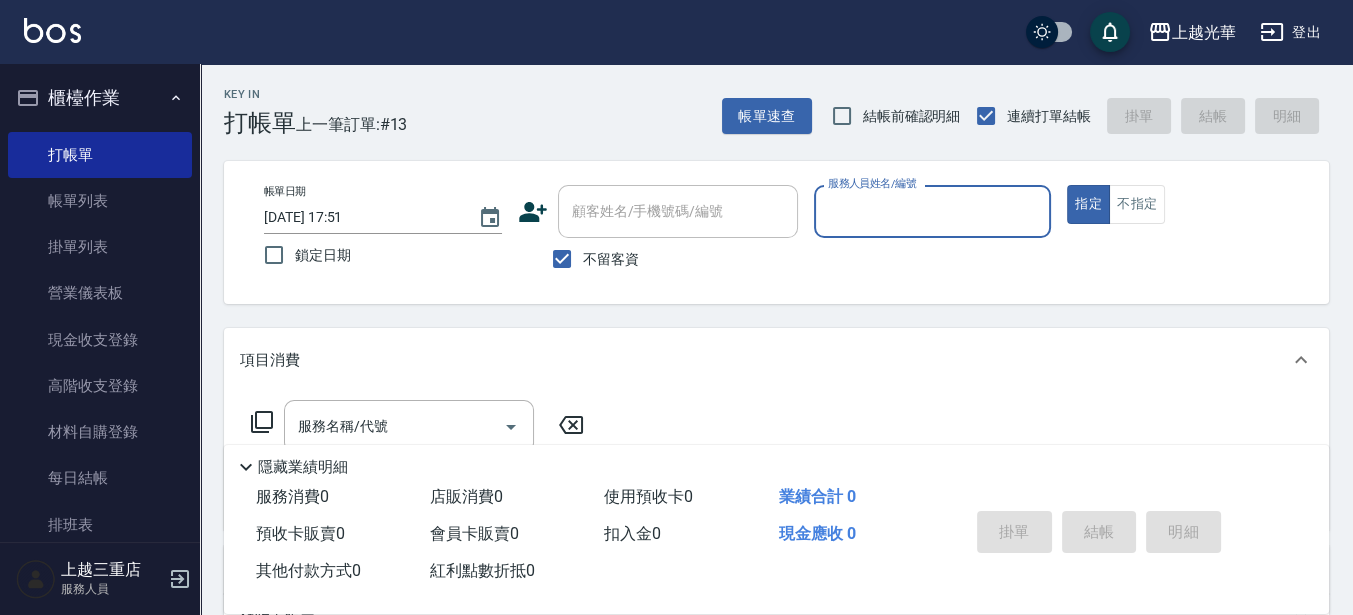 drag, startPoint x: 875, startPoint y: 214, endPoint x: 841, endPoint y: 207, distance: 34.713108 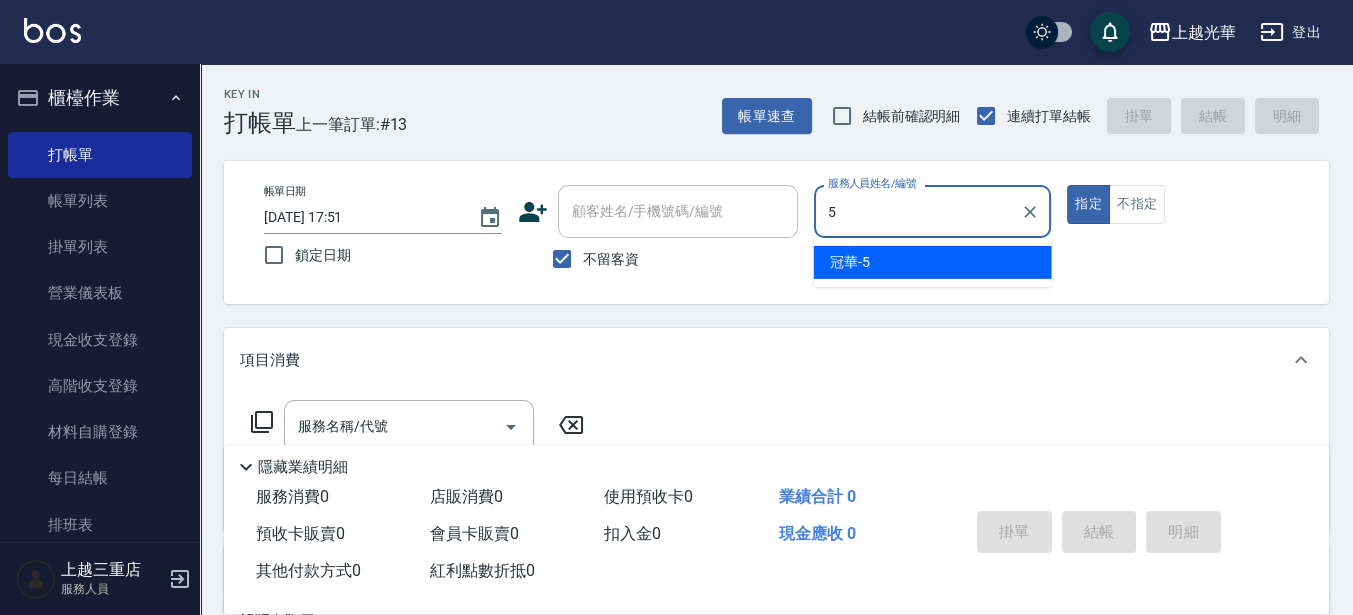 type on "冠華-5" 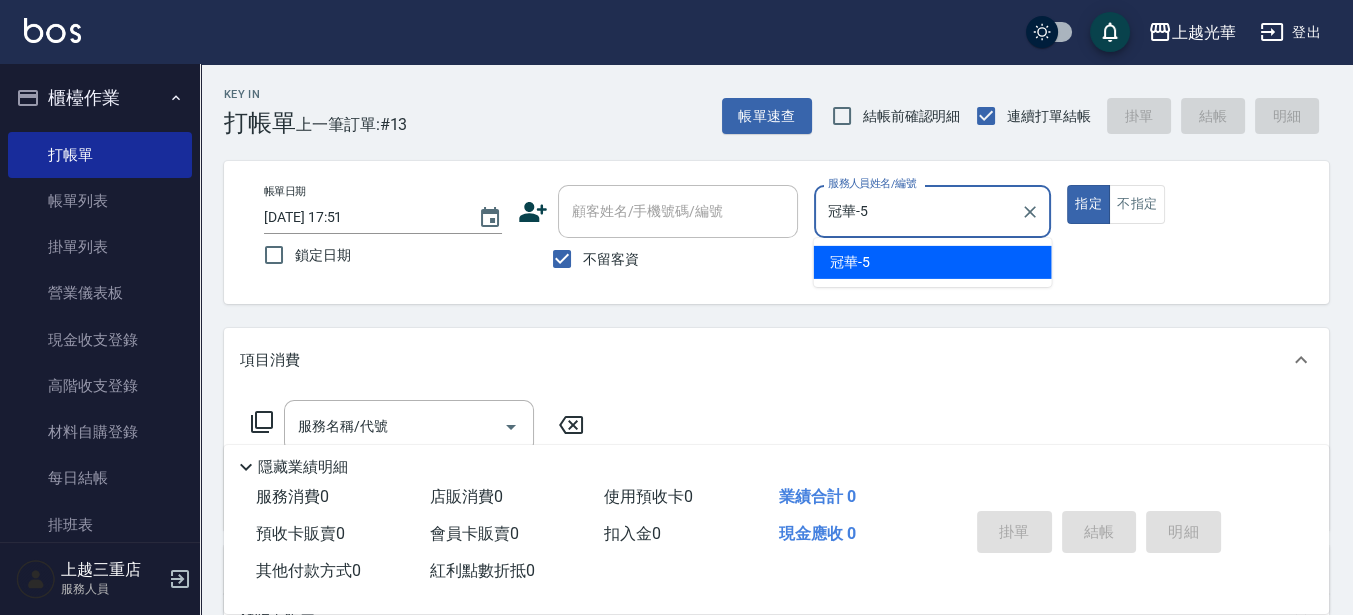 type on "true" 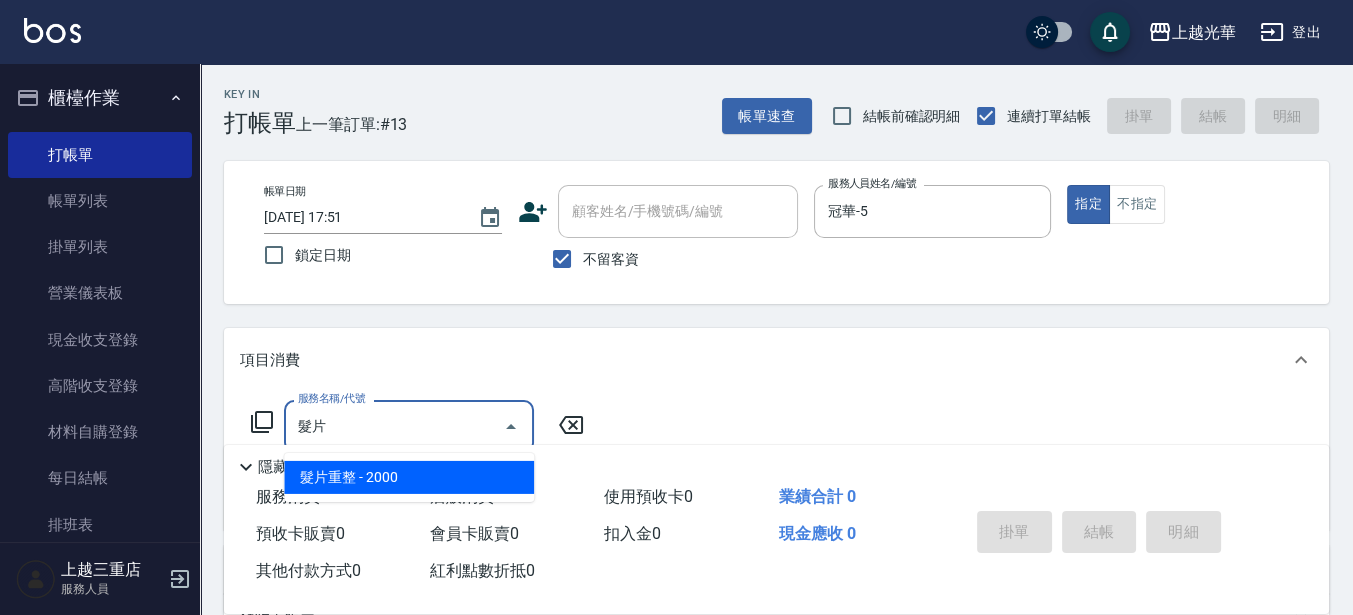 click on "髮片重整 - 2000" at bounding box center [409, 477] 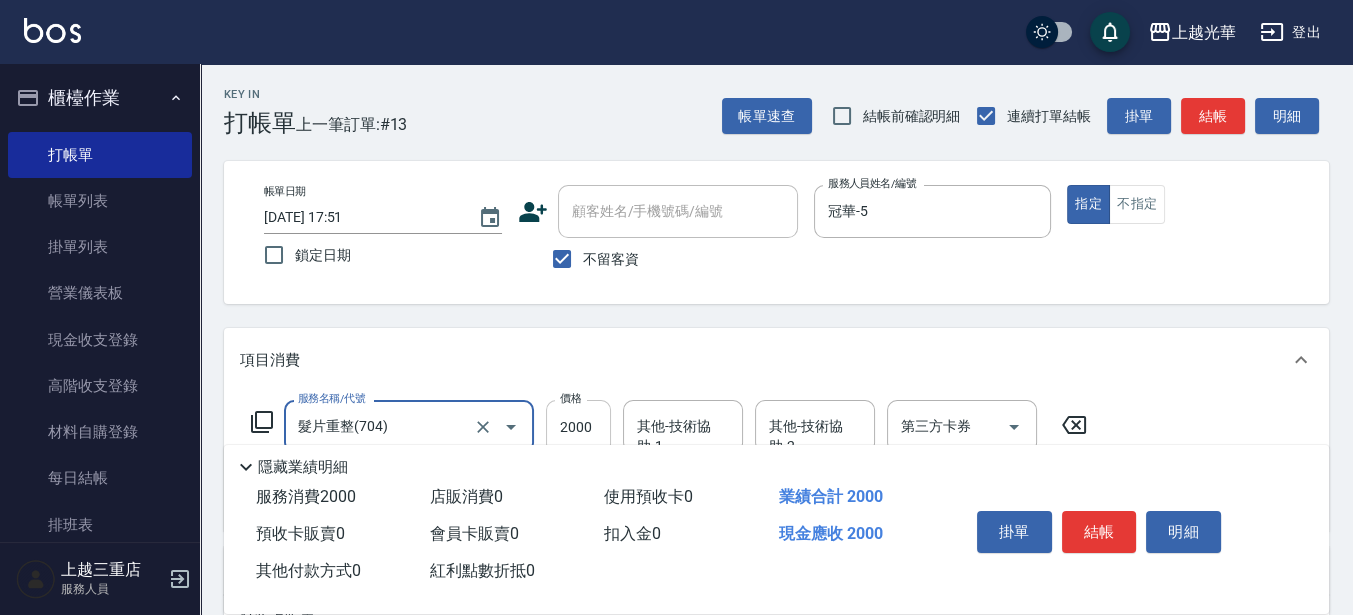 type on "髮片重整(704)" 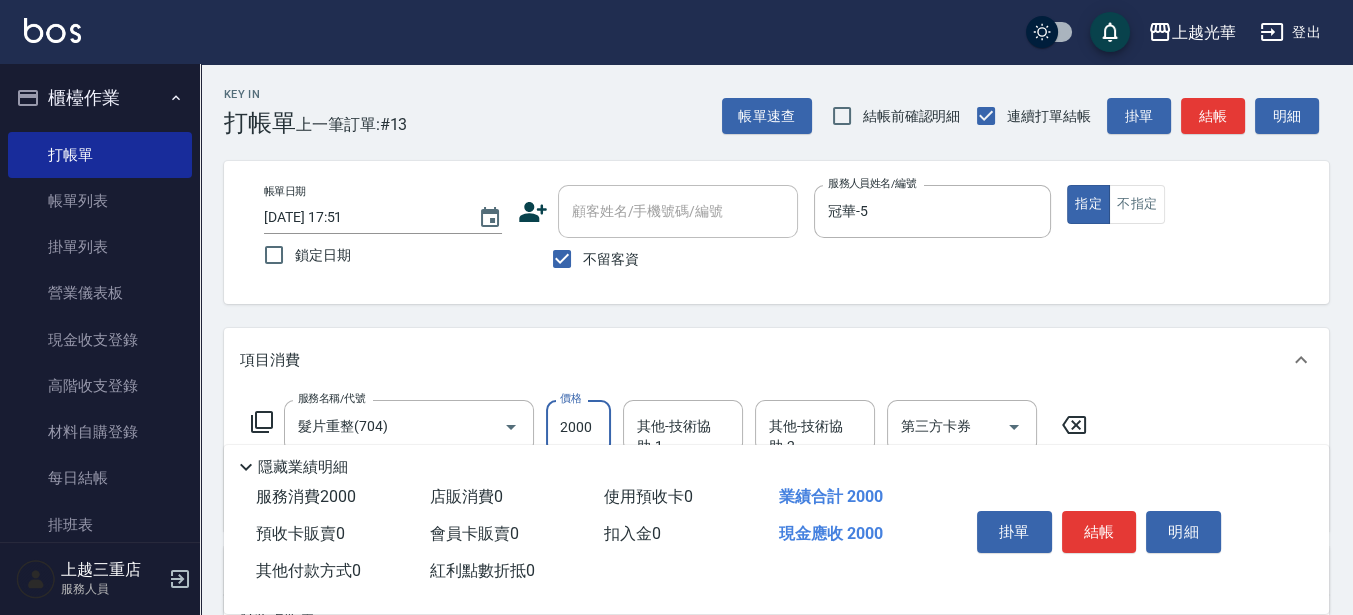 click on "2000" at bounding box center (578, 427) 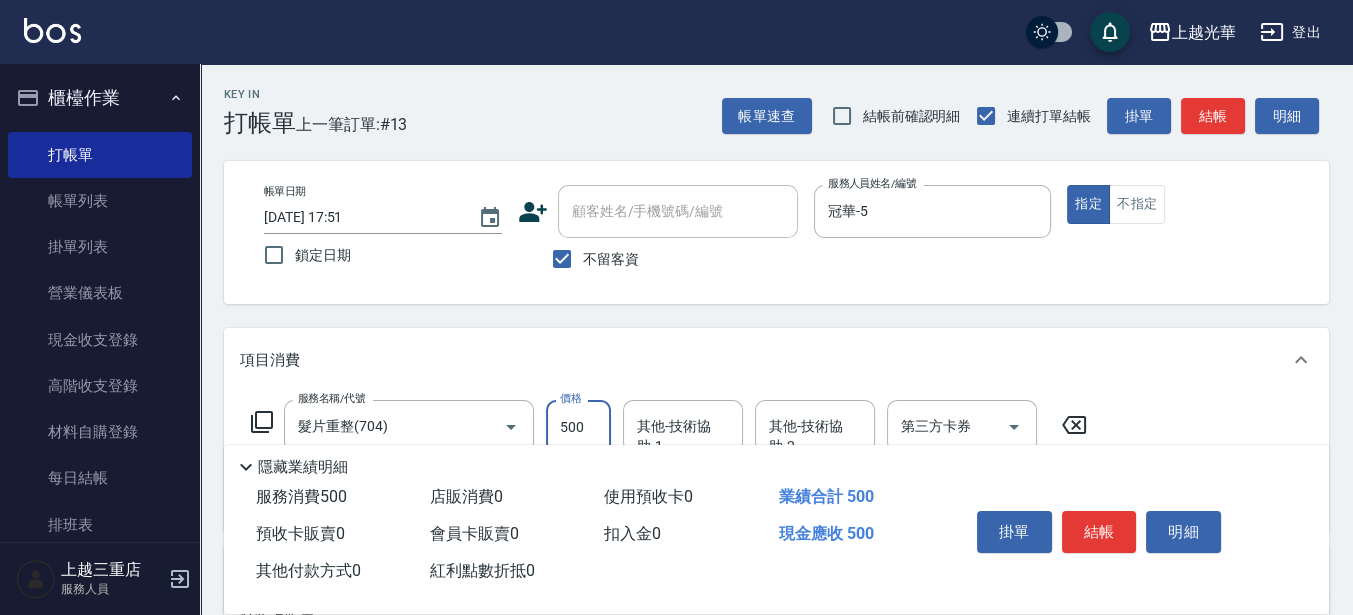 type on "500" 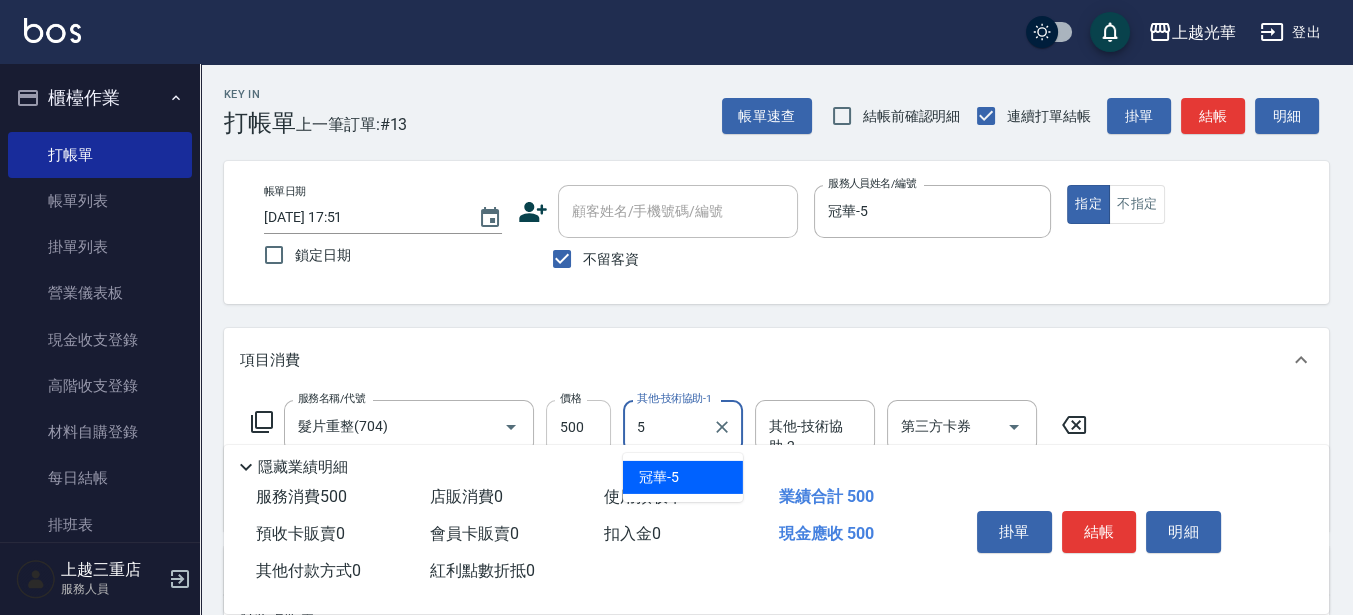 type on "冠華-5" 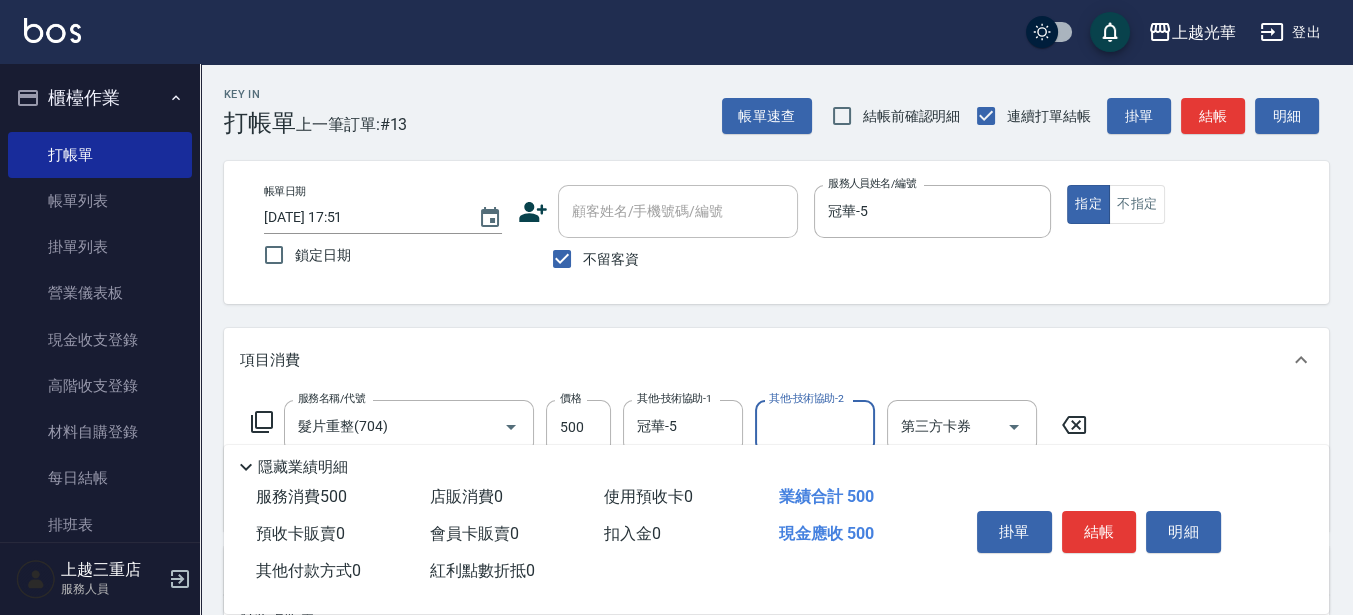 click on "帳單日期 [DATE] 17:51 鎖定日期 顧客姓名/手機號碼/編號 顧客姓名/手機號碼/編號 不留客資 服務人員姓名/編號 冠華-5 服務人員姓名/編號 指定 不指定" at bounding box center [776, 232] 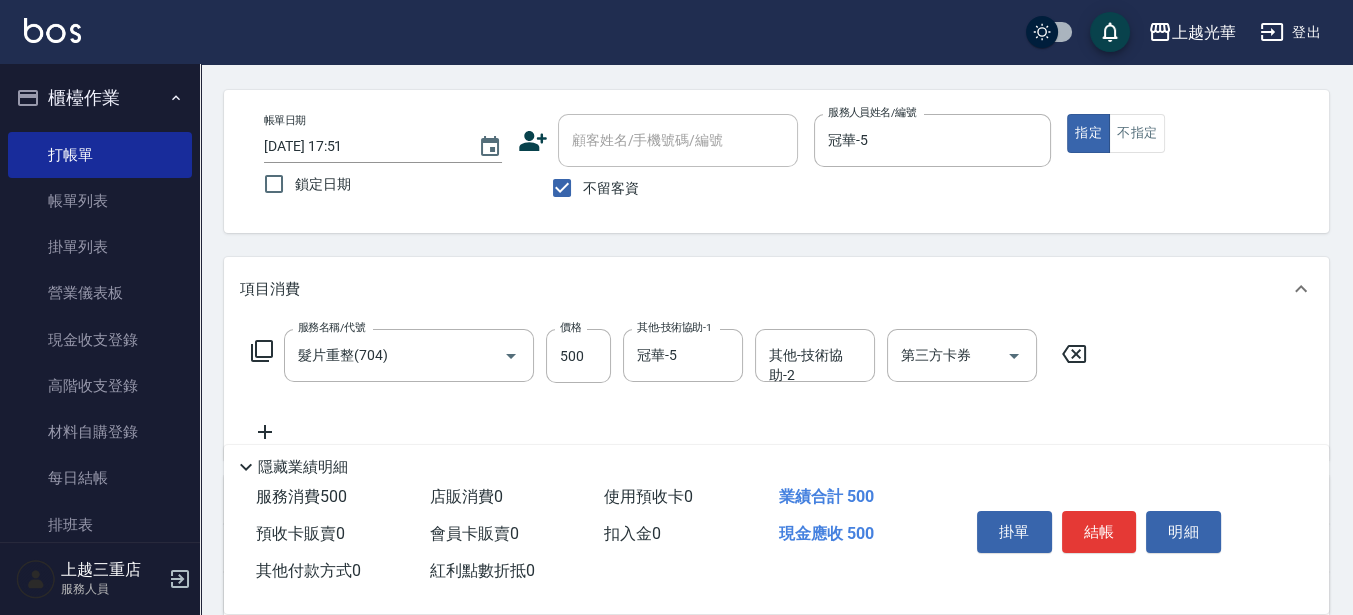 scroll, scrollTop: 0, scrollLeft: 0, axis: both 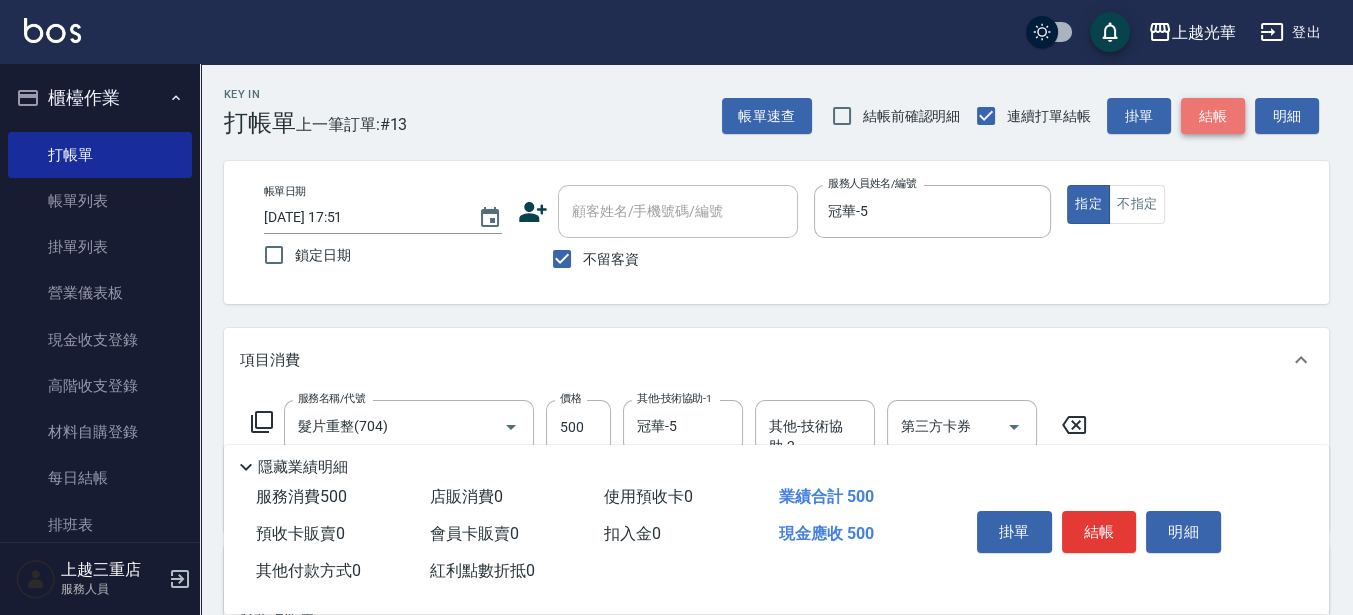 click on "結帳" at bounding box center (1213, 116) 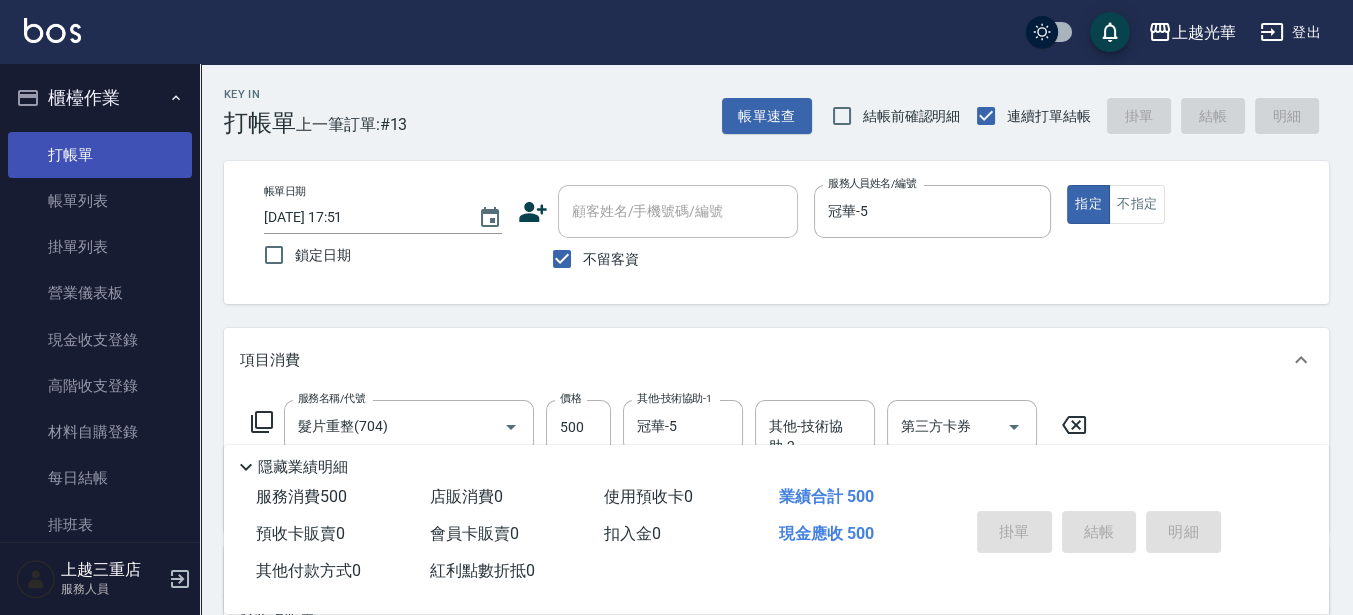 type 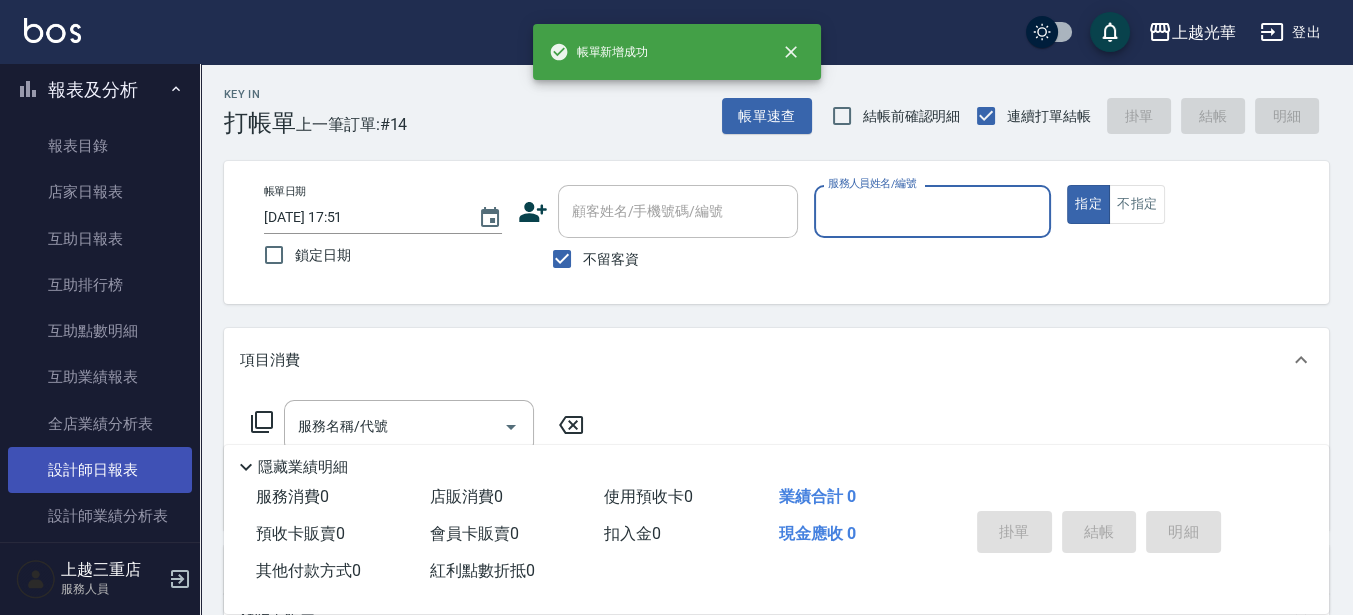 scroll, scrollTop: 625, scrollLeft: 0, axis: vertical 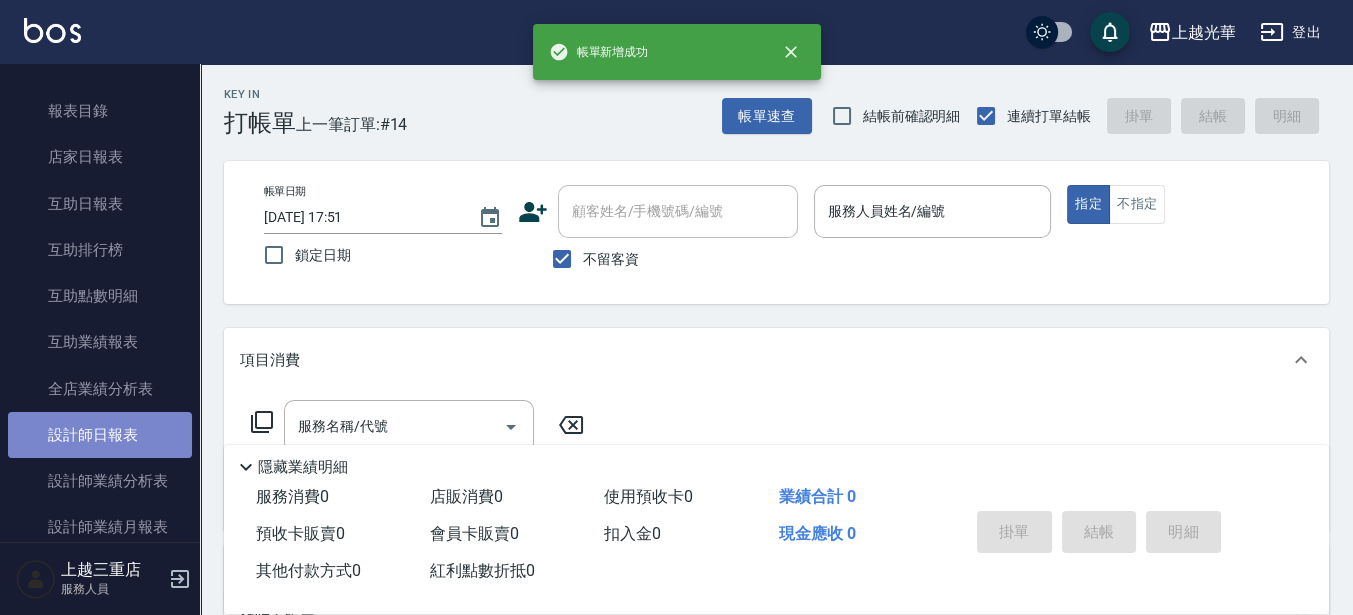 click on "設計師日報表" at bounding box center [100, 435] 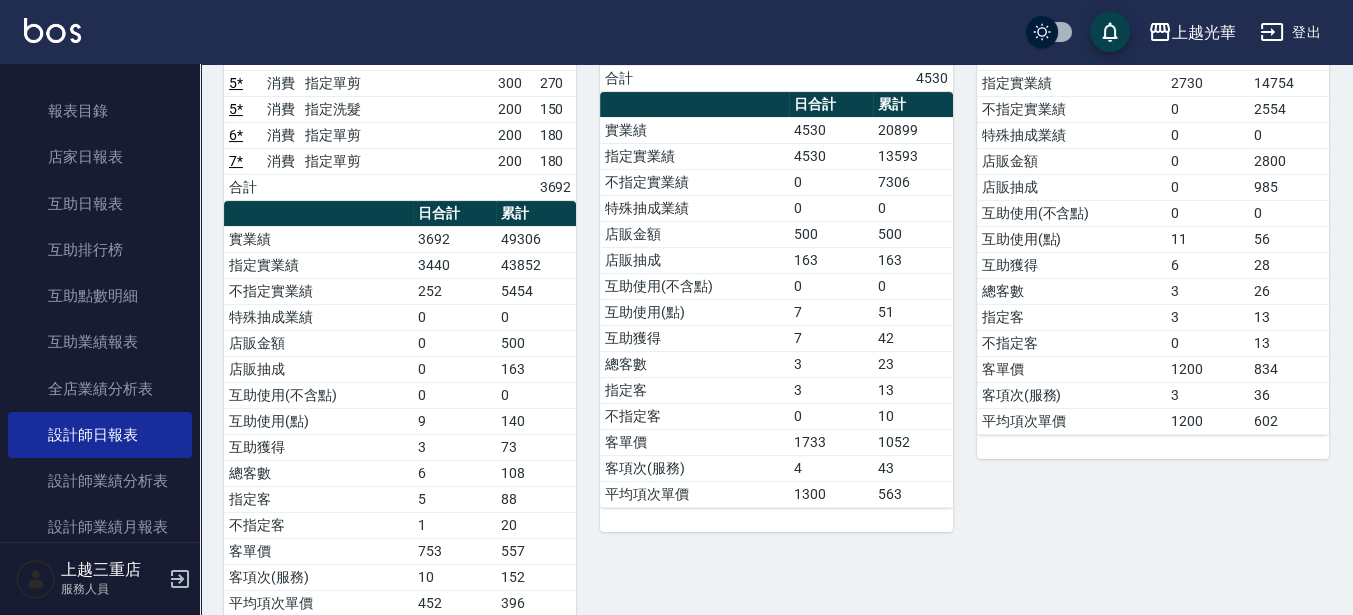 scroll, scrollTop: 125, scrollLeft: 0, axis: vertical 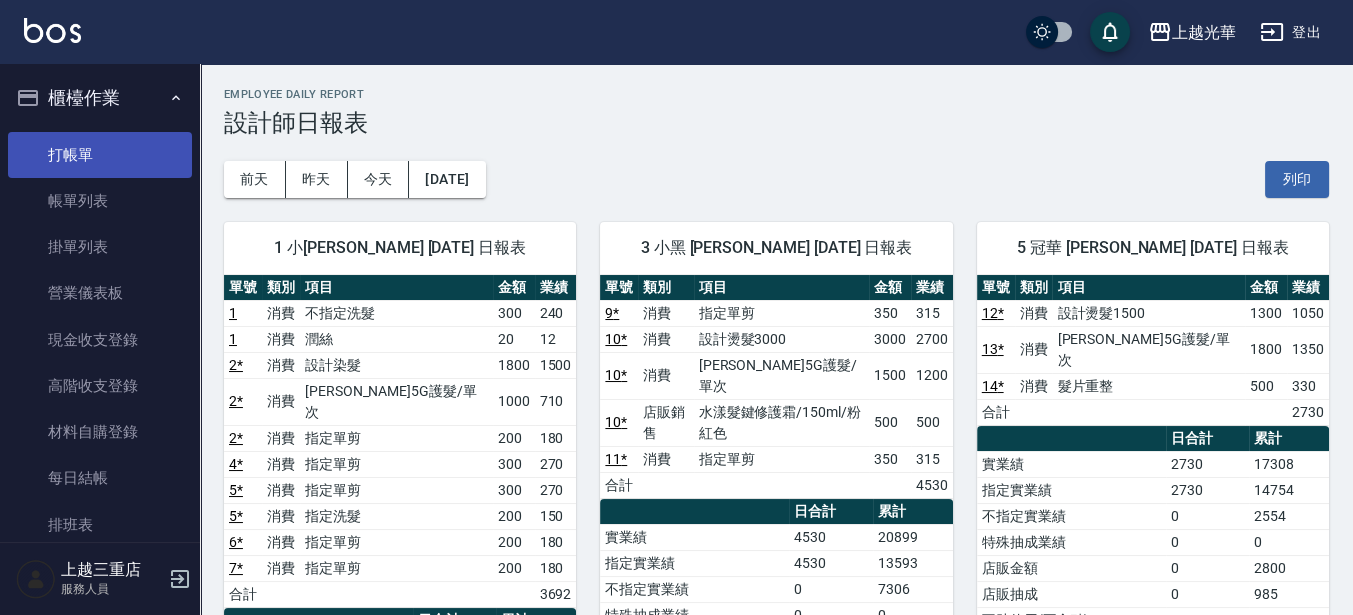 click on "打帳單" at bounding box center [100, 155] 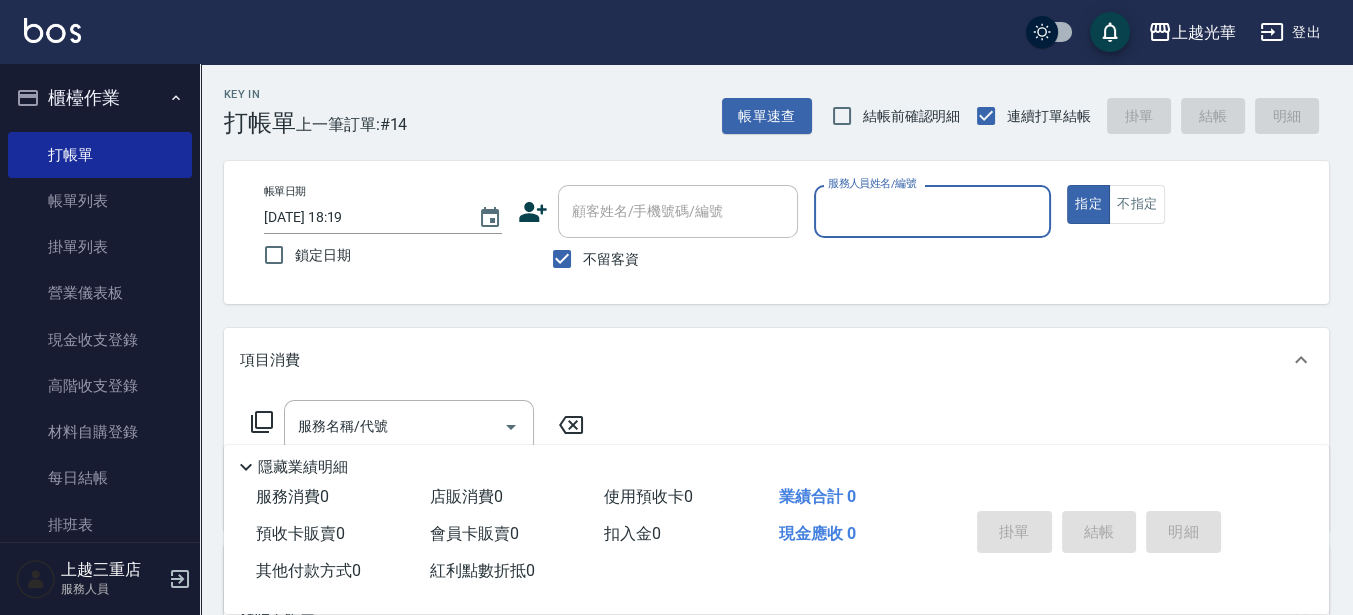drag, startPoint x: 570, startPoint y: 256, endPoint x: 591, endPoint y: 238, distance: 27.658634 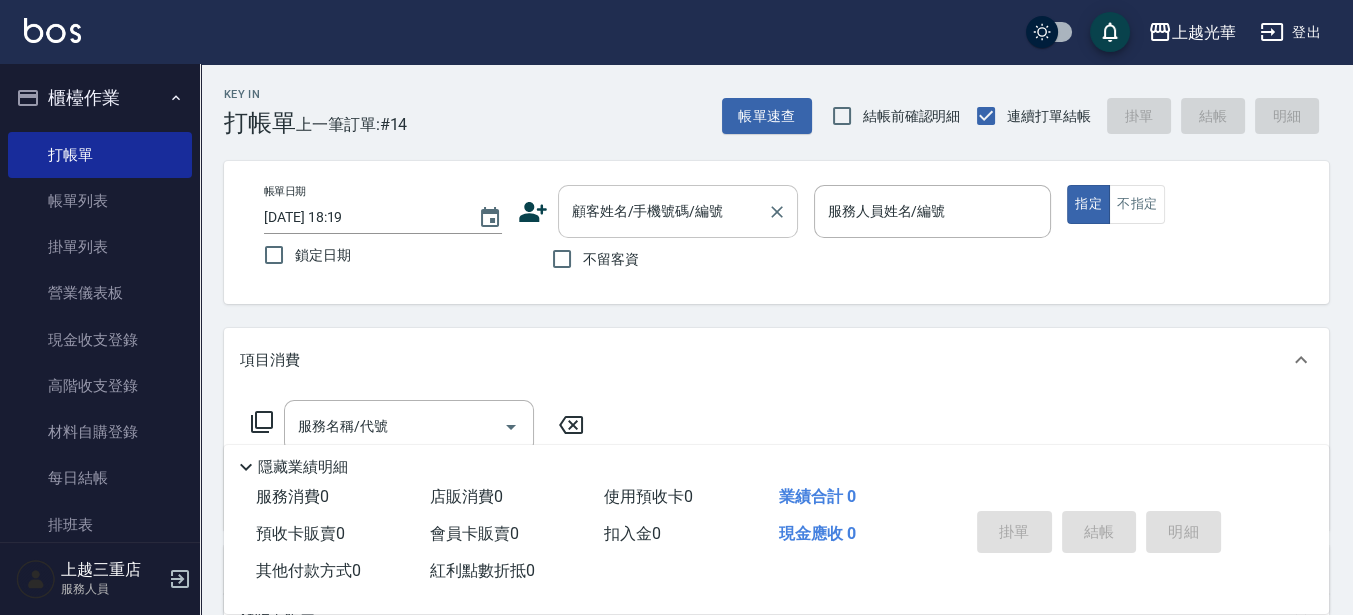 click on "顧客姓名/手機號碼/編號" at bounding box center [663, 211] 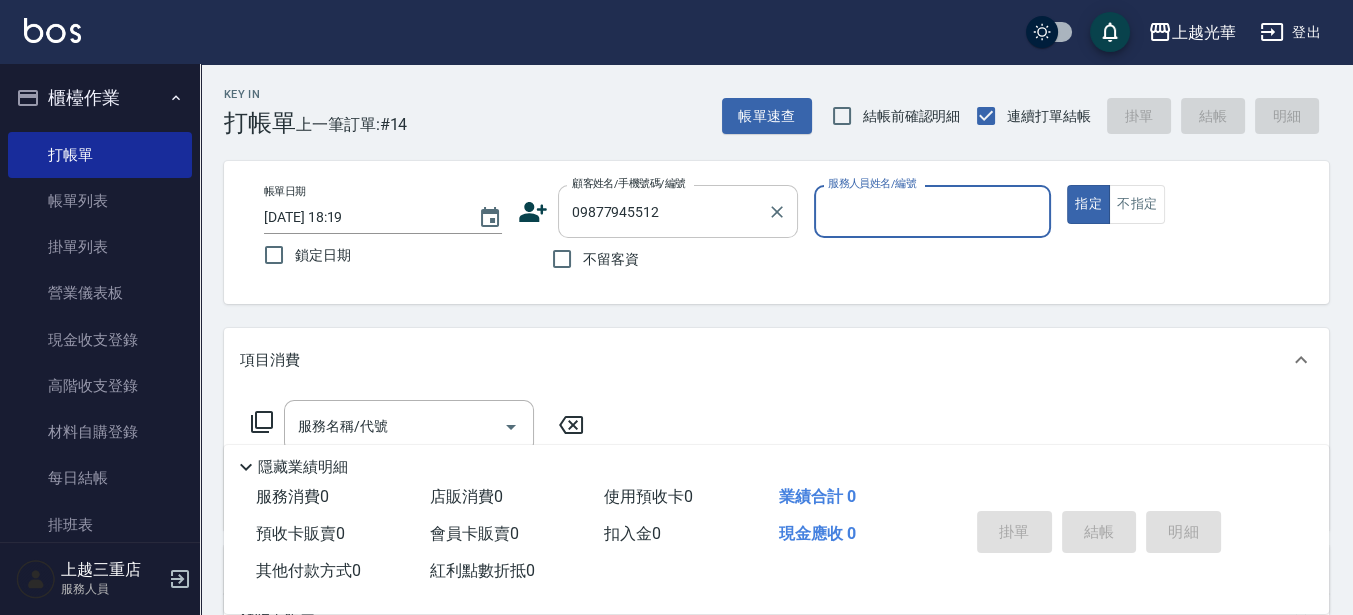 drag, startPoint x: 681, startPoint y: 217, endPoint x: 692, endPoint y: 215, distance: 11.18034 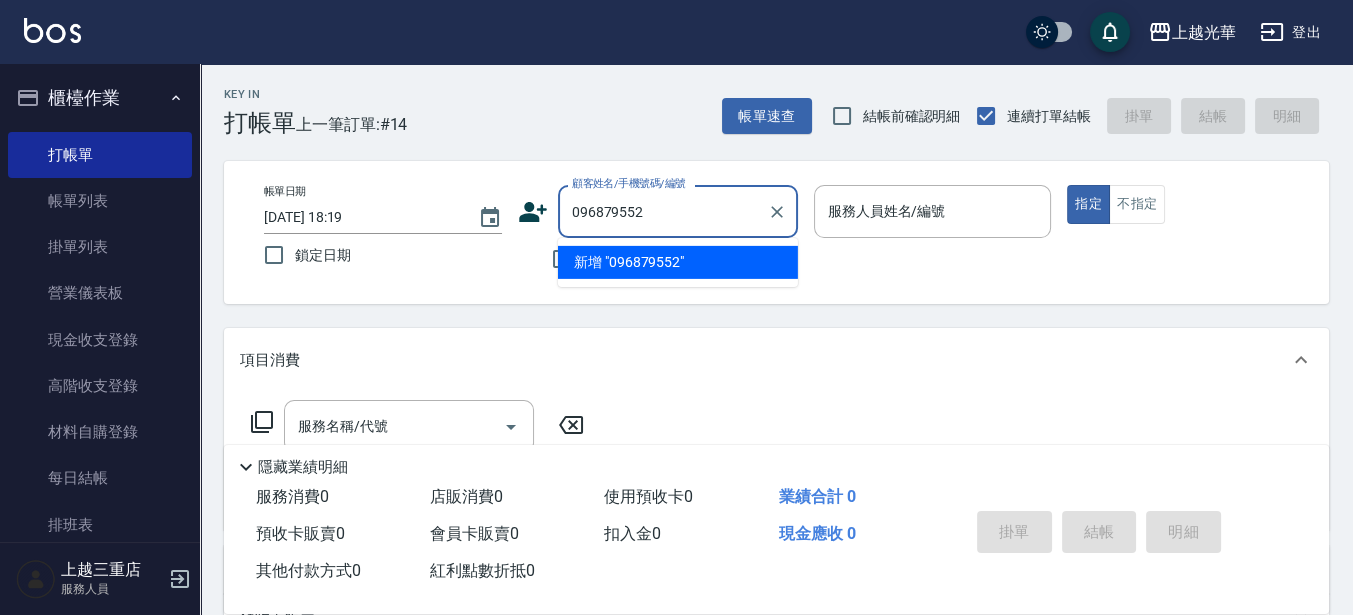 type on "0968795521" 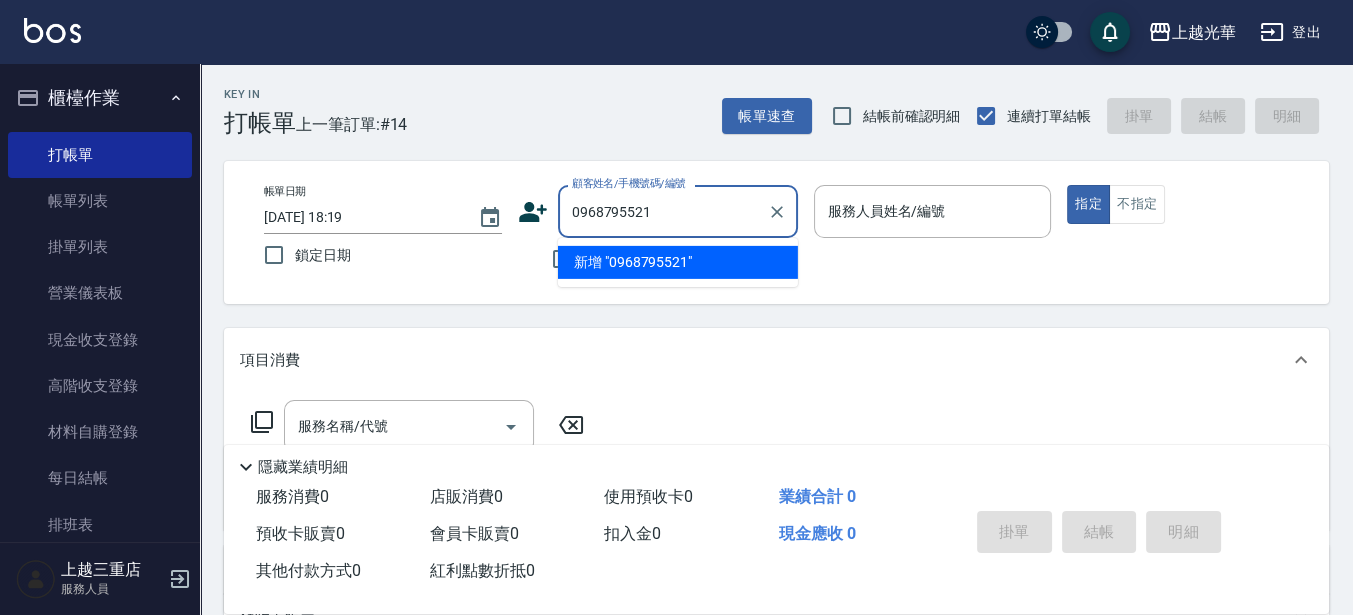 drag, startPoint x: 669, startPoint y: 211, endPoint x: 302, endPoint y: 161, distance: 370.39032 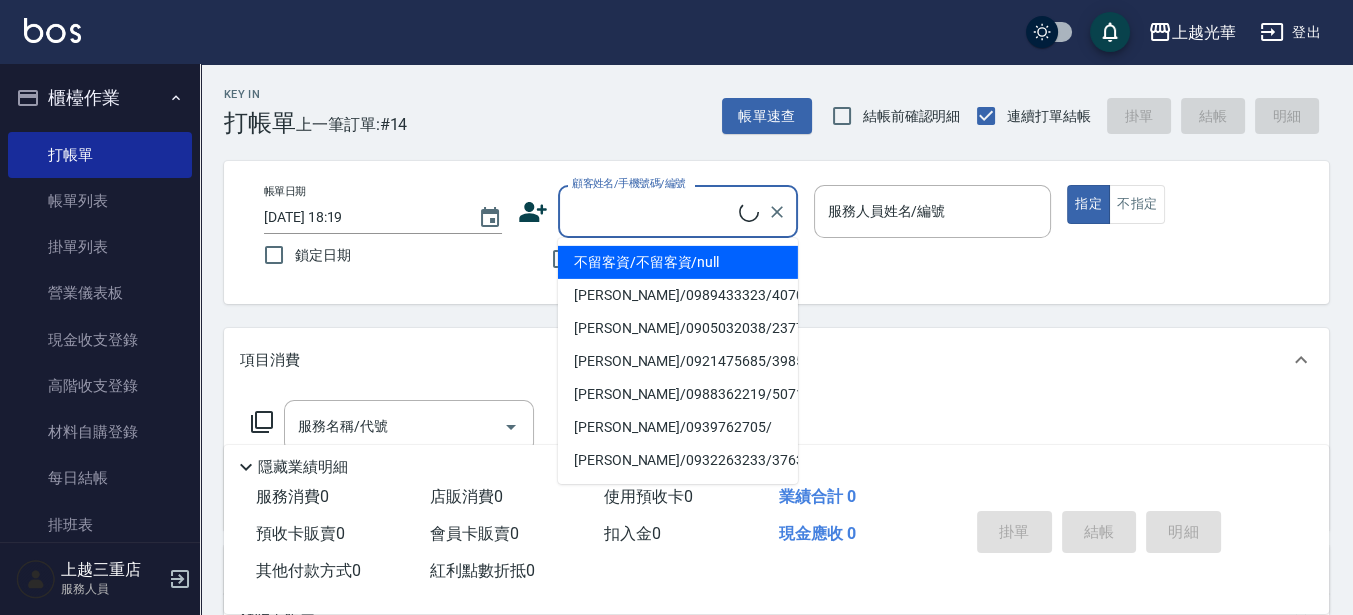 type 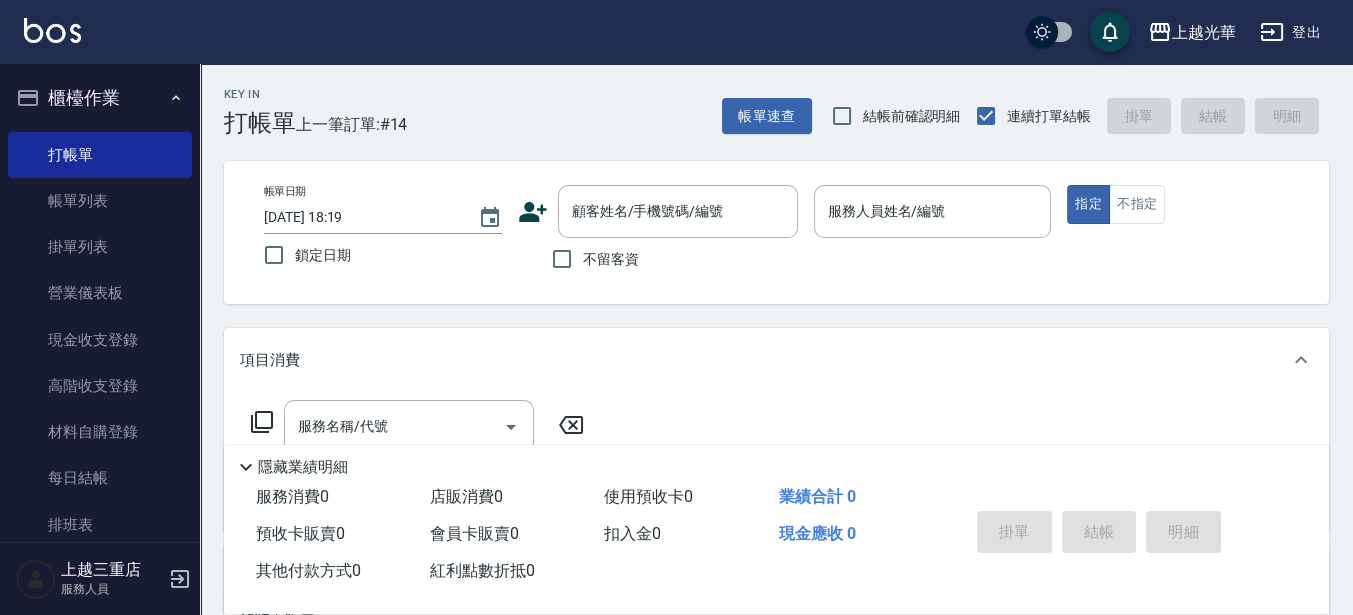 click 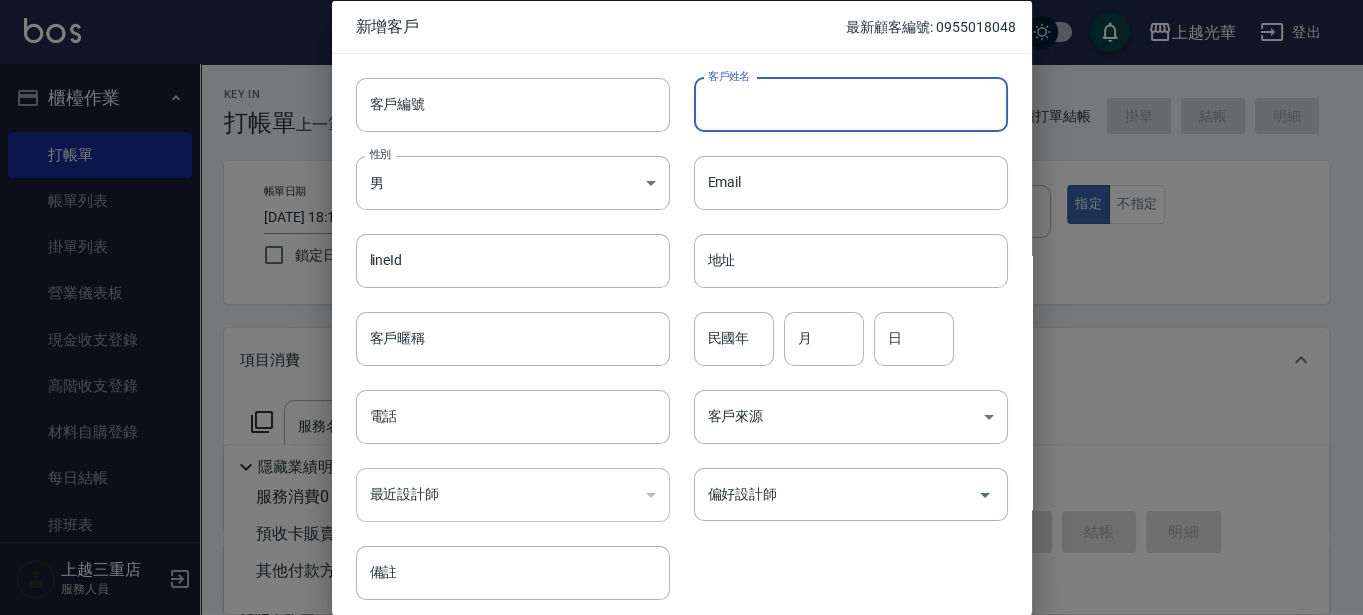 click on "客戶姓名" at bounding box center [851, 104] 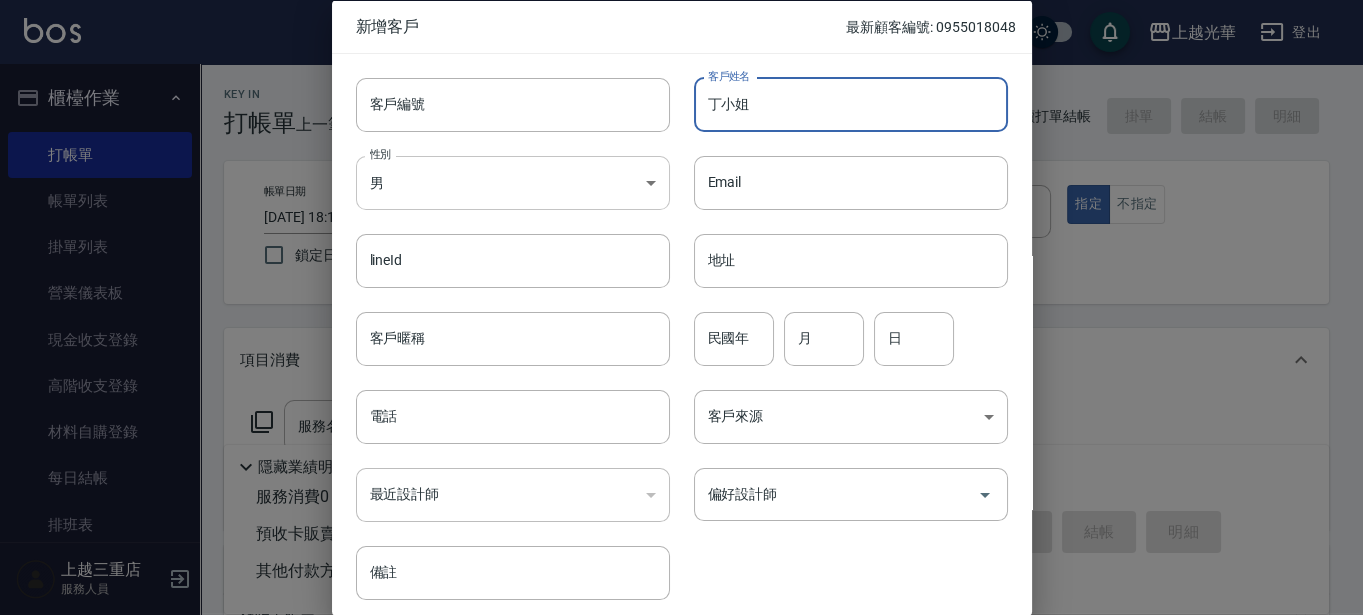 type on "丁小姐" 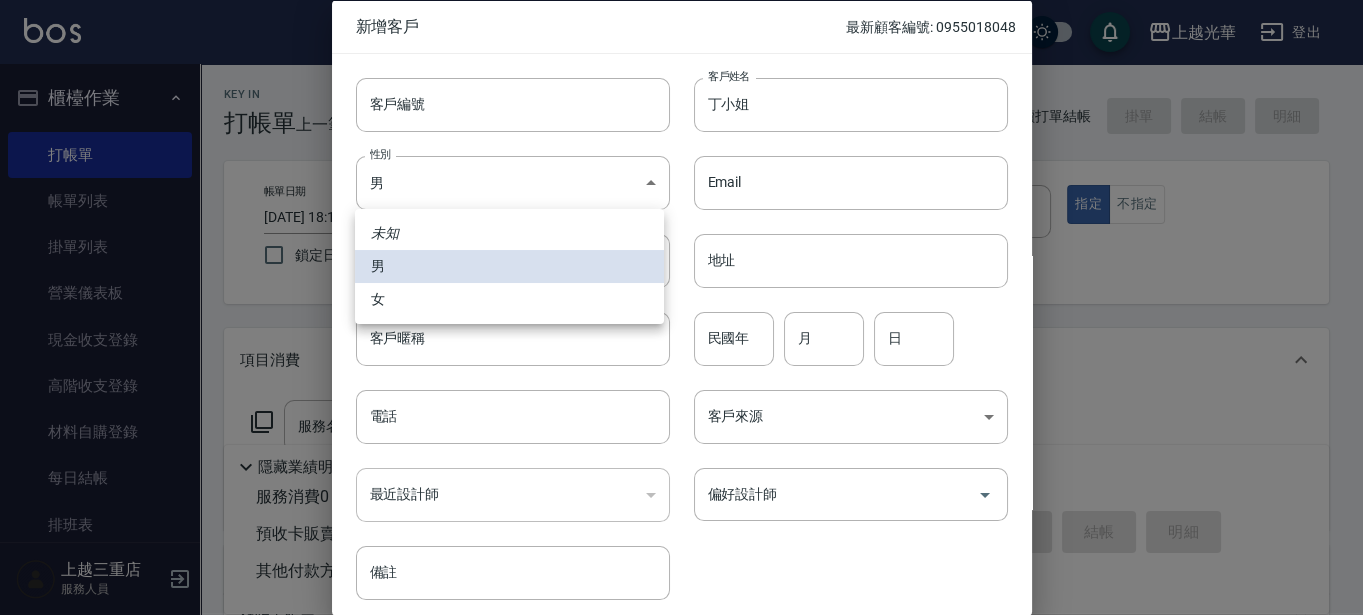 click on "女" at bounding box center [509, 299] 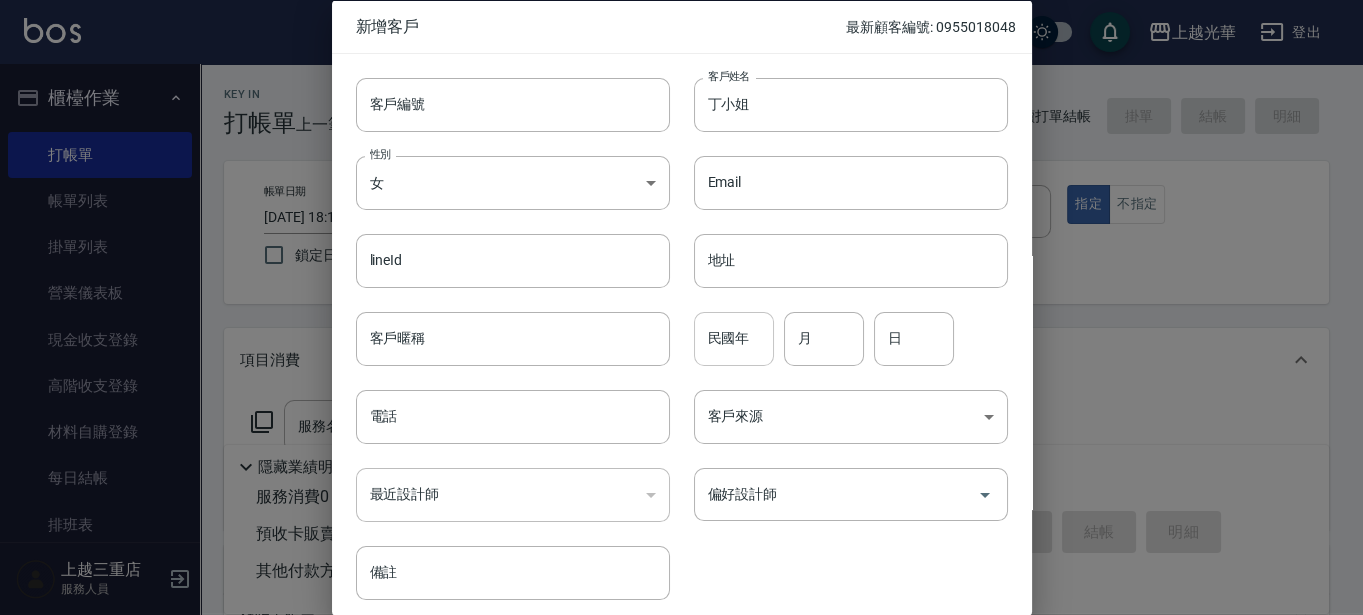 click on "民國年" at bounding box center (734, 338) 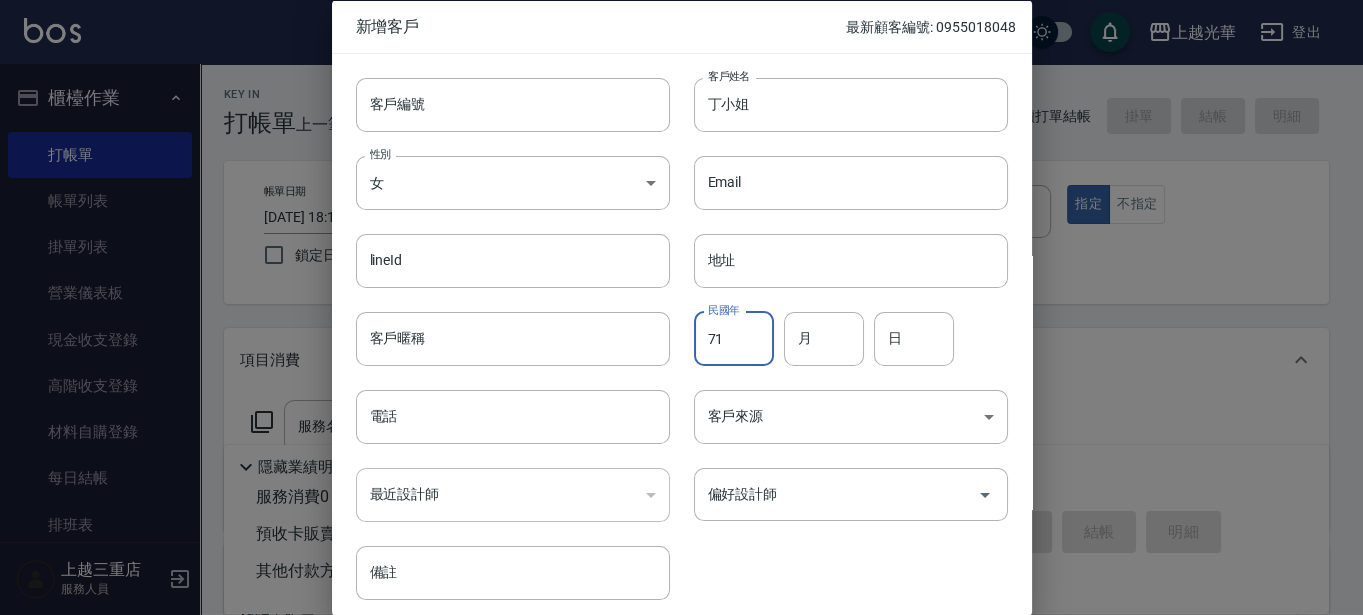 type on "71" 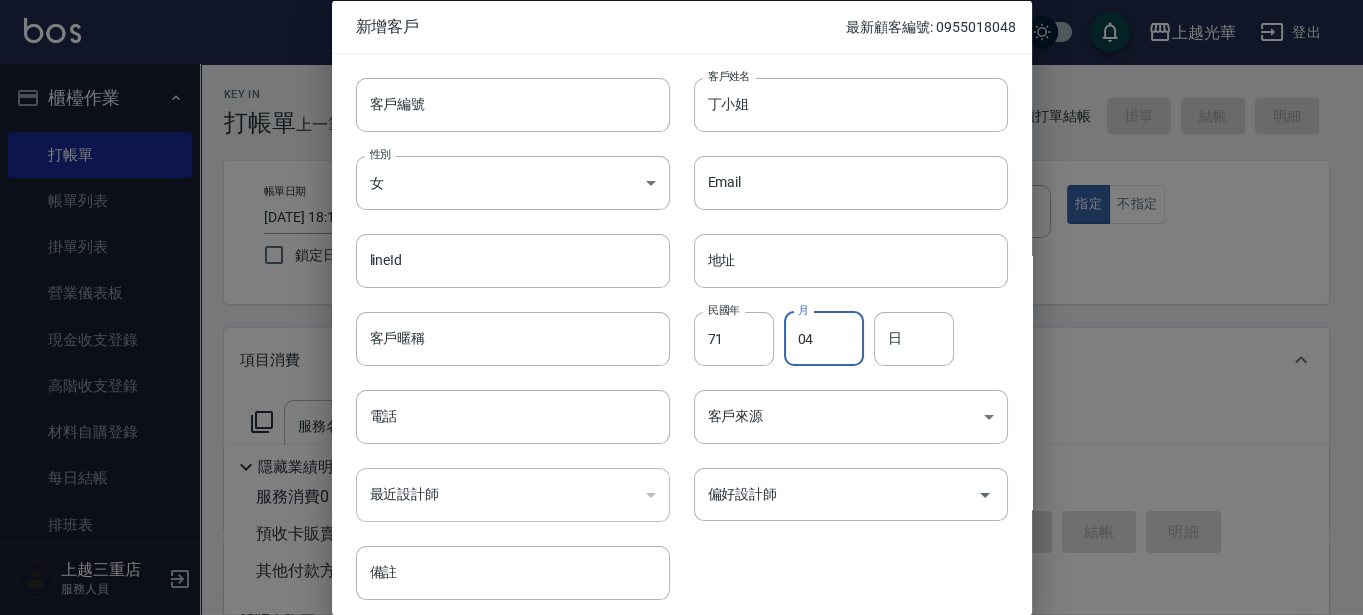 type on "04" 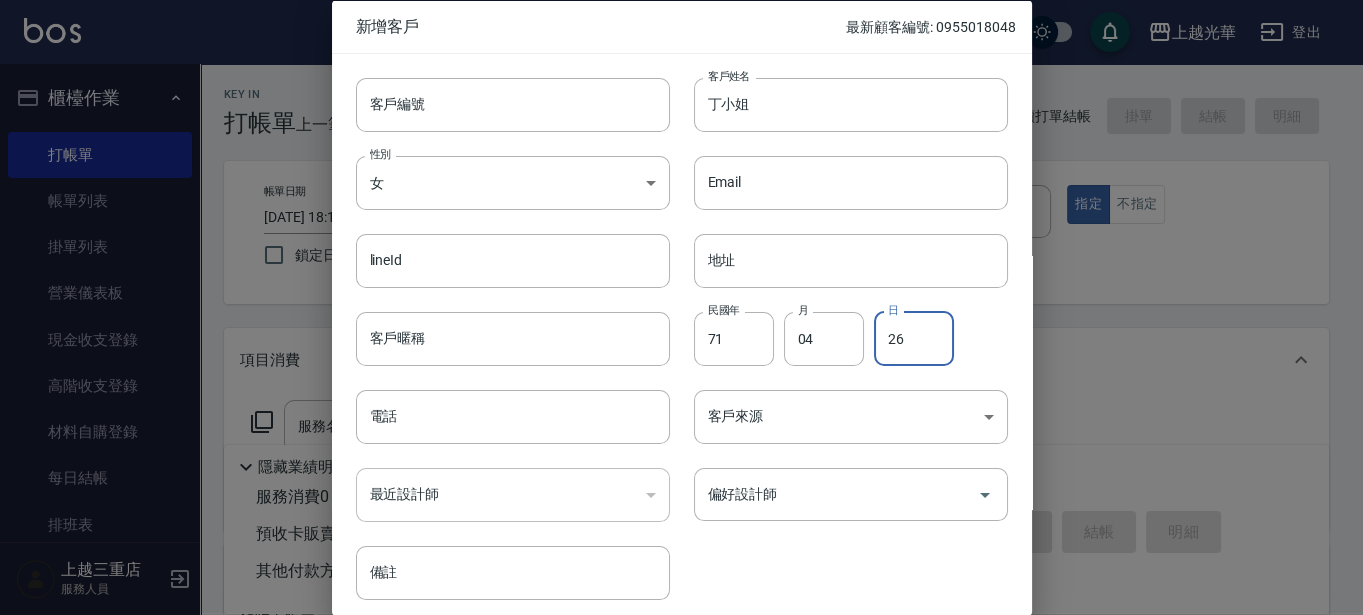 type on "26" 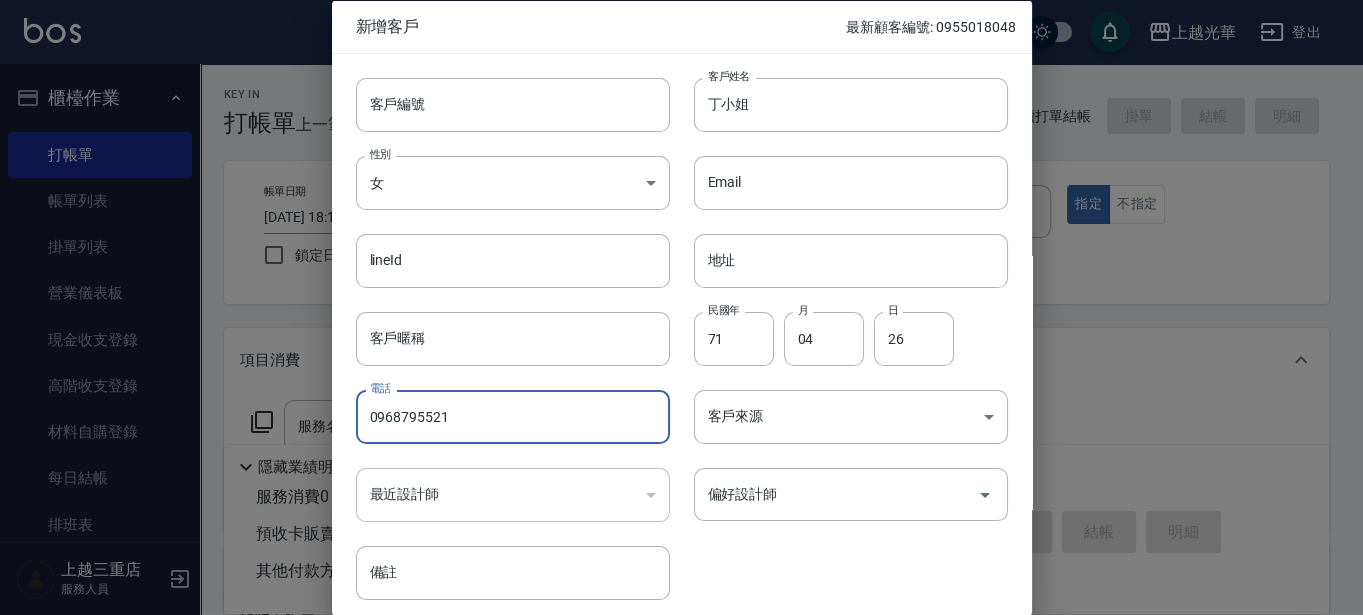 type on "0968795521" 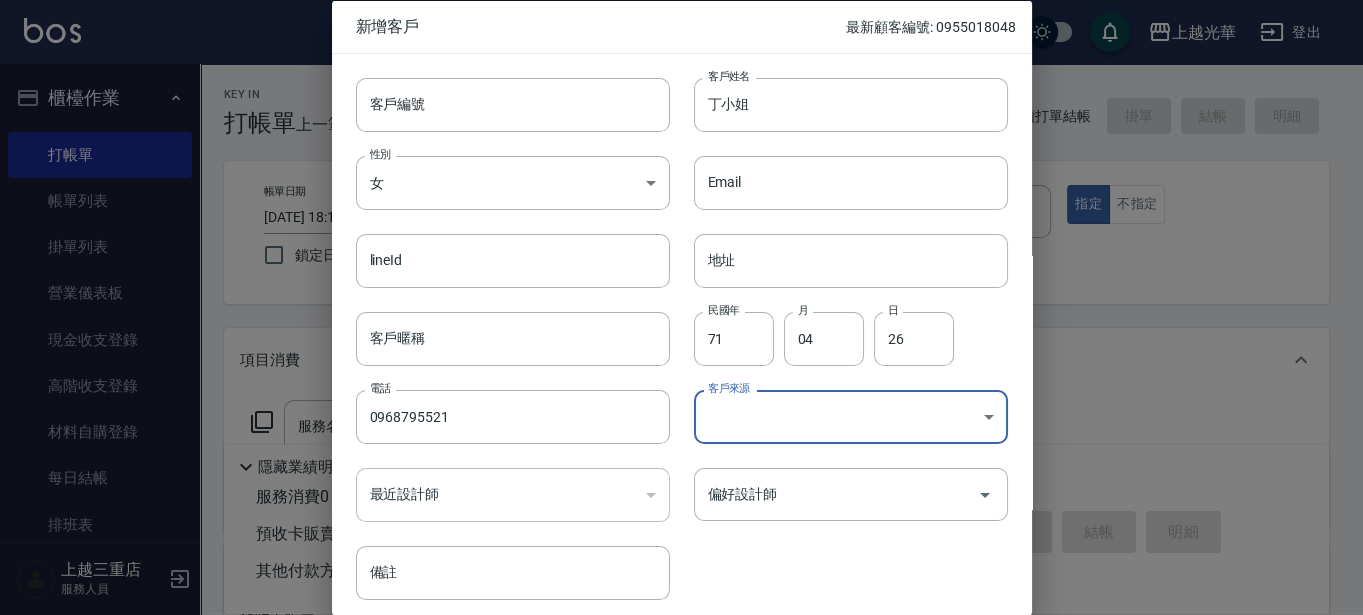 click on "上越光華 登出 櫃檯作業 打帳單 帳單列表 掛單列表 營業儀表板 現金收支登錄 高階收支登錄 材料自購登錄 每日結帳 排班表 現場電腦打卡 預約管理 預約管理 單日預約紀錄 單週預約紀錄 報表及分析 報表目錄 店家日報表 互助日報表 互助排行榜 互助點數明細 互助業績報表 全店業績分析表 設計師日報表 設計師業績分析表 設計師業績月報表 設計師排行榜 商品銷售排行榜 商品消耗明細 店販抽成明細 顧客入金餘額表 每日非現金明細 每日收支明細 收支分類明細表 客戶管理 客戶列表 卡券管理 入金管理 員工及薪資 員工列表 全店打卡記錄 上越三重店 服務人員 Key In 打帳單 上一筆訂單:#14 帳單速查 結帳前確認明細 連續打單結帳 掛單 結帳 明細 帳單日期 [DATE] 18:19 鎖定日期 顧客姓名/手機號碼/編號 顧客姓名/手機號碼/編號 不留客資 服務人員姓名/編號 指定 不指定" at bounding box center (681, 487) 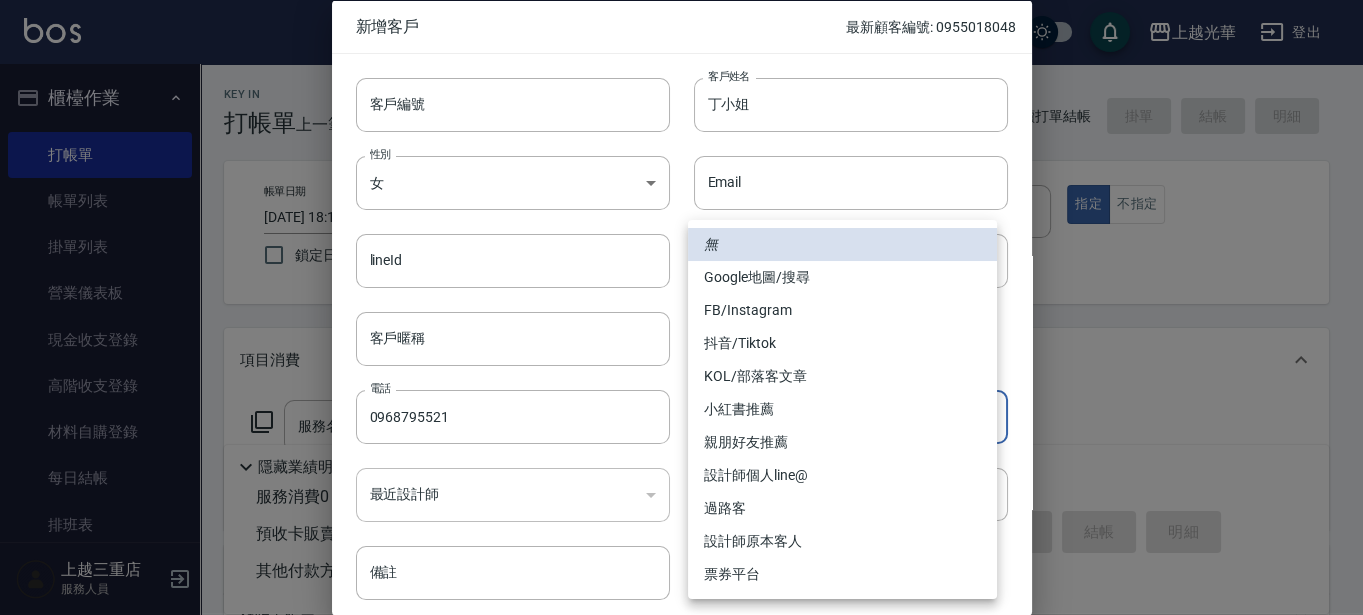 click on "親朋好友推薦" at bounding box center [842, 442] 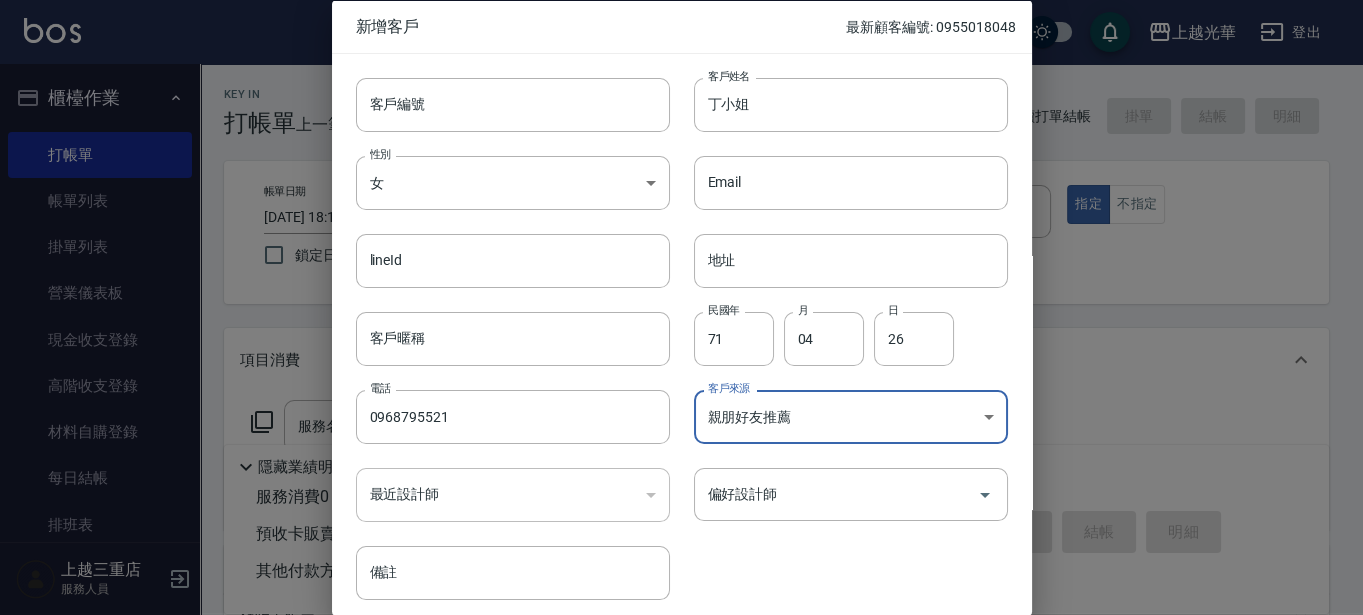 click on "上越光華 登出 櫃檯作業 打帳單 帳單列表 掛單列表 營業儀表板 現金收支登錄 高階收支登錄 材料自購登錄 每日結帳 排班表 現場電腦打卡 預約管理 預約管理 單日預約紀錄 單週預約紀錄 報表及分析 報表目錄 店家日報表 互助日報表 互助排行榜 互助點數明細 互助業績報表 全店業績分析表 設計師日報表 設計師業績分析表 設計師業績月報表 設計師排行榜 商品銷售排行榜 商品消耗明細 店販抽成明細 顧客入金餘額表 每日非現金明細 每日收支明細 收支分類明細表 客戶管理 客戶列表 卡券管理 入金管理 員工及薪資 員工列表 全店打卡記錄 上越三重店 服務人員 Key In 打帳單 上一筆訂單:#14 帳單速查 結帳前確認明細 連續打單結帳 掛單 結帳 明細 帳單日期 [DATE] 18:19 鎖定日期 顧客姓名/手機號碼/編號 顧客姓名/手機號碼/編號 不留客資 服務人員姓名/編號 指定 不指定" at bounding box center (681, 487) 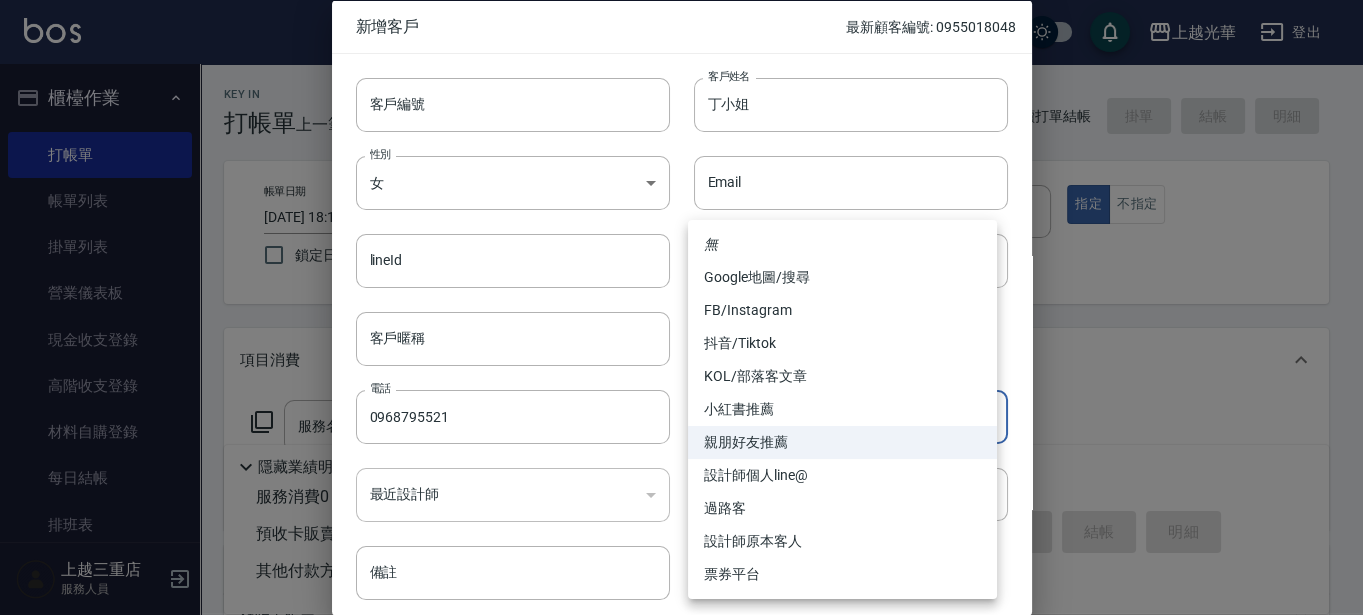 click on "FB/Instagram" at bounding box center [842, 310] 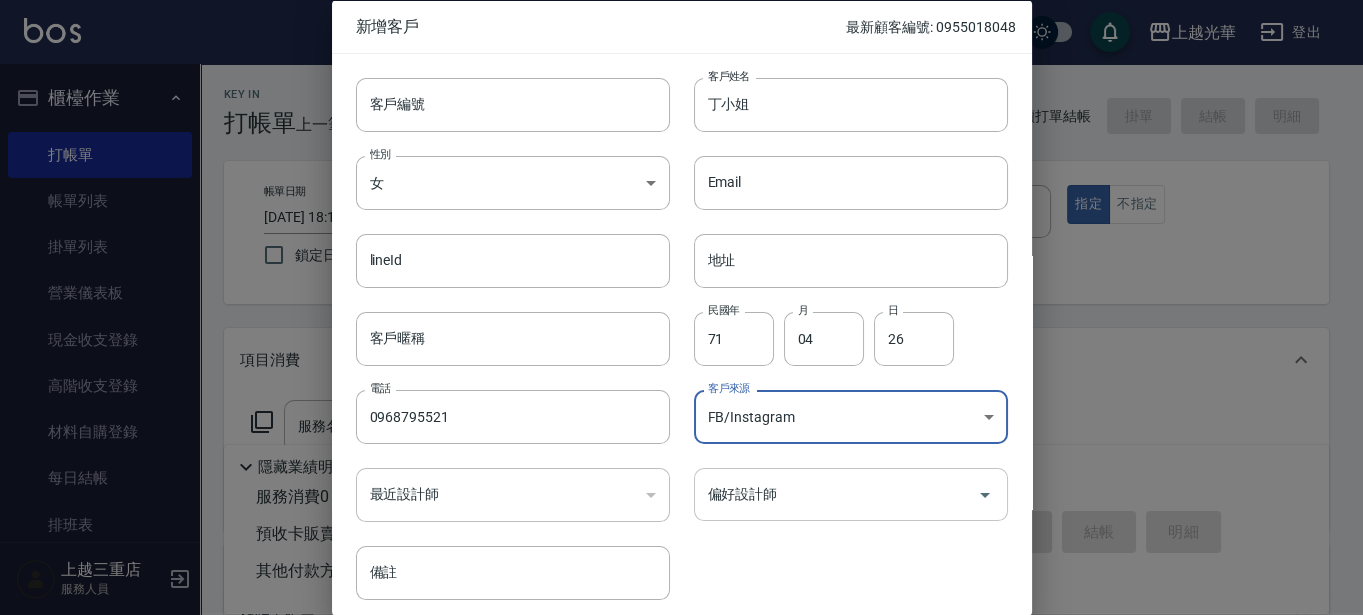 click on "偏好設計師" at bounding box center [836, 494] 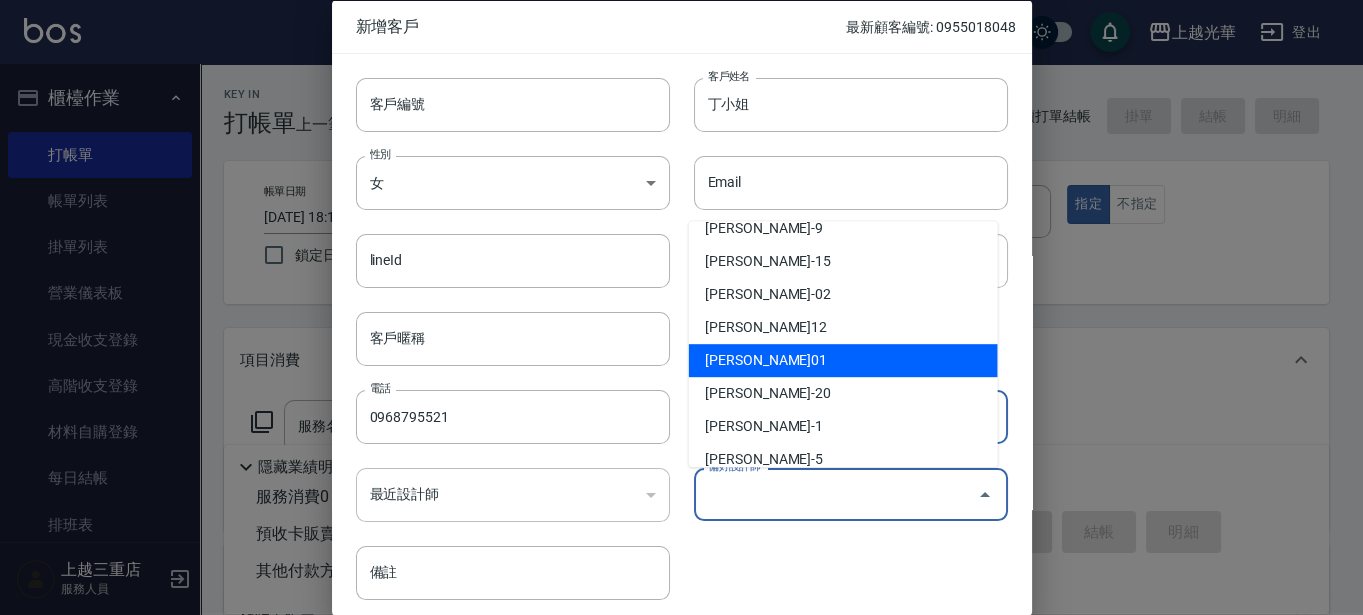 scroll, scrollTop: 0, scrollLeft: 0, axis: both 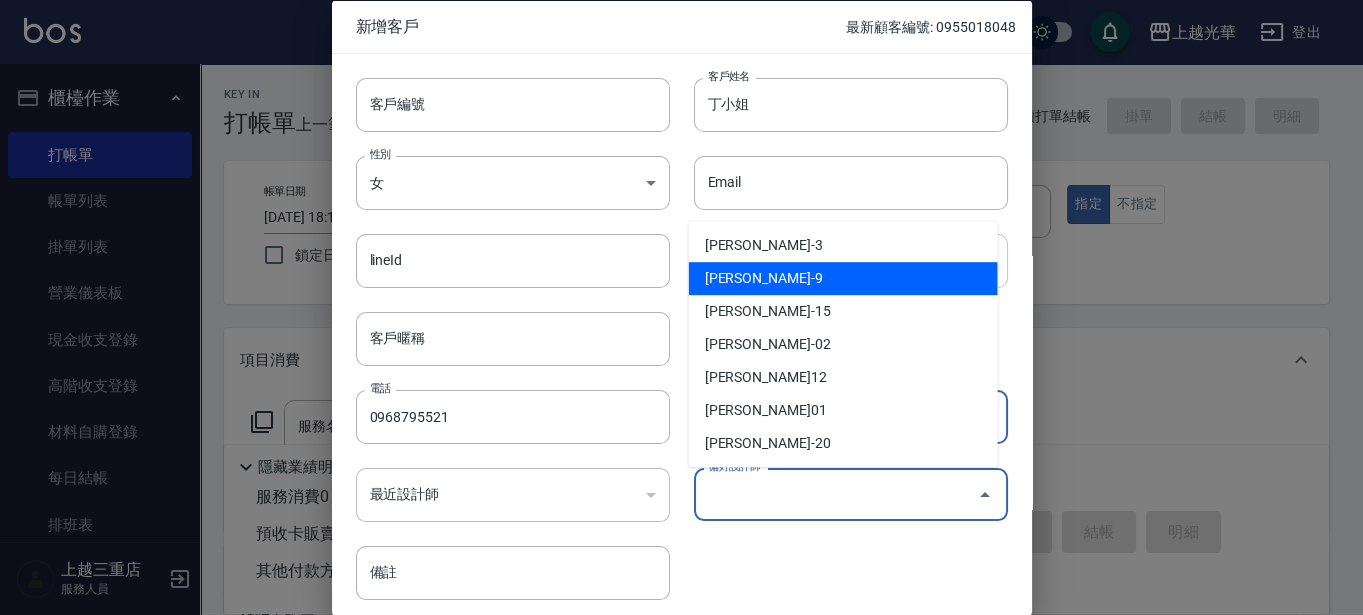 click on "[PERSON_NAME]-9" at bounding box center (843, 278) 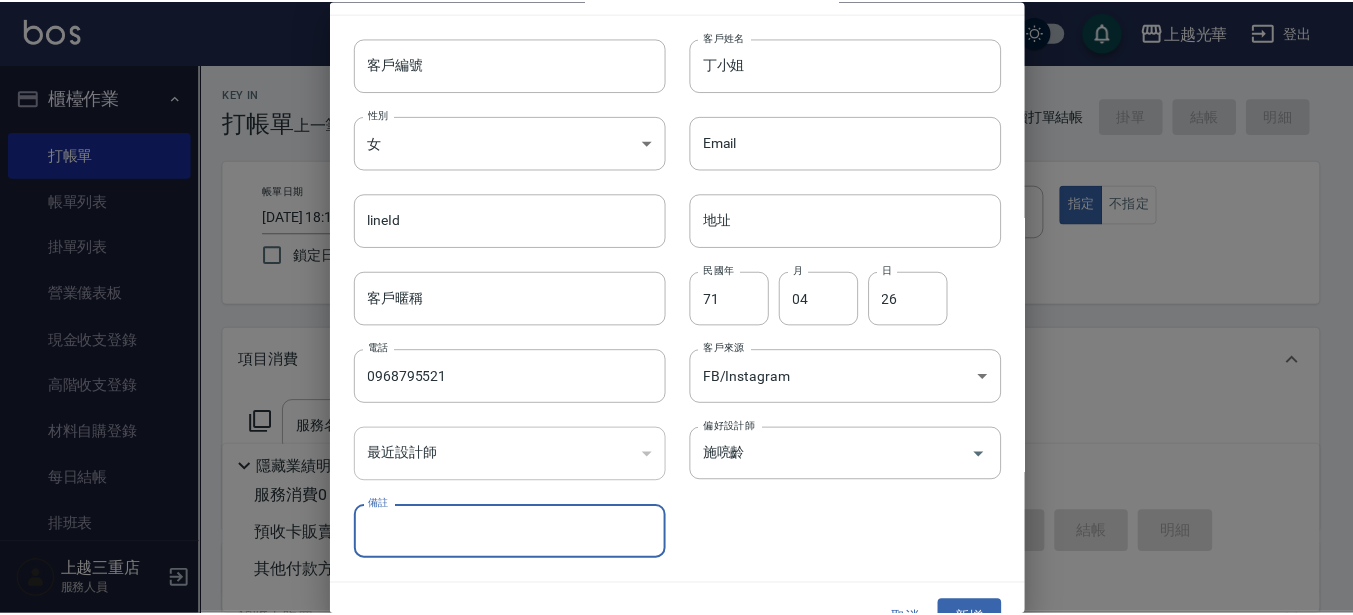 scroll, scrollTop: 77, scrollLeft: 0, axis: vertical 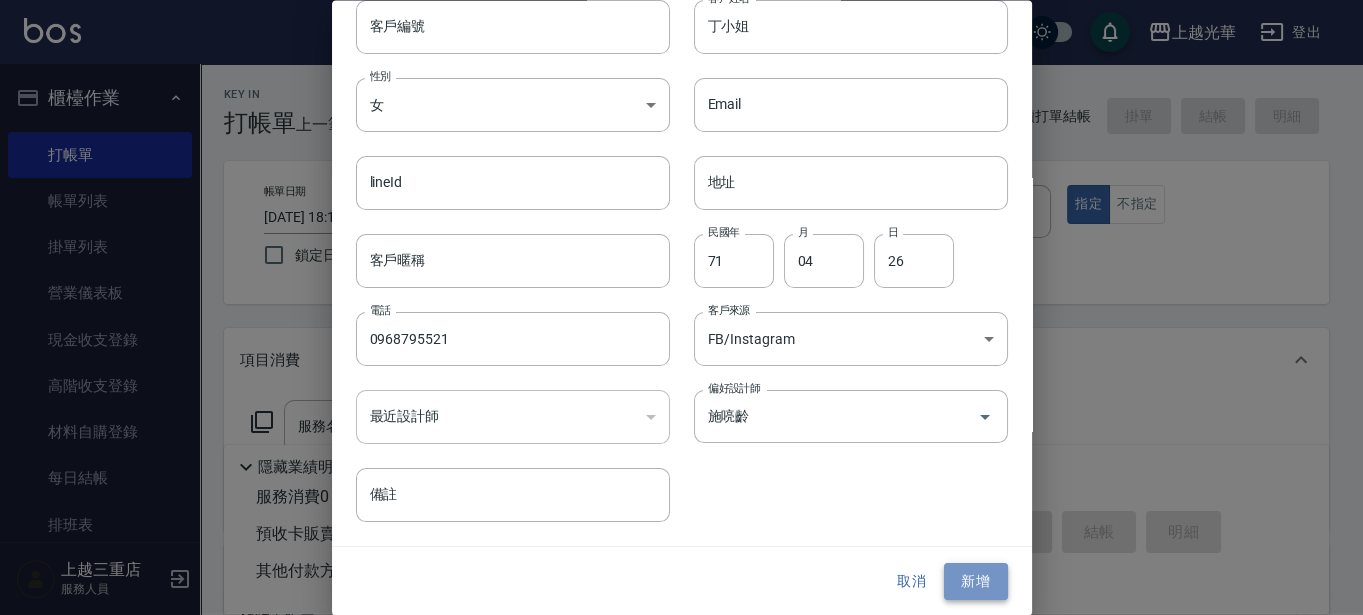 click on "新增" at bounding box center [976, 582] 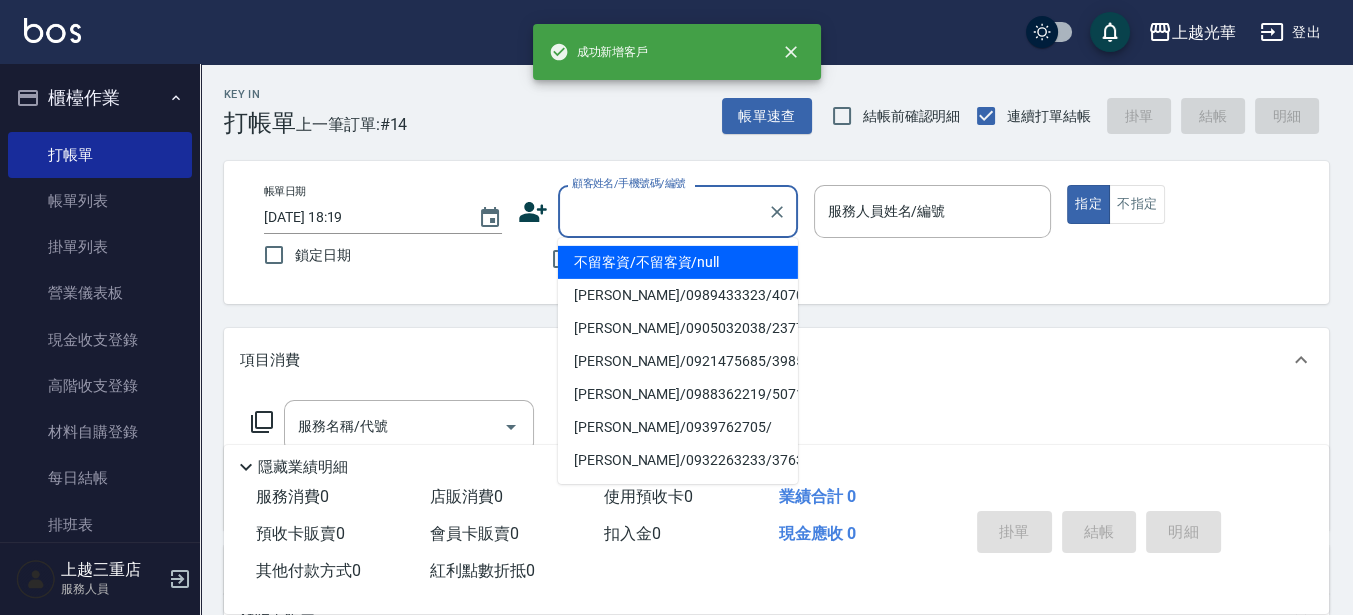 drag, startPoint x: 580, startPoint y: 221, endPoint x: 580, endPoint y: 208, distance: 13 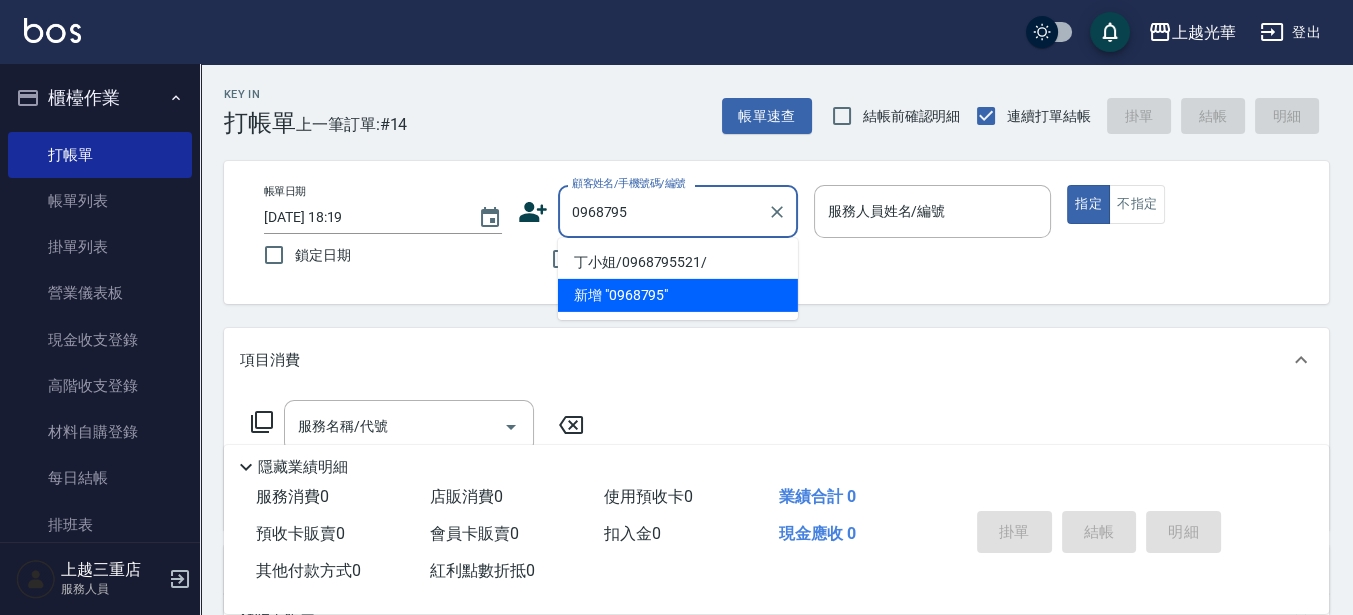 click on "丁小姐/0968795521/" at bounding box center (678, 262) 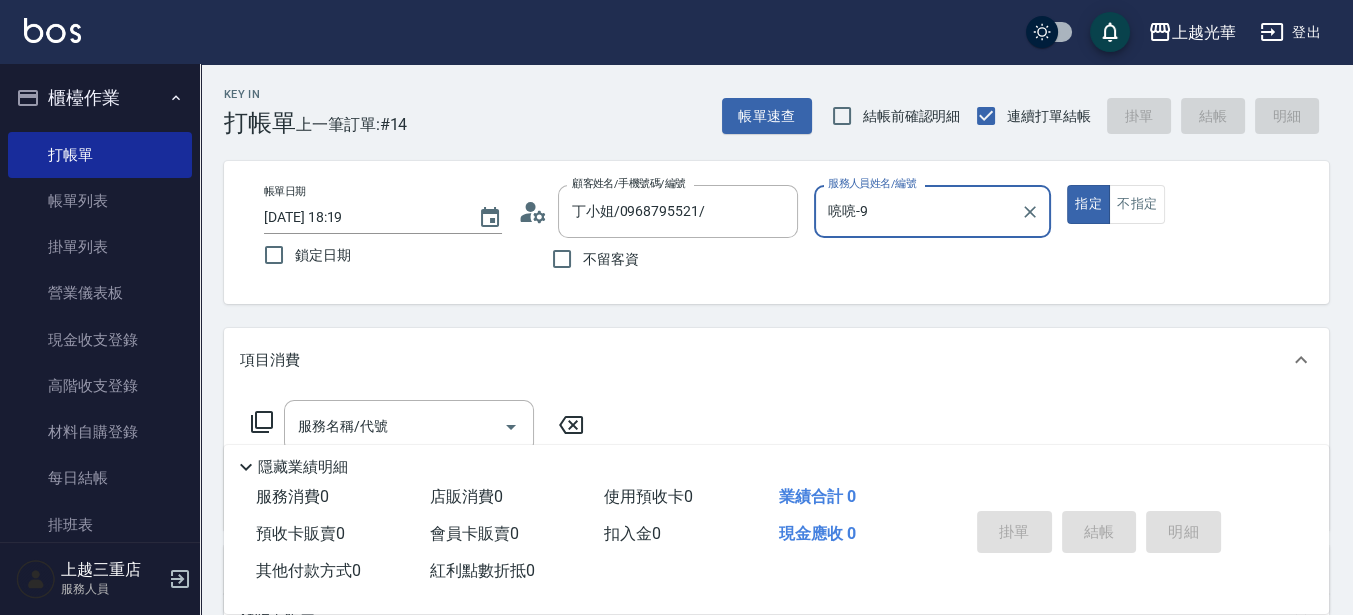 type on "喨喨-9" 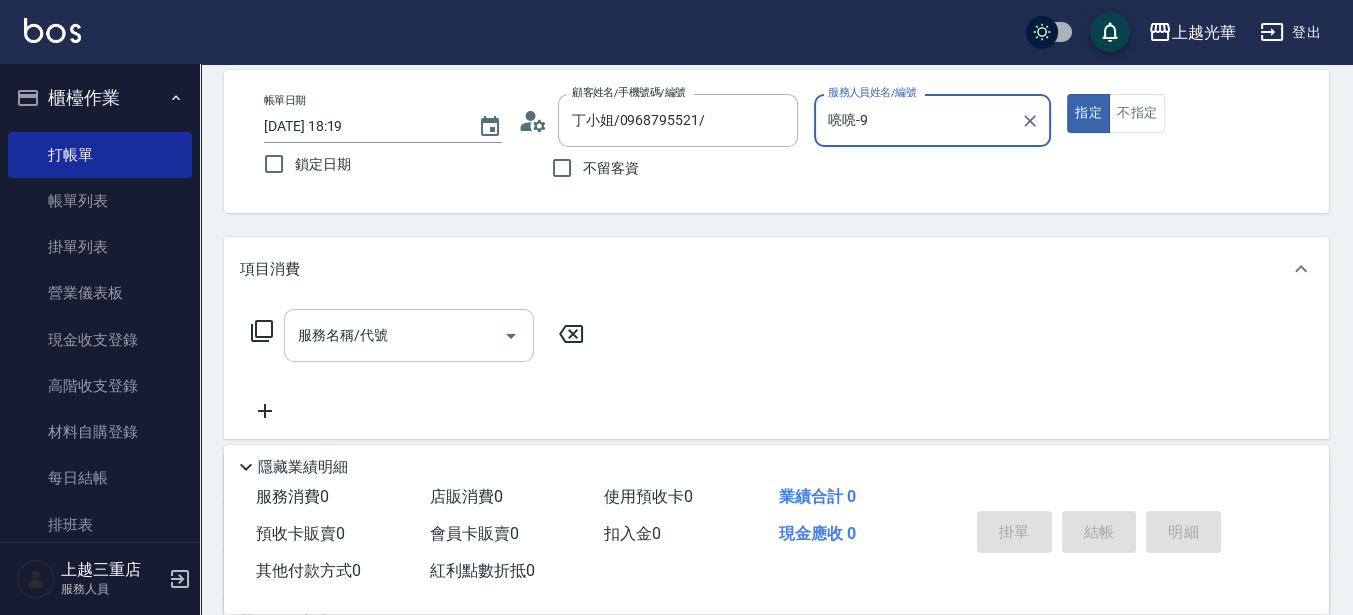 scroll, scrollTop: 125, scrollLeft: 0, axis: vertical 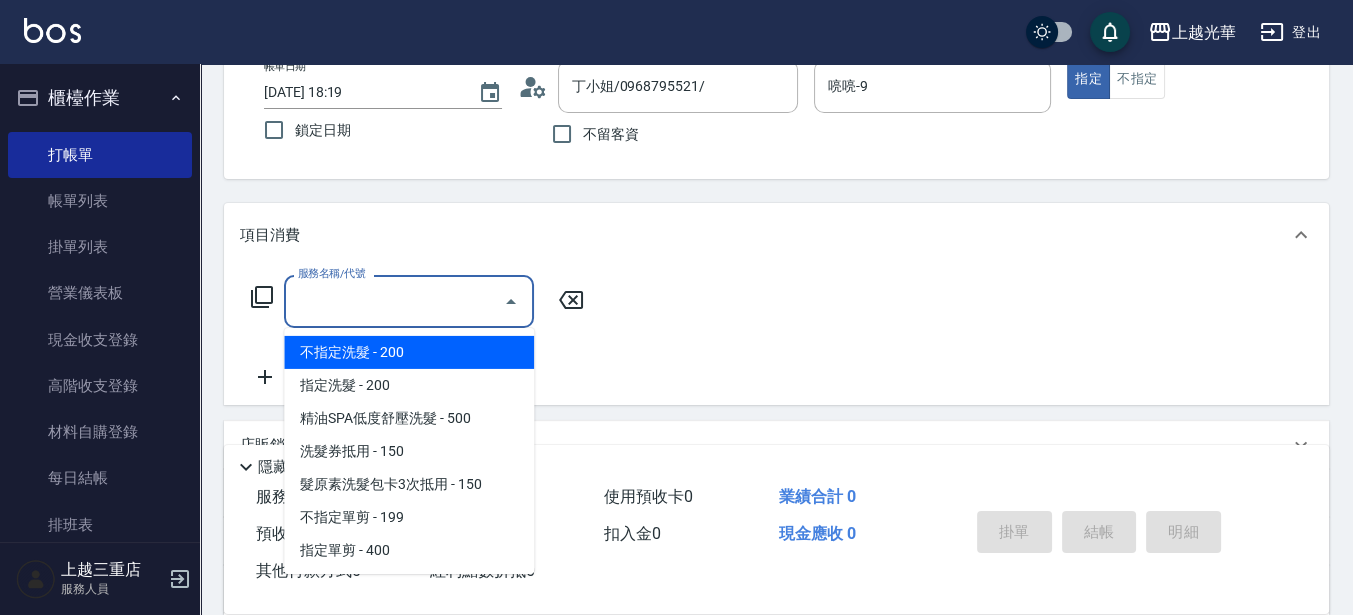 drag, startPoint x: 418, startPoint y: 296, endPoint x: 0, endPoint y: 272, distance: 418.68842 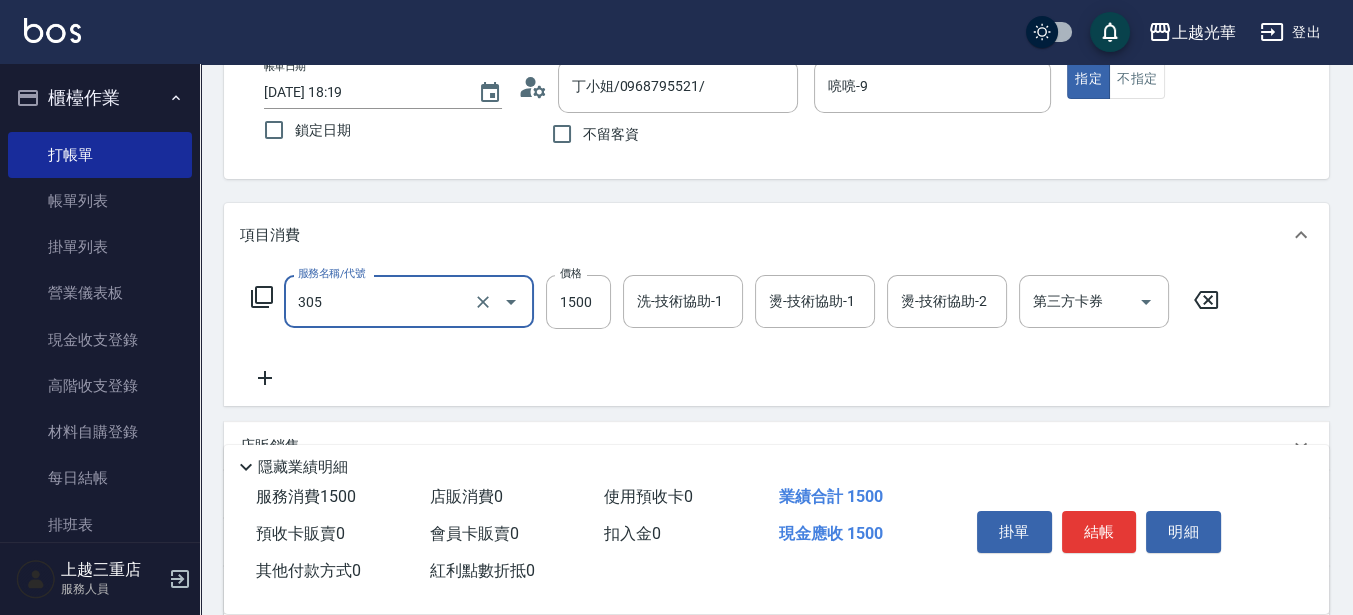 type on "設計燙髮1500(305)" 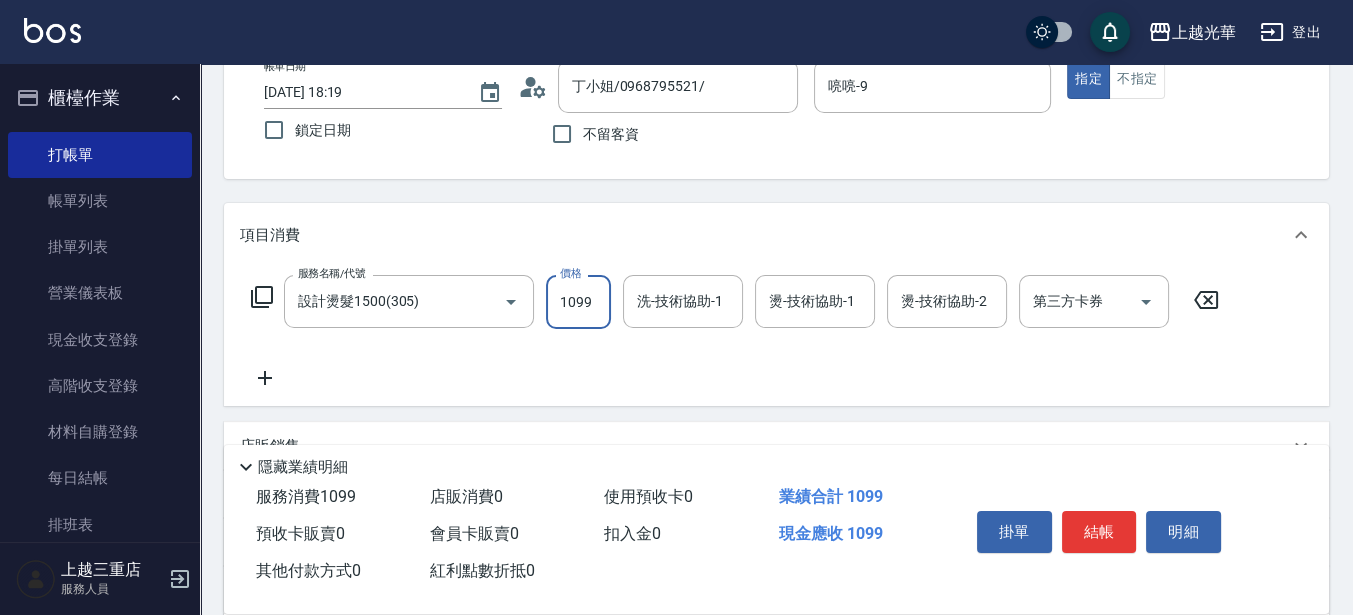 type on "1099" 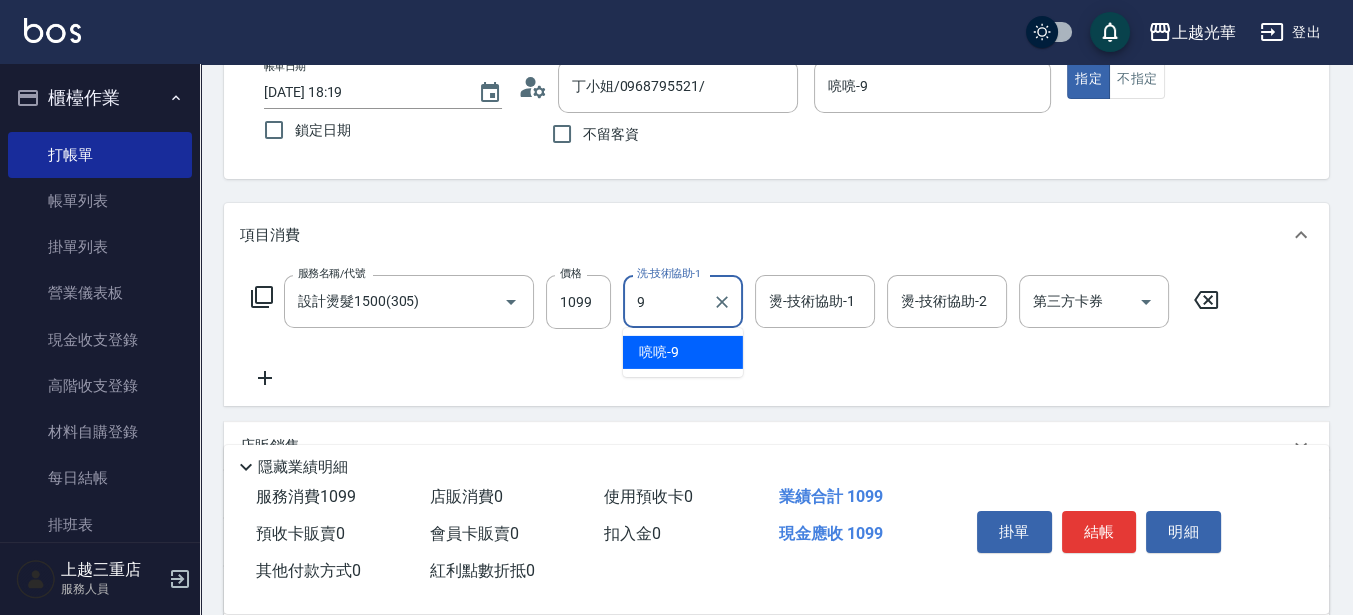 type on "喨喨-9" 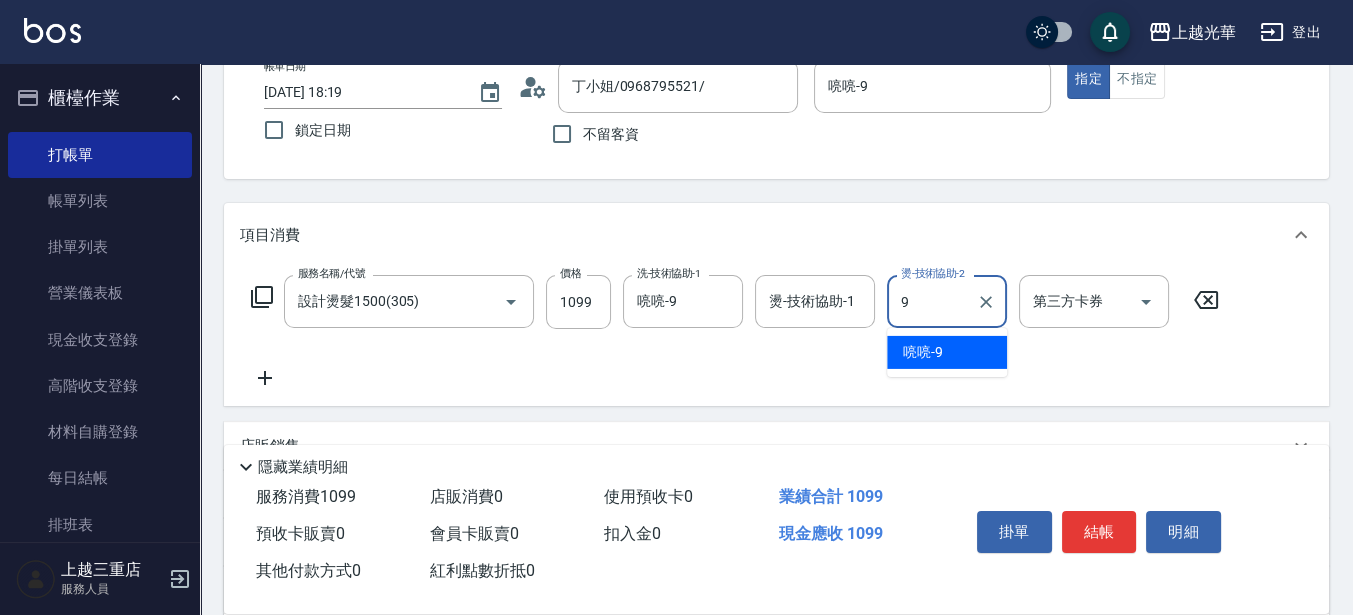 type on "喨喨-9" 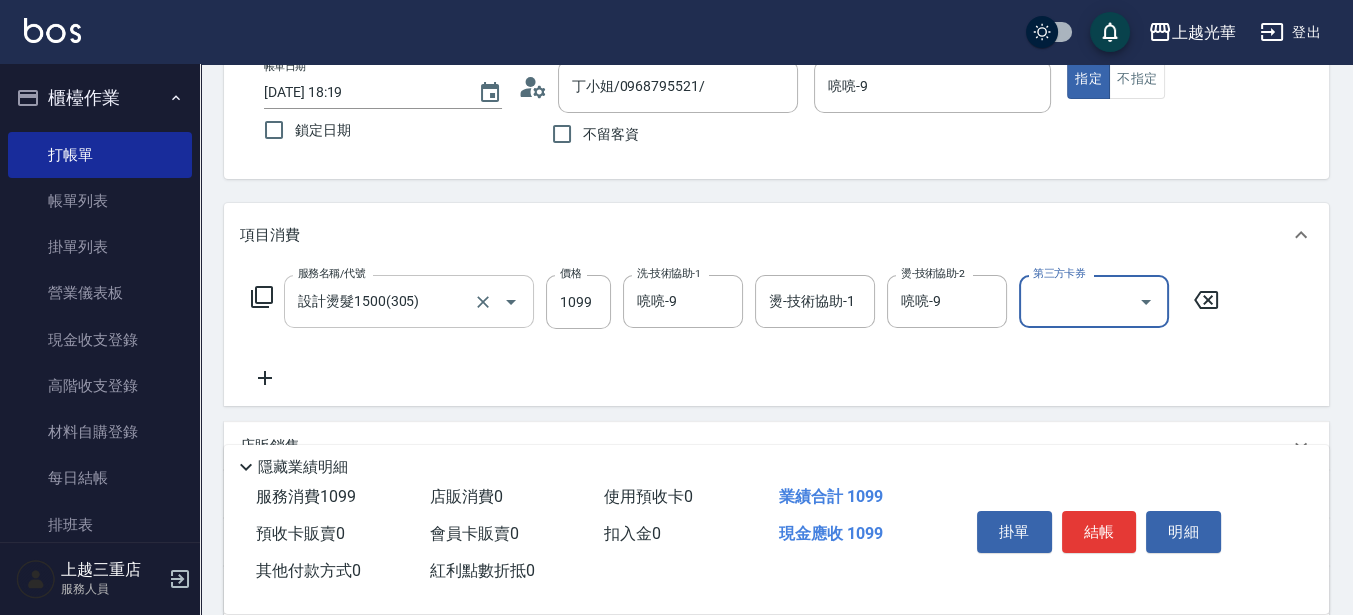 drag, startPoint x: 690, startPoint y: 301, endPoint x: 482, endPoint y: 282, distance: 208.86598 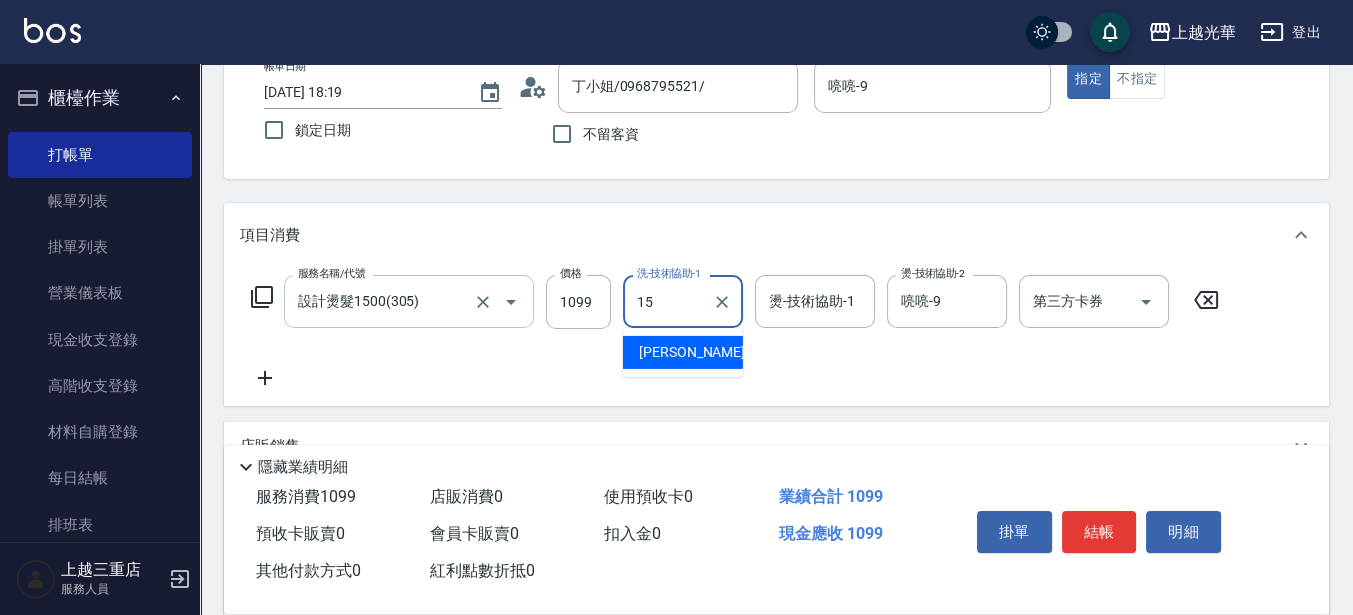 scroll, scrollTop: 0, scrollLeft: 0, axis: both 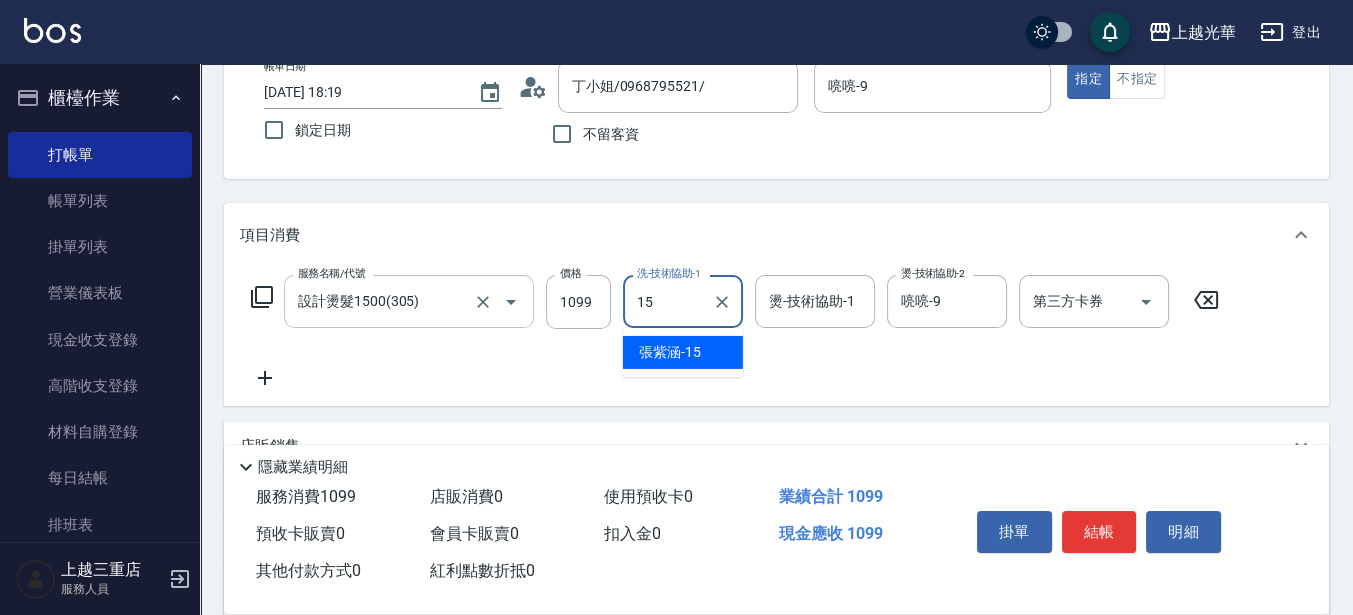 type on "[PERSON_NAME]-15" 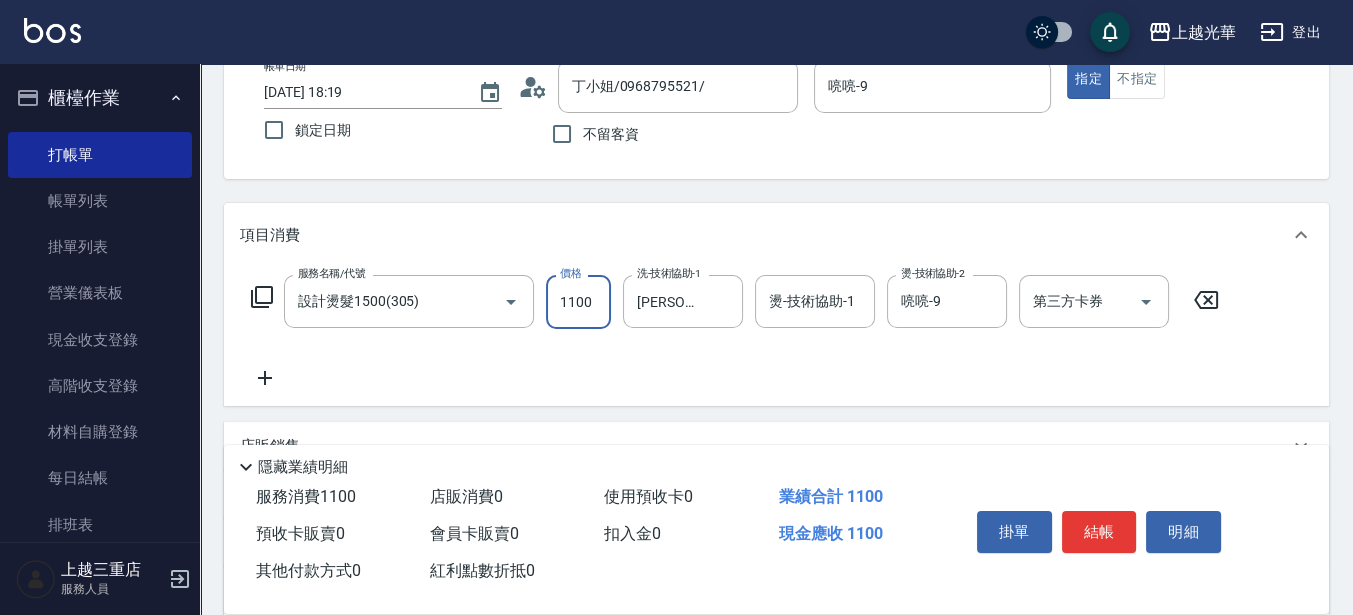 type on "1100" 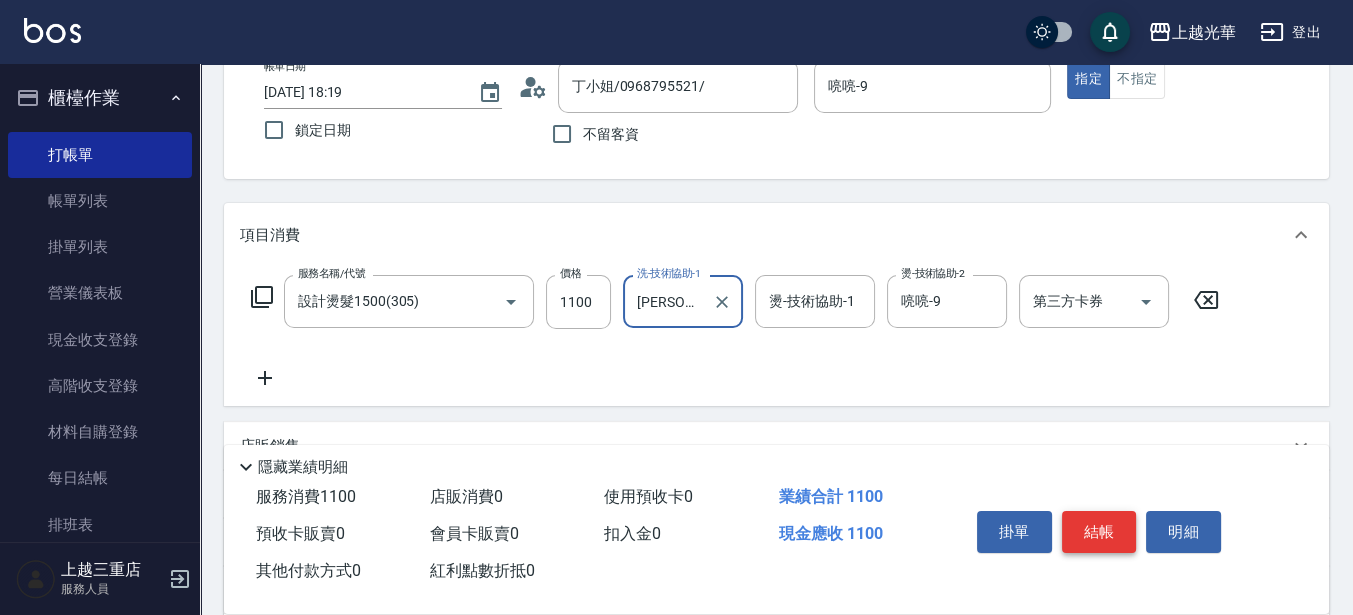 click on "結帳" at bounding box center (1099, 532) 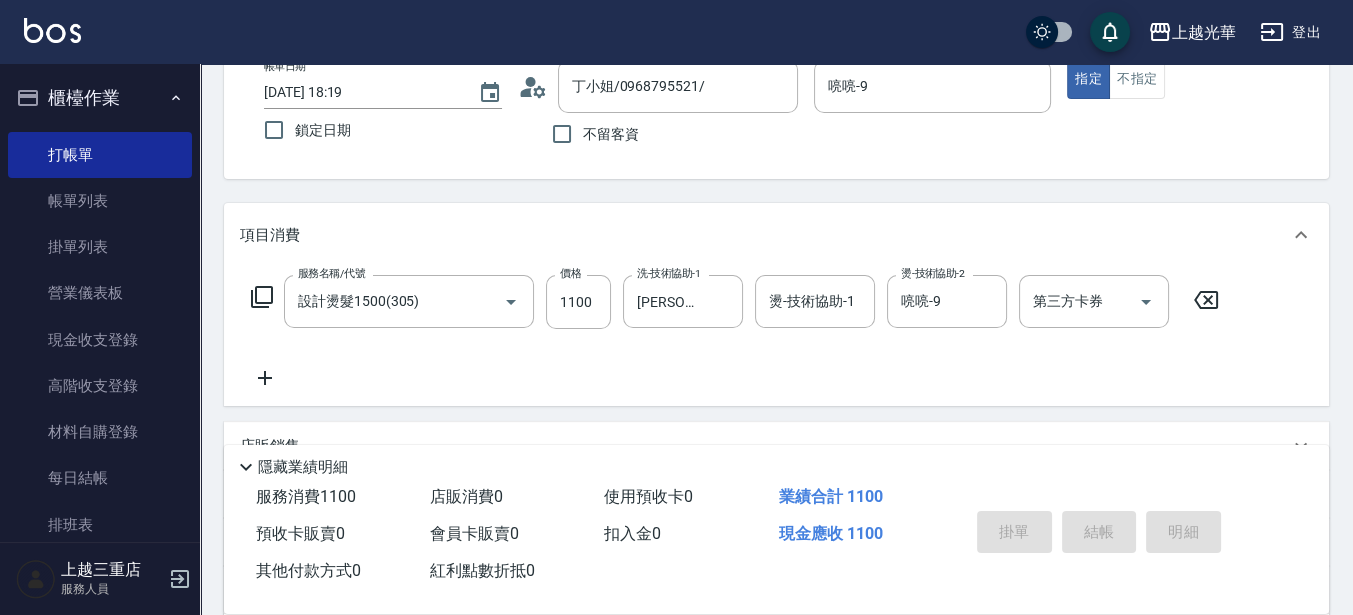 type on "[DATE] 18:23" 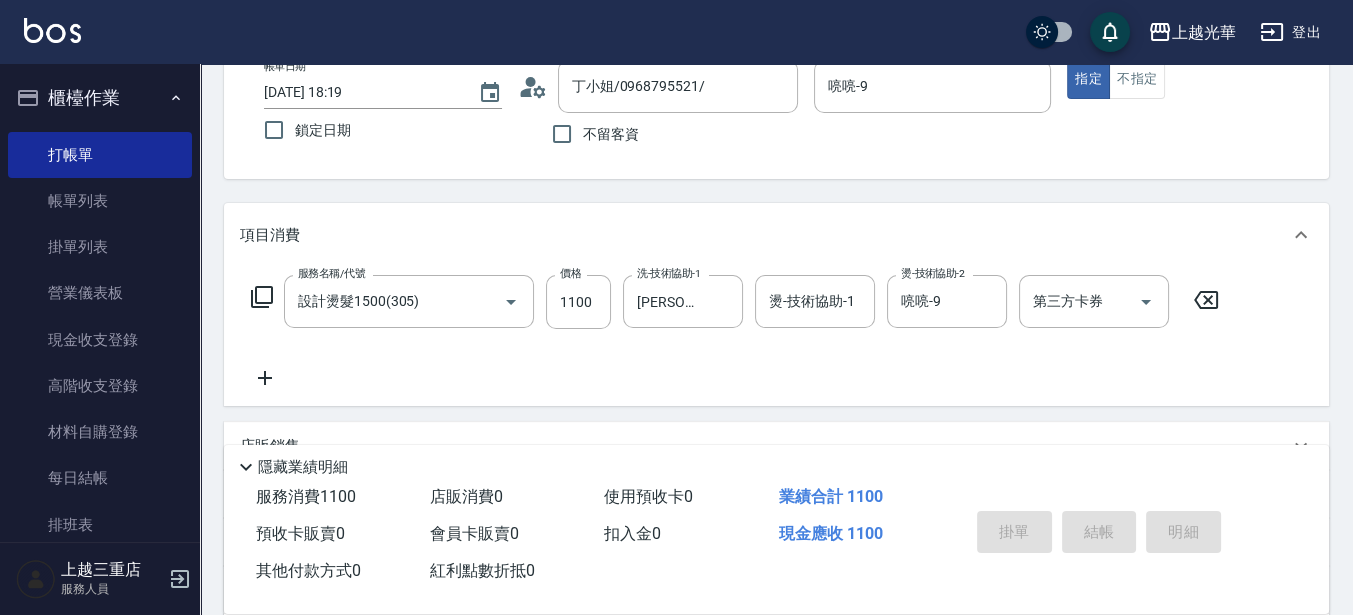 type 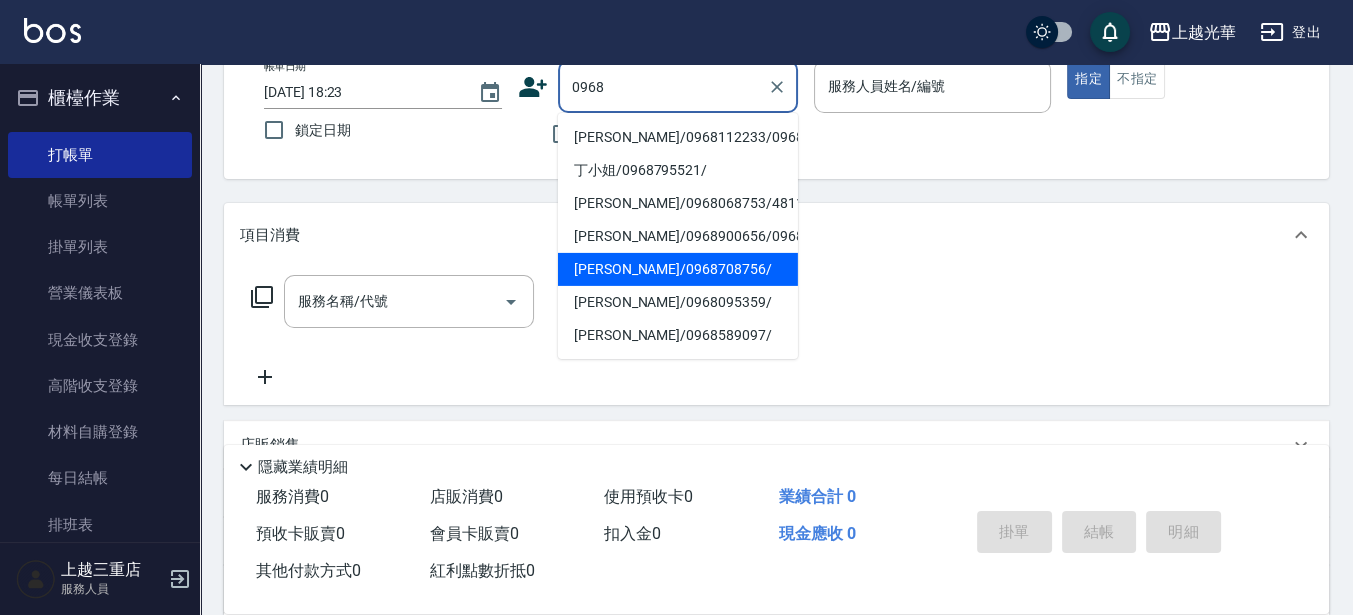 type on "0968" 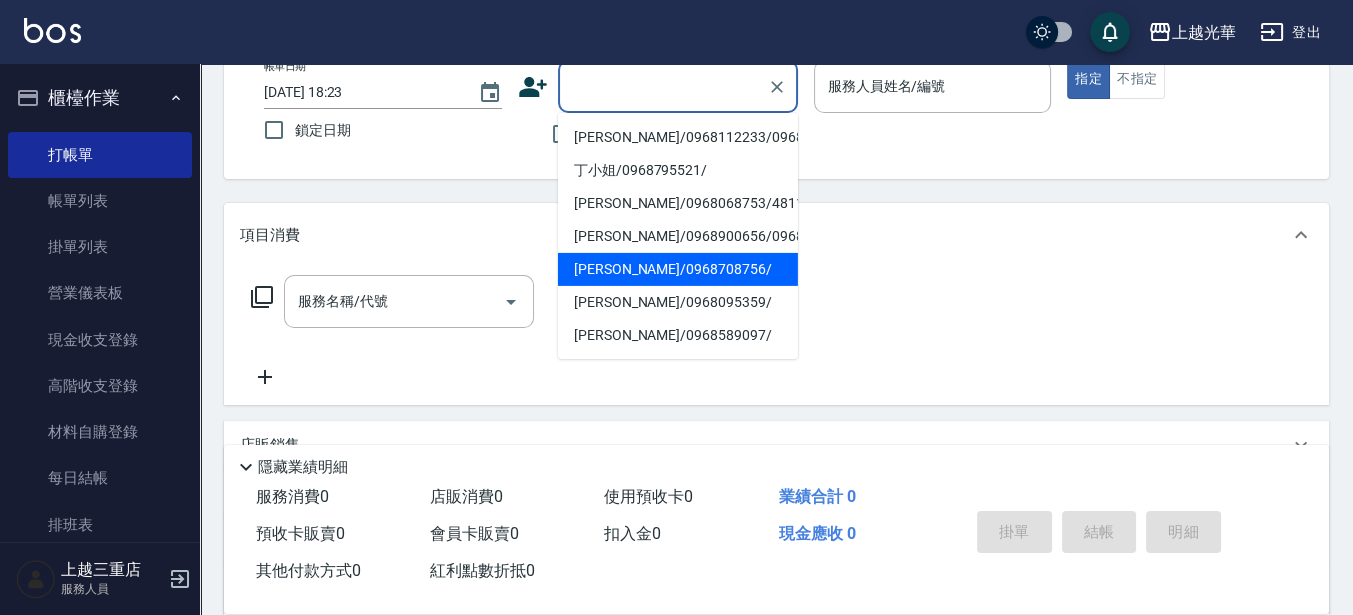 click on "項目消費" at bounding box center [764, 235] 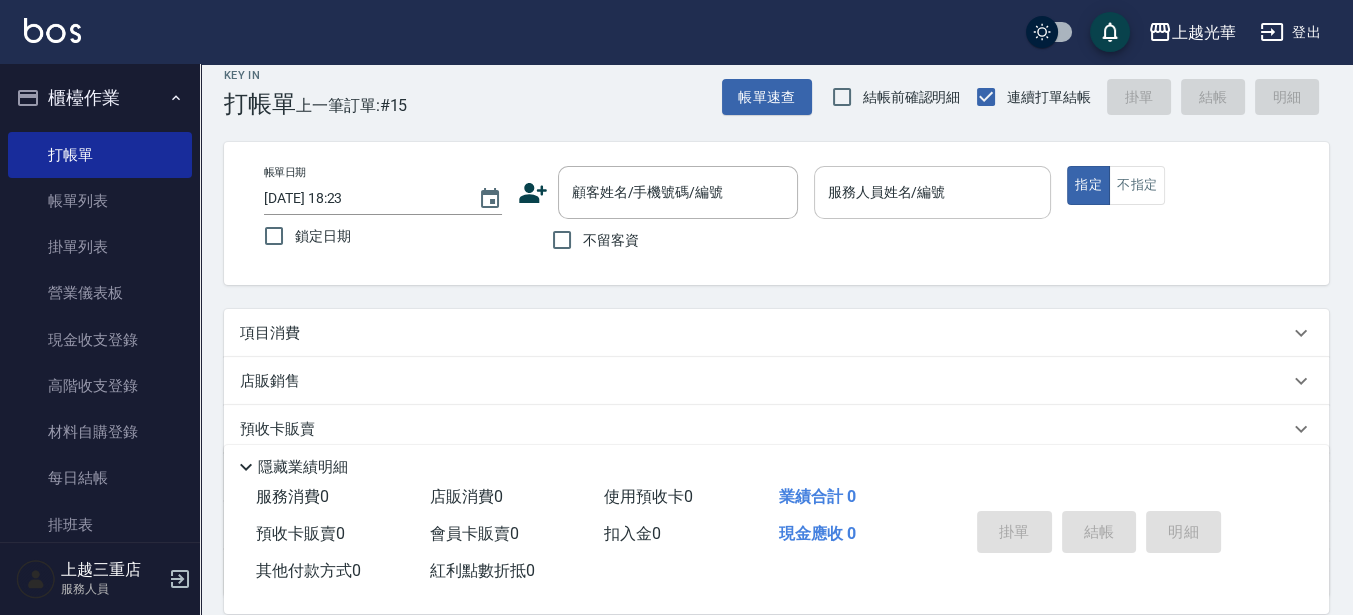 scroll, scrollTop: 0, scrollLeft: 0, axis: both 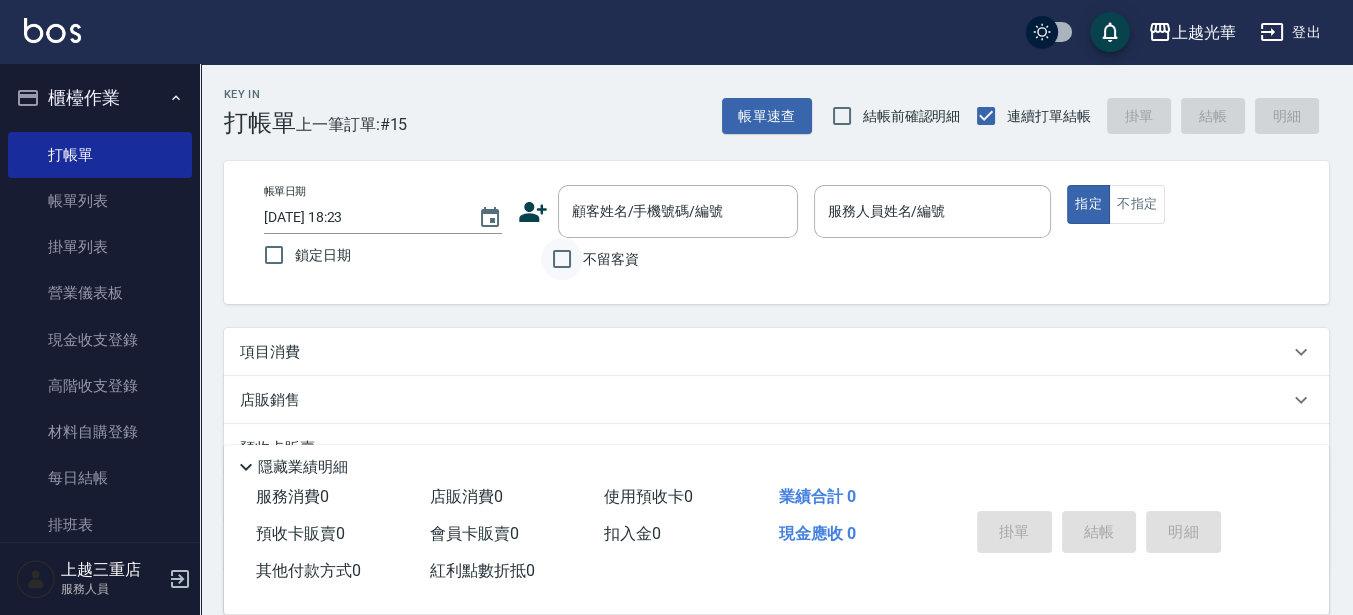 click on "不留客資" at bounding box center [562, 259] 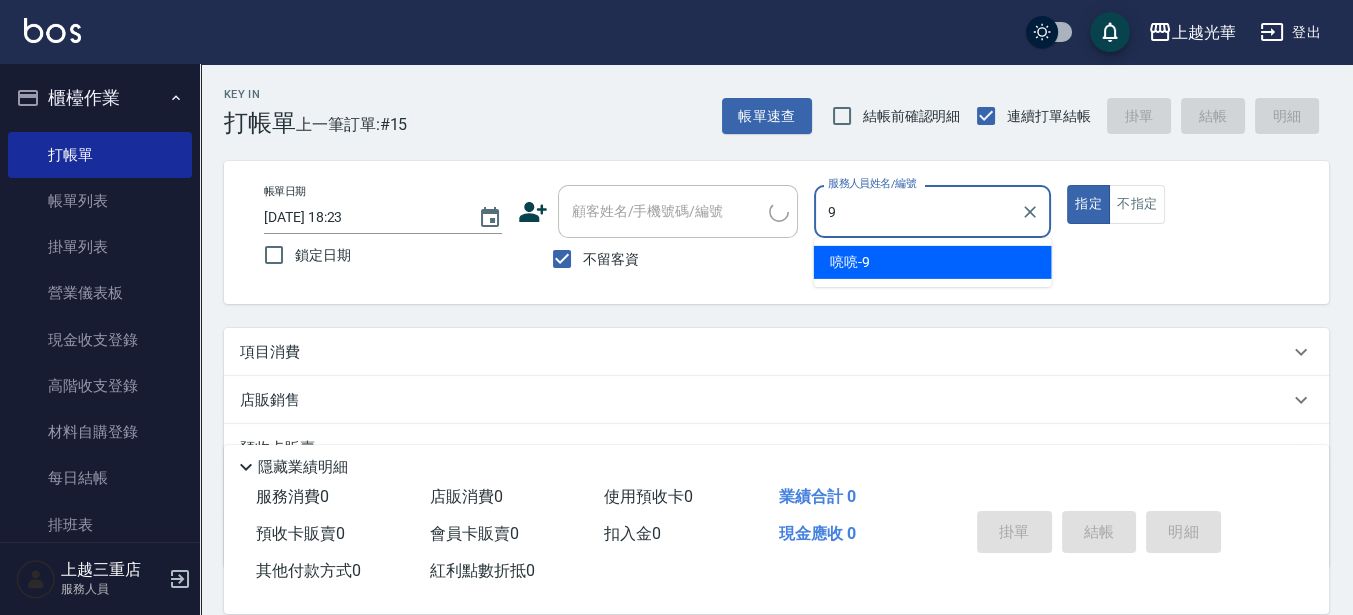 type on "喨喨-9" 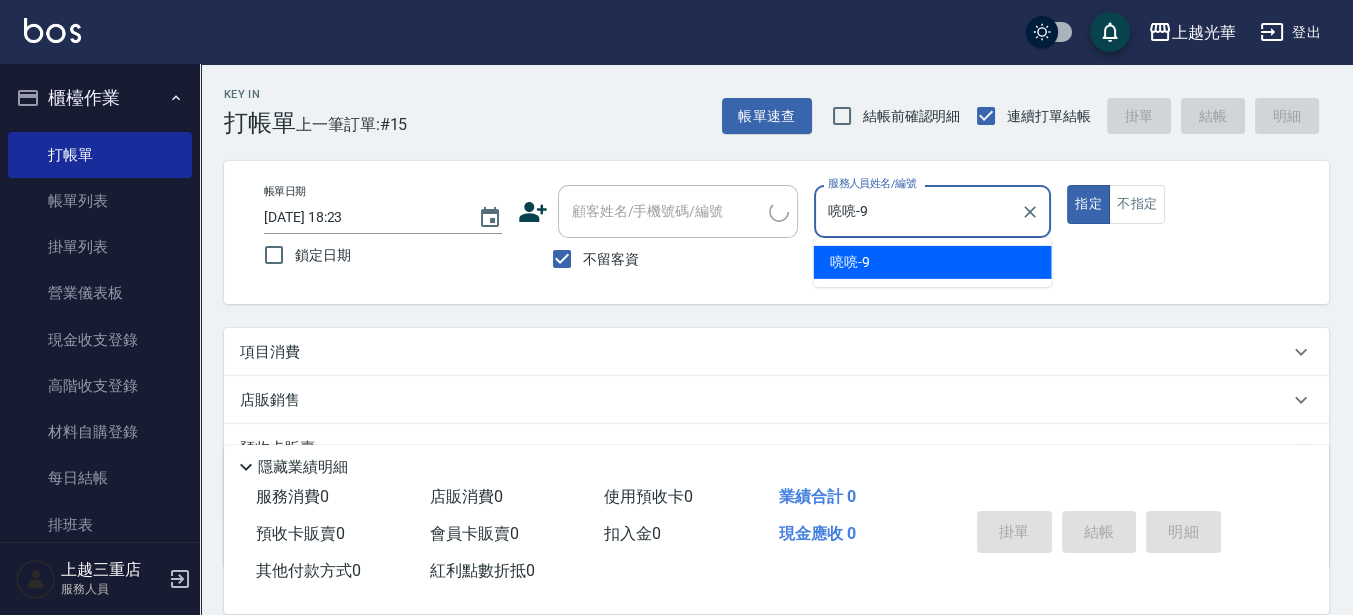 type on "true" 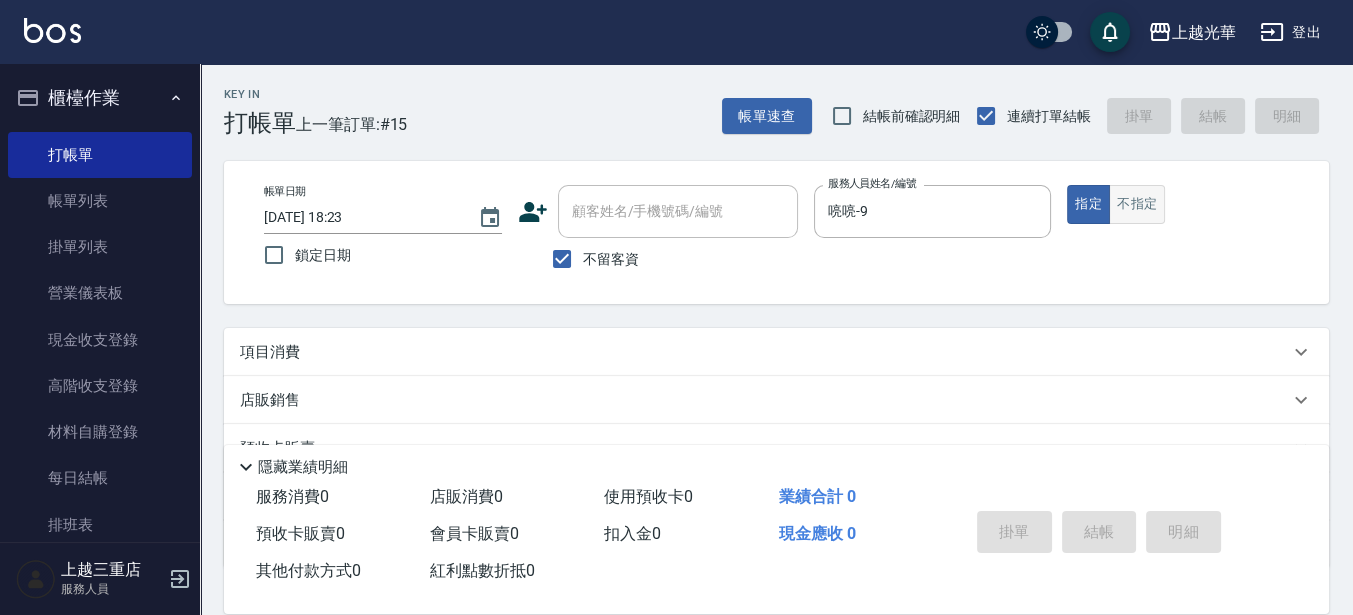 click on "不指定" at bounding box center [1137, 204] 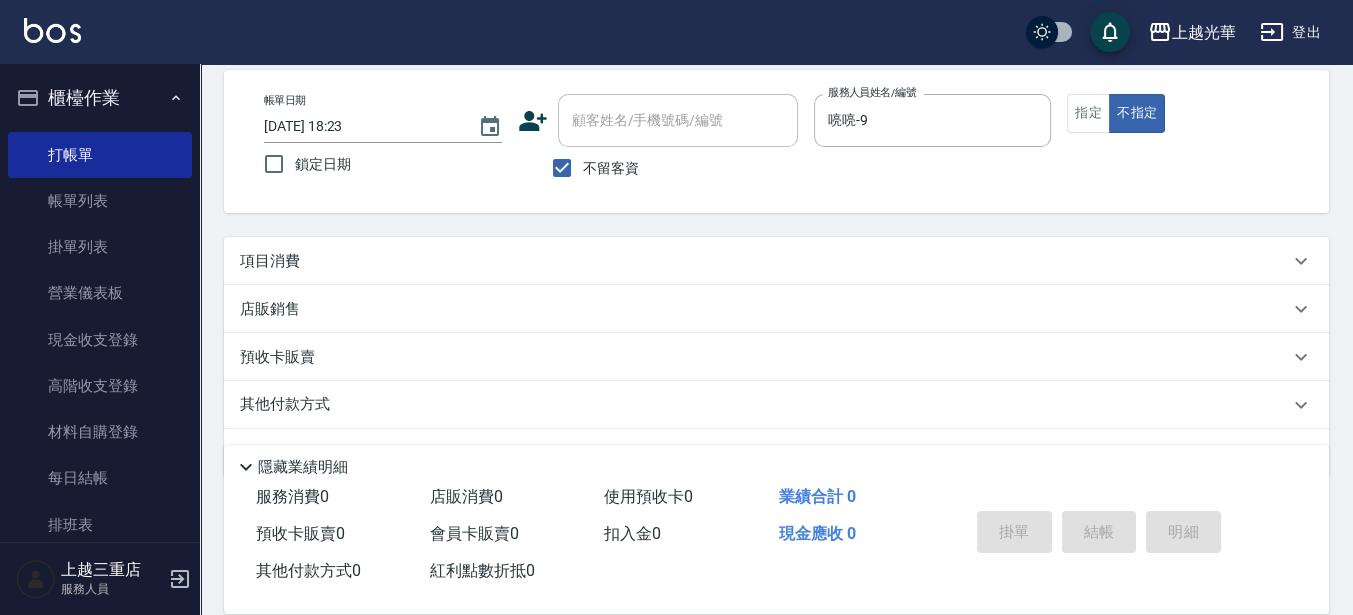 scroll, scrollTop: 125, scrollLeft: 0, axis: vertical 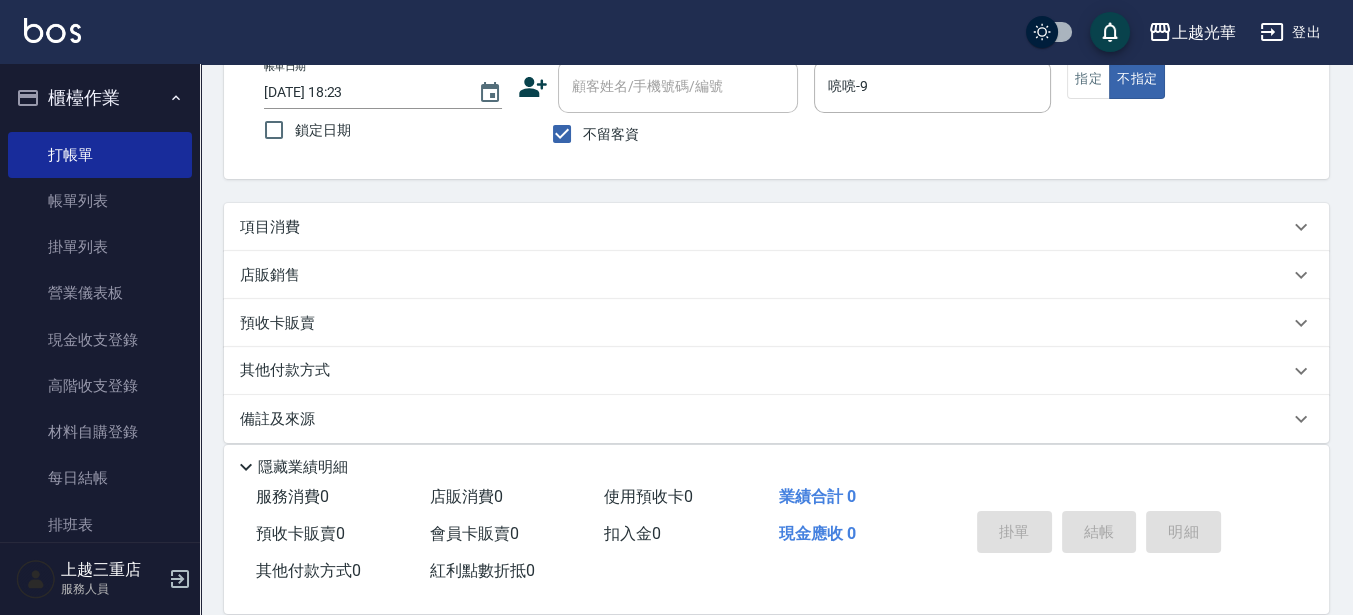 click on "項目消費" at bounding box center [764, 227] 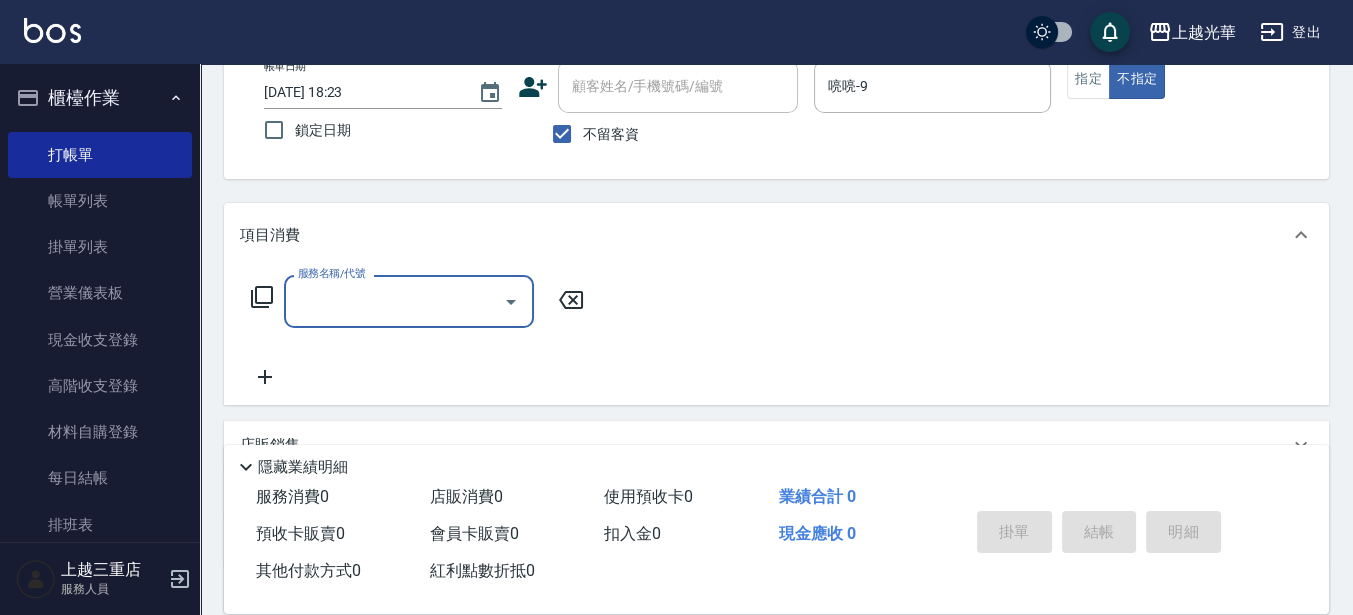scroll, scrollTop: 0, scrollLeft: 0, axis: both 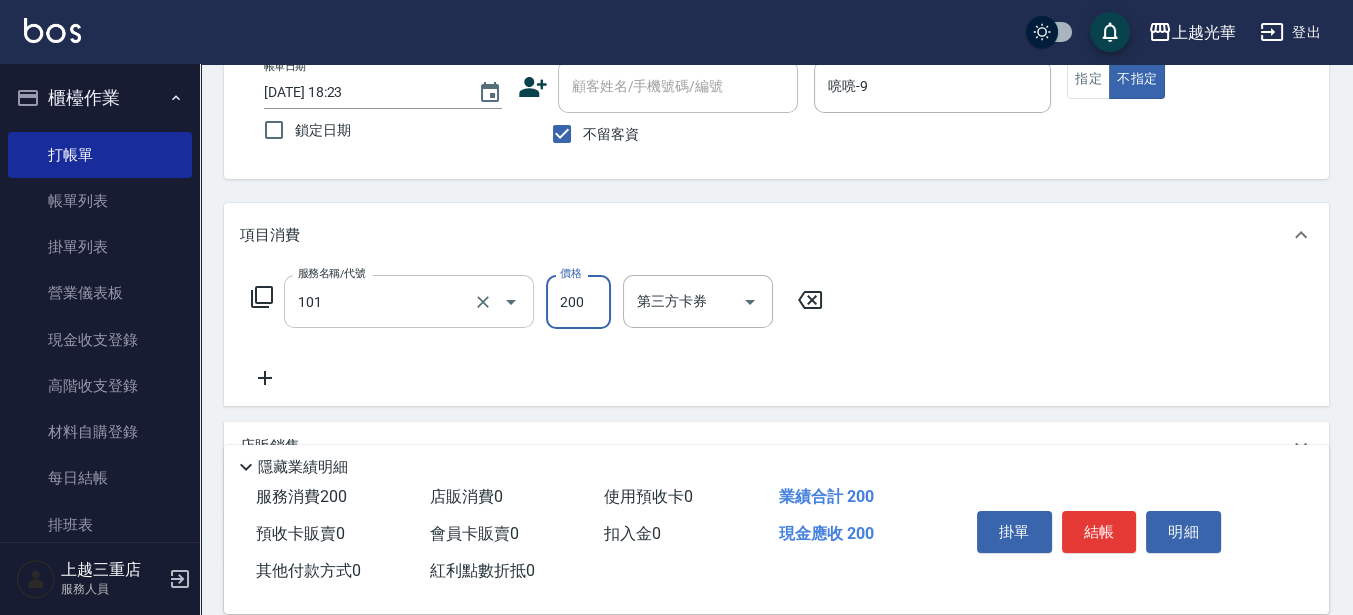 type on "不指定洗髮(101)" 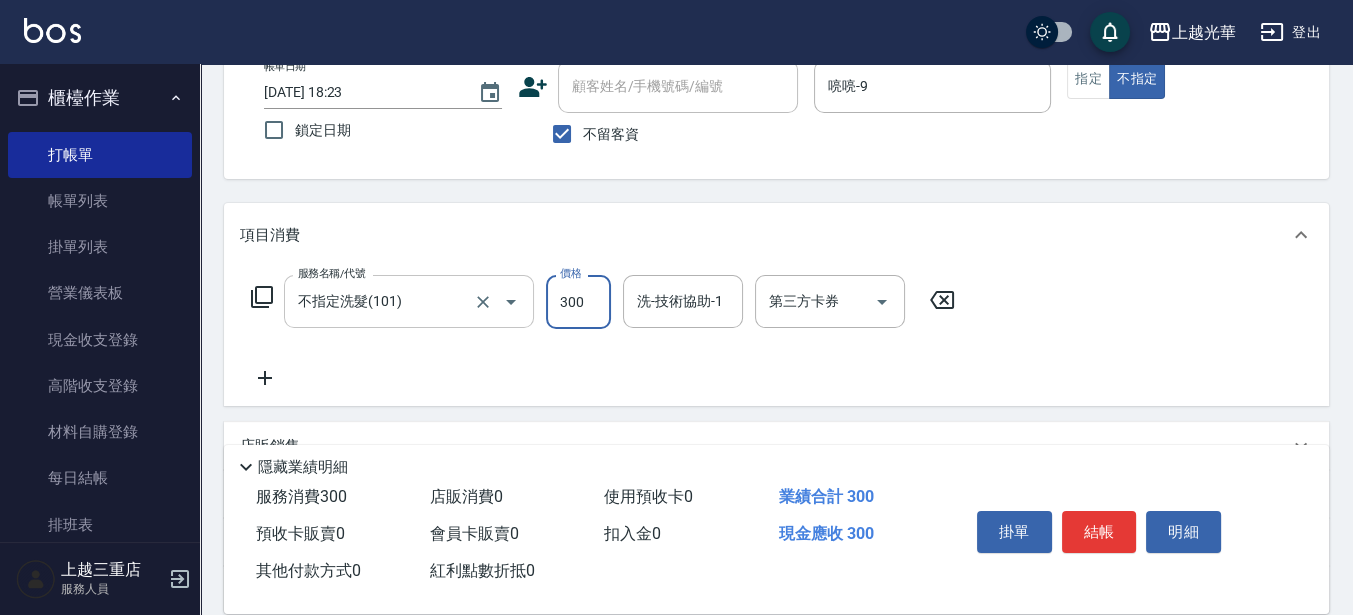 type on "300" 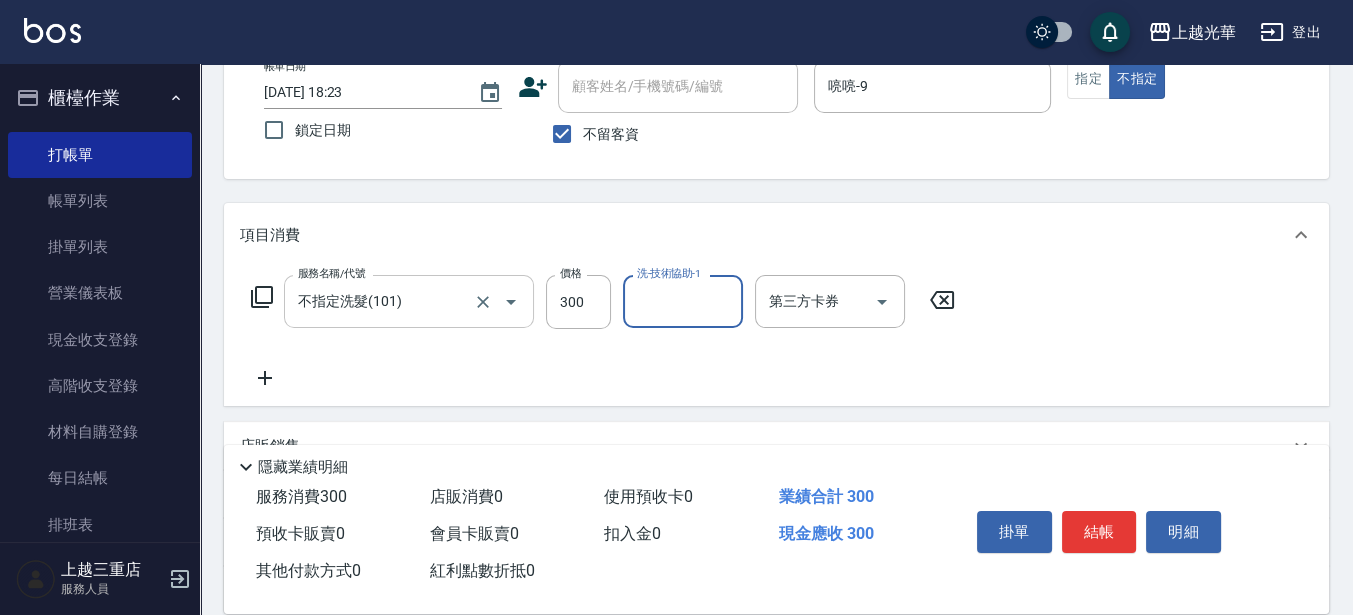 type on "9" 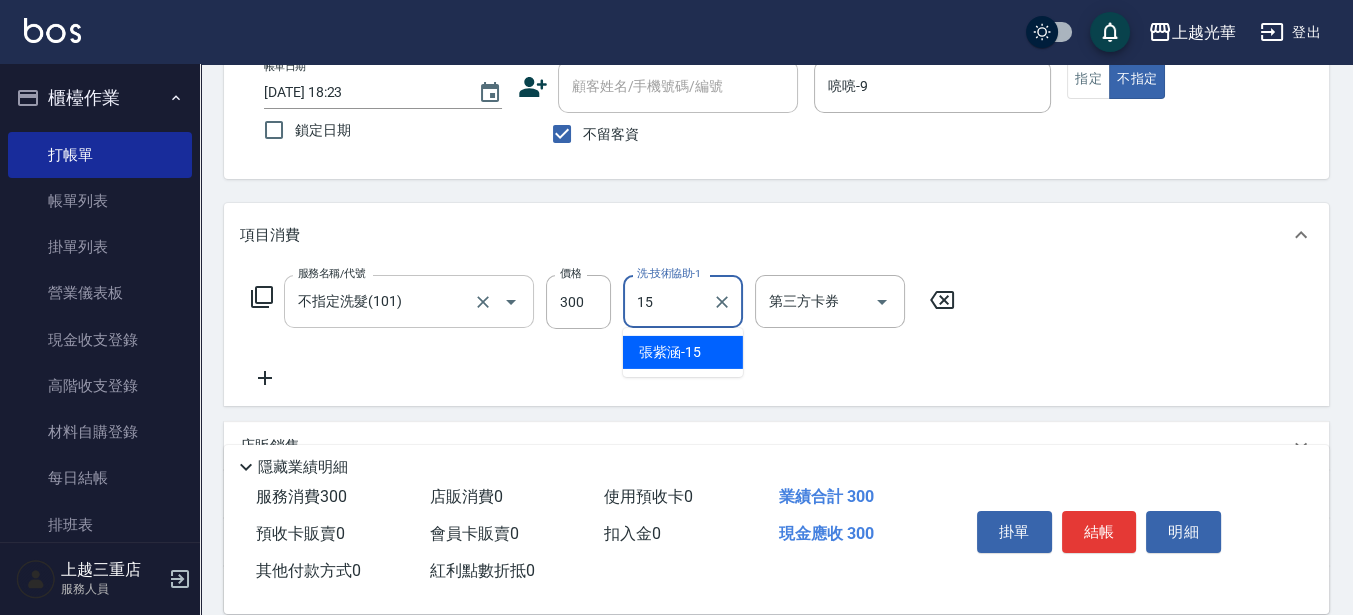type on "[PERSON_NAME]-15" 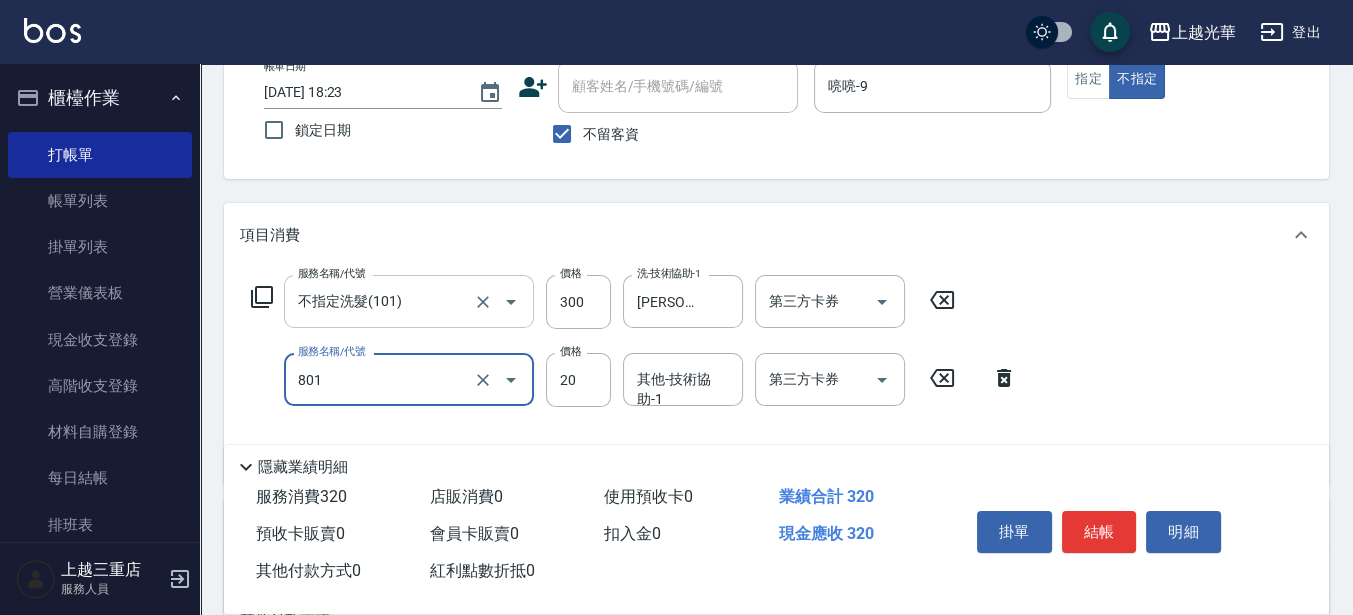 type on "潤絲(801)" 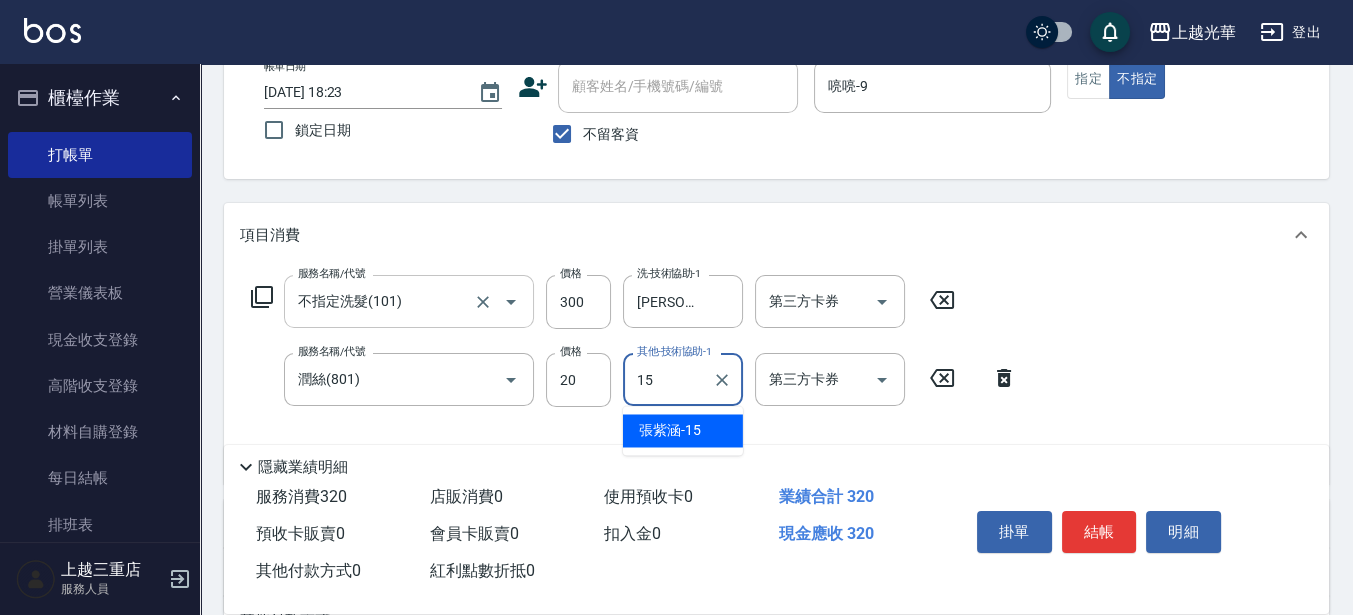 type on "[PERSON_NAME]-15" 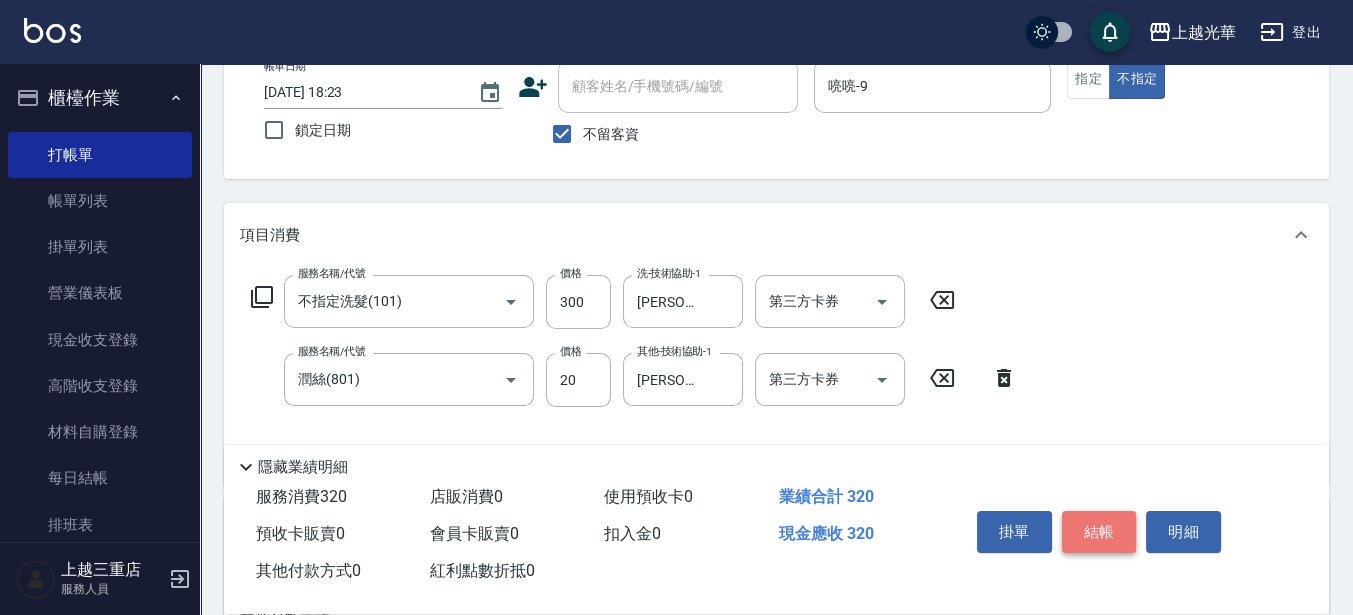 click on "結帳" at bounding box center (1099, 532) 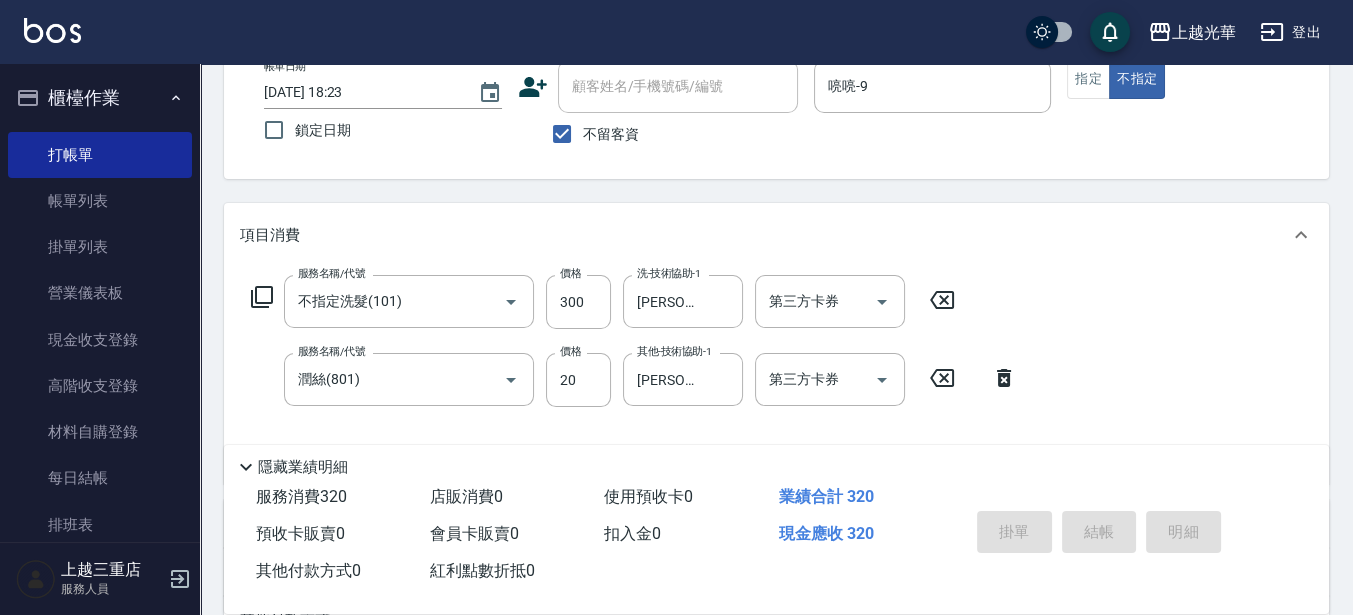 type on "[DATE] 19:12" 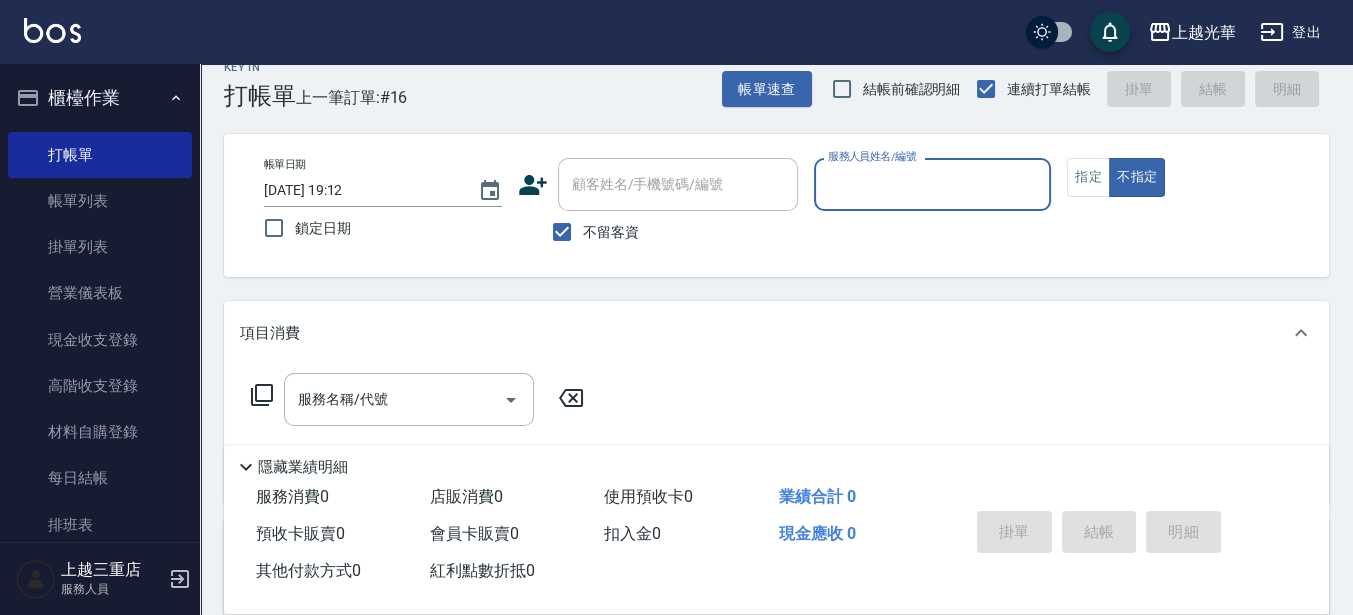 scroll, scrollTop: 0, scrollLeft: 0, axis: both 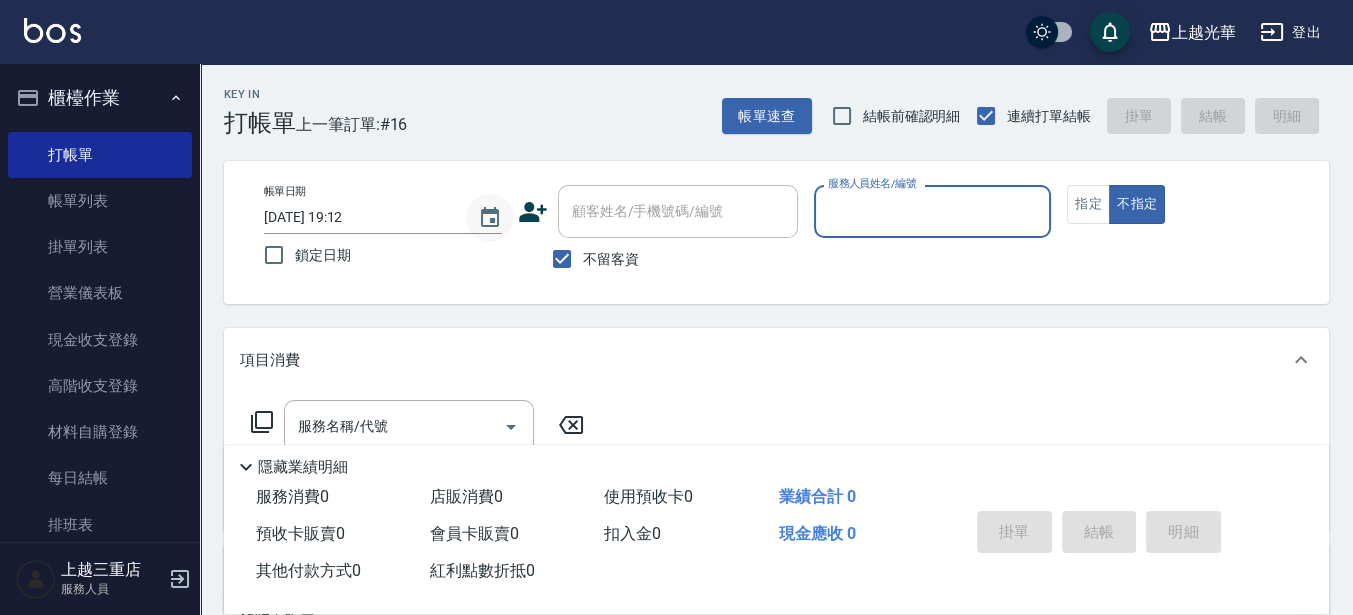 click at bounding box center (490, 218) 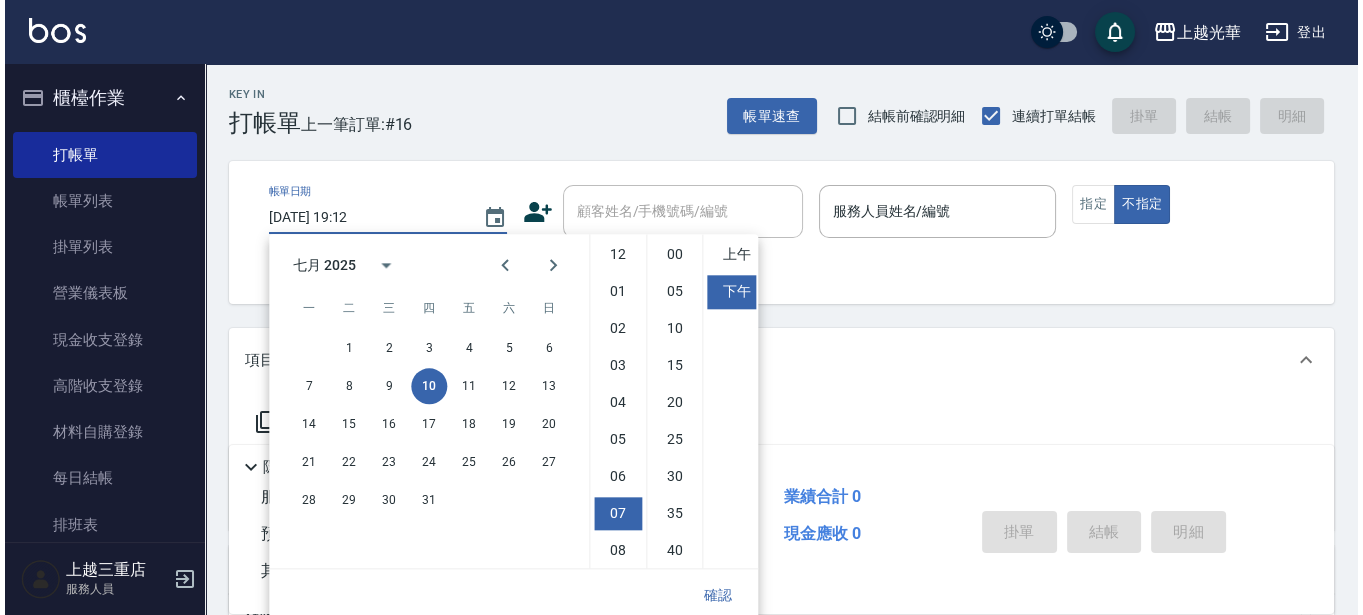 scroll, scrollTop: 111, scrollLeft: 0, axis: vertical 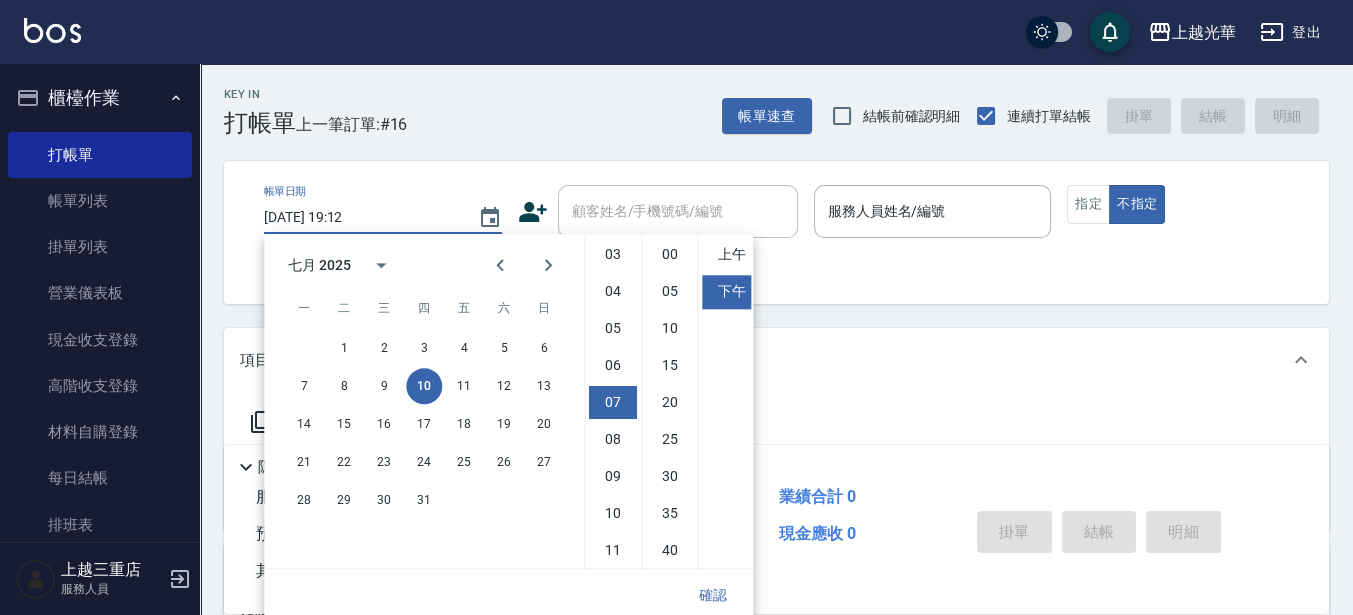drag, startPoint x: 1083, startPoint y: 306, endPoint x: 945, endPoint y: 279, distance: 140.6165 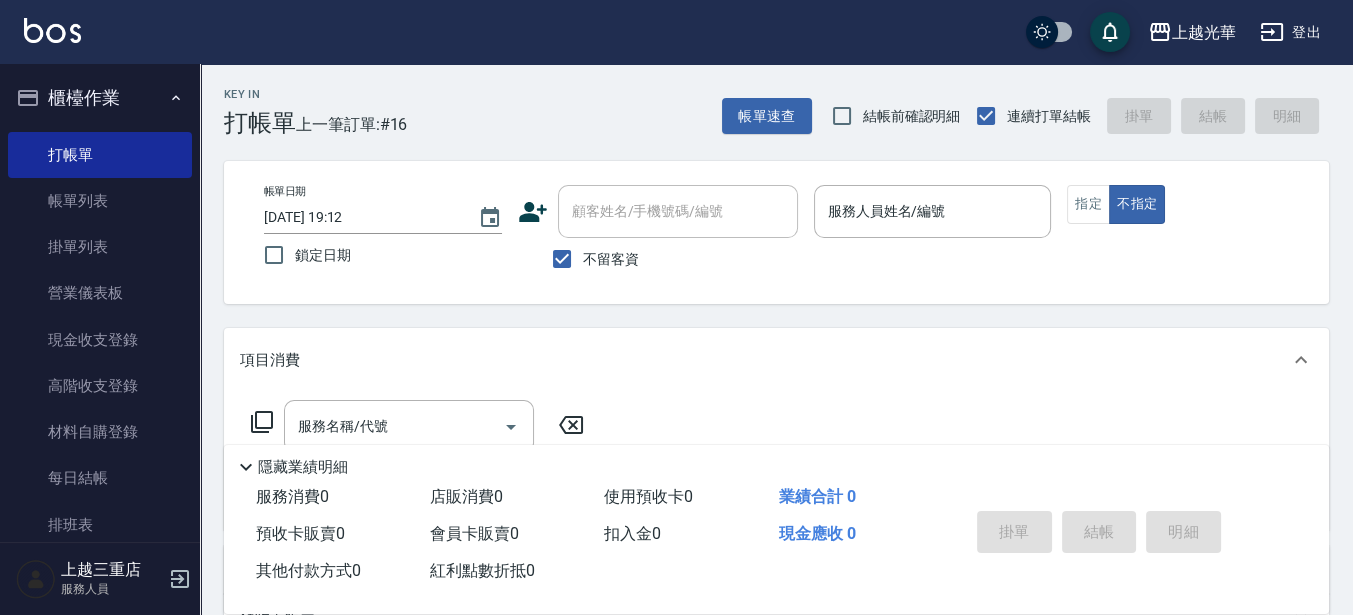 click 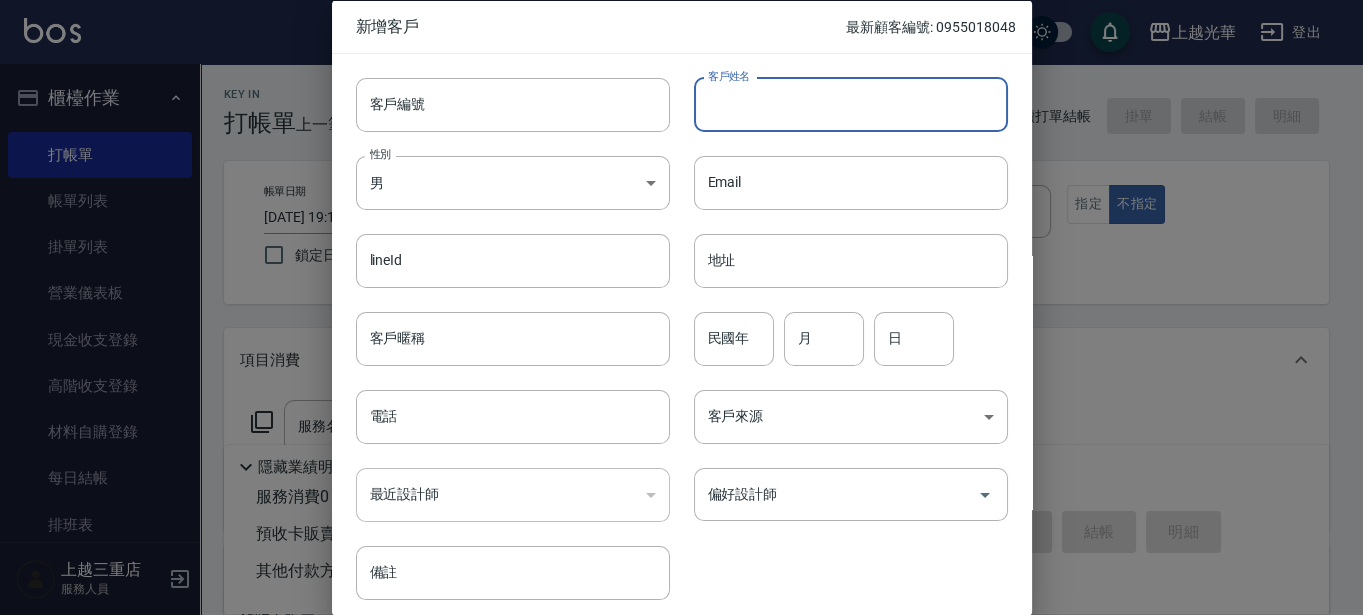 drag, startPoint x: 709, startPoint y: 98, endPoint x: 742, endPoint y: 108, distance: 34.48188 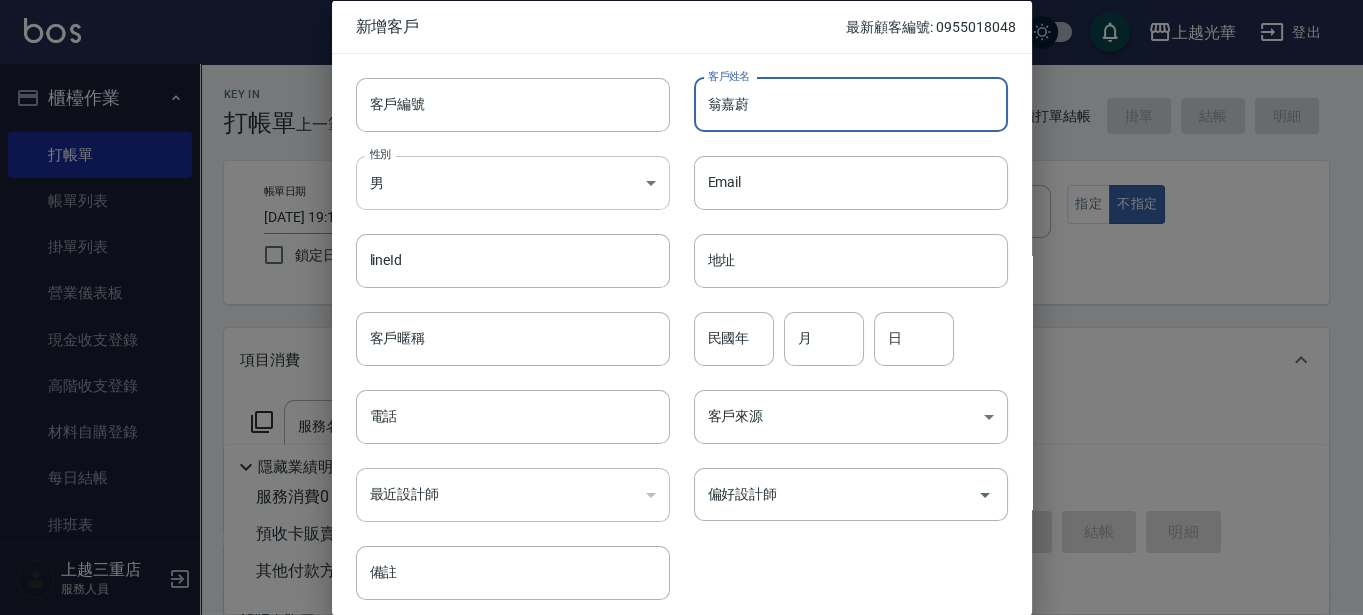 type on "翁嘉蔚" 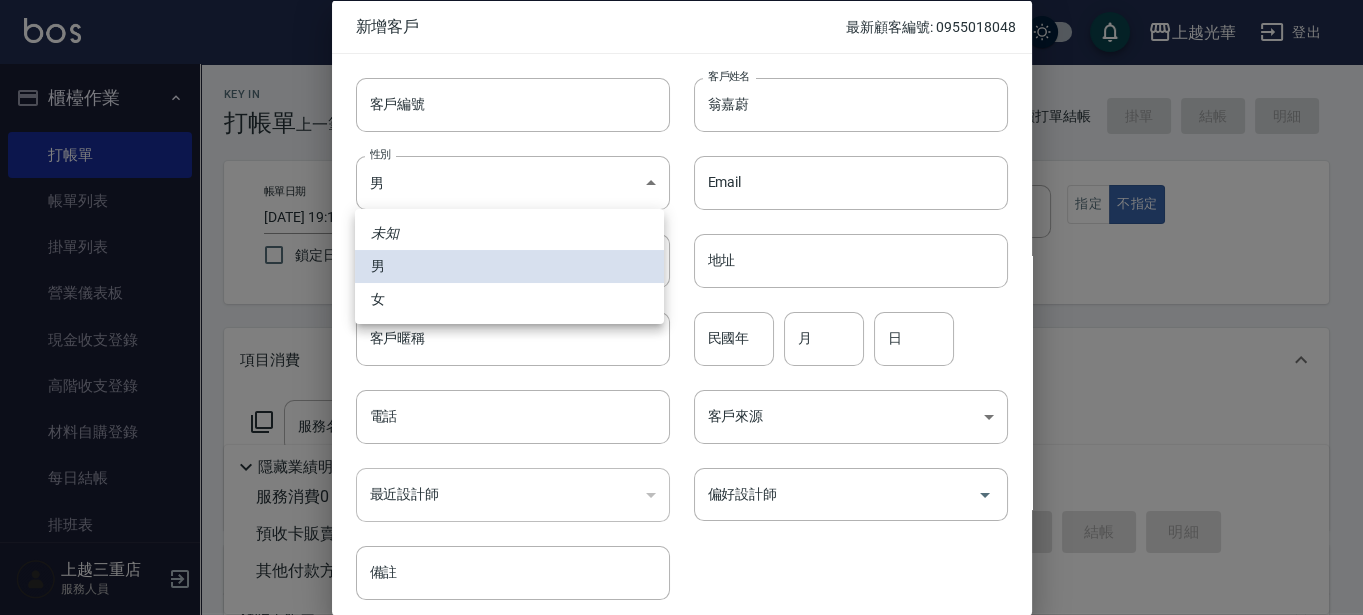 drag, startPoint x: 493, startPoint y: 179, endPoint x: 485, endPoint y: 192, distance: 15.264338 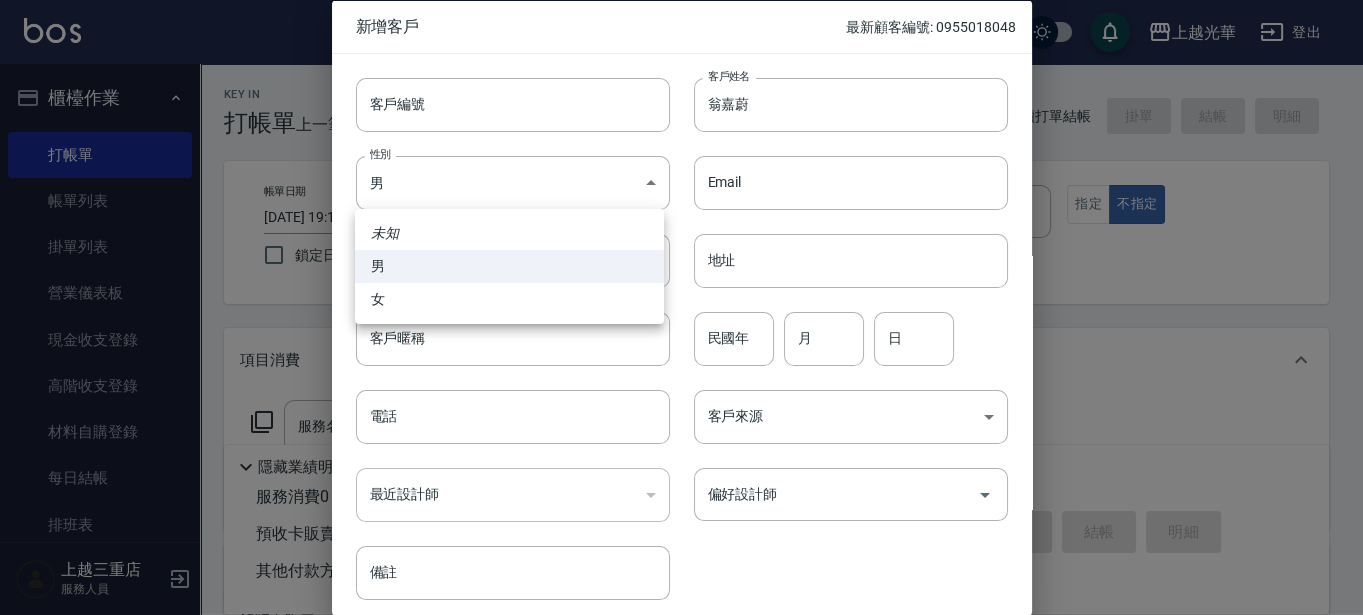 click on "男" at bounding box center (509, 266) 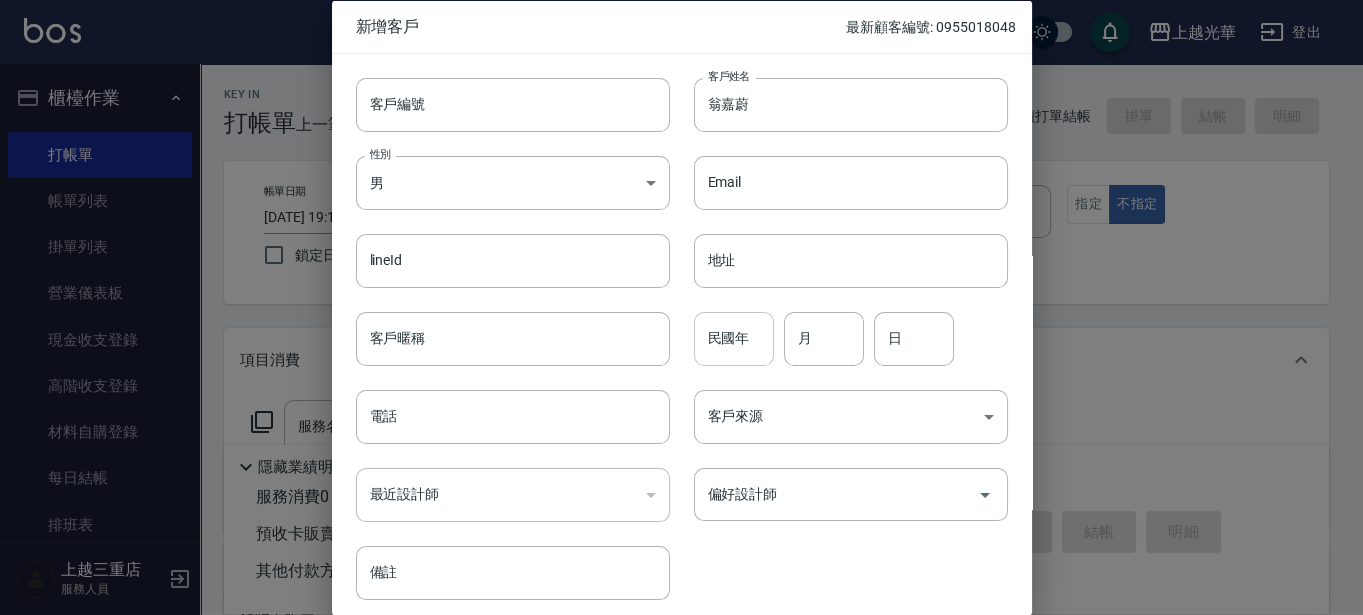 drag, startPoint x: 743, startPoint y: 335, endPoint x: 718, endPoint y: 323, distance: 27.730848 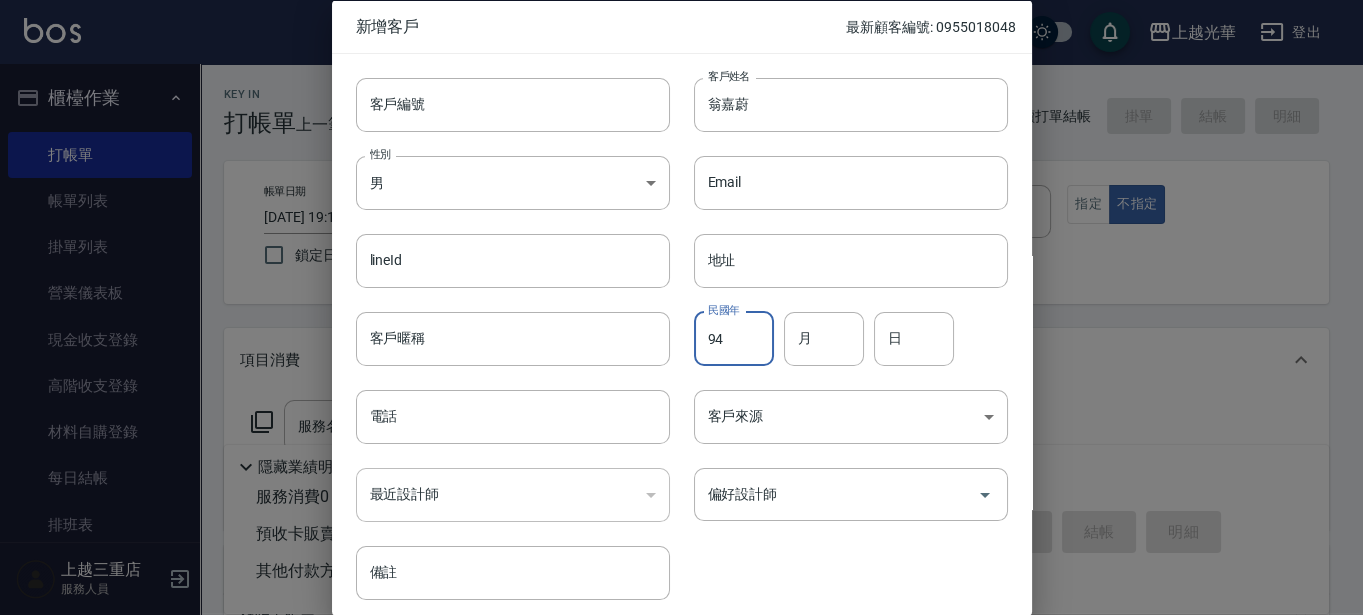 type on "94" 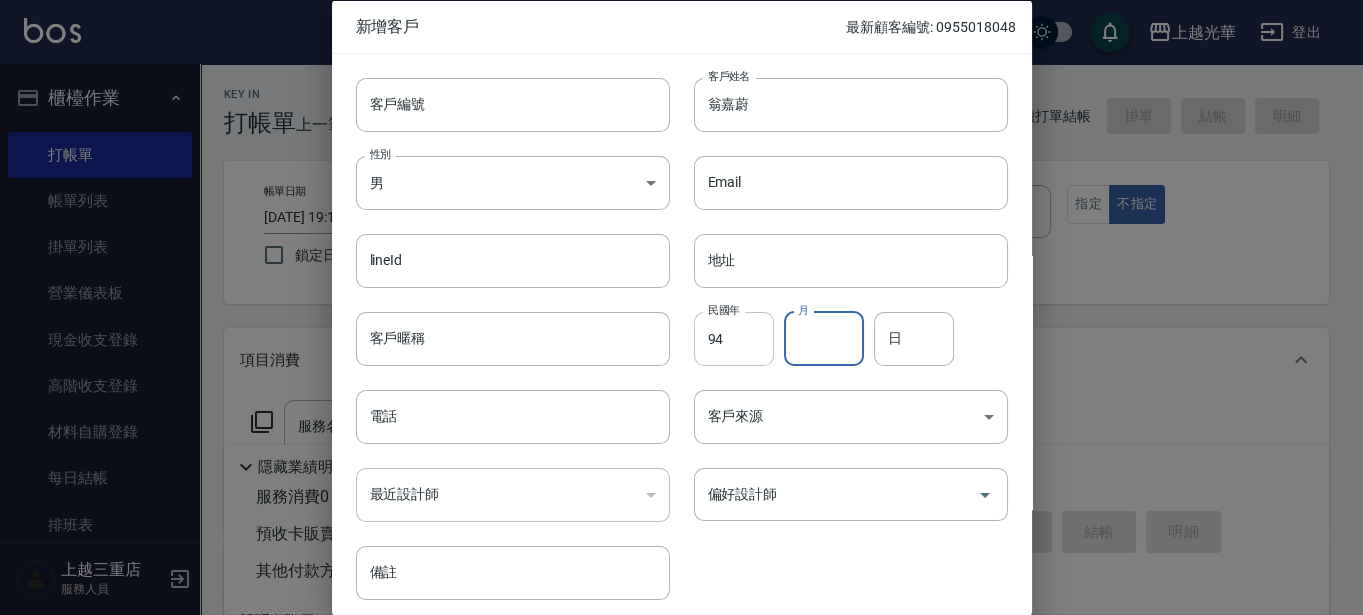type on "0" 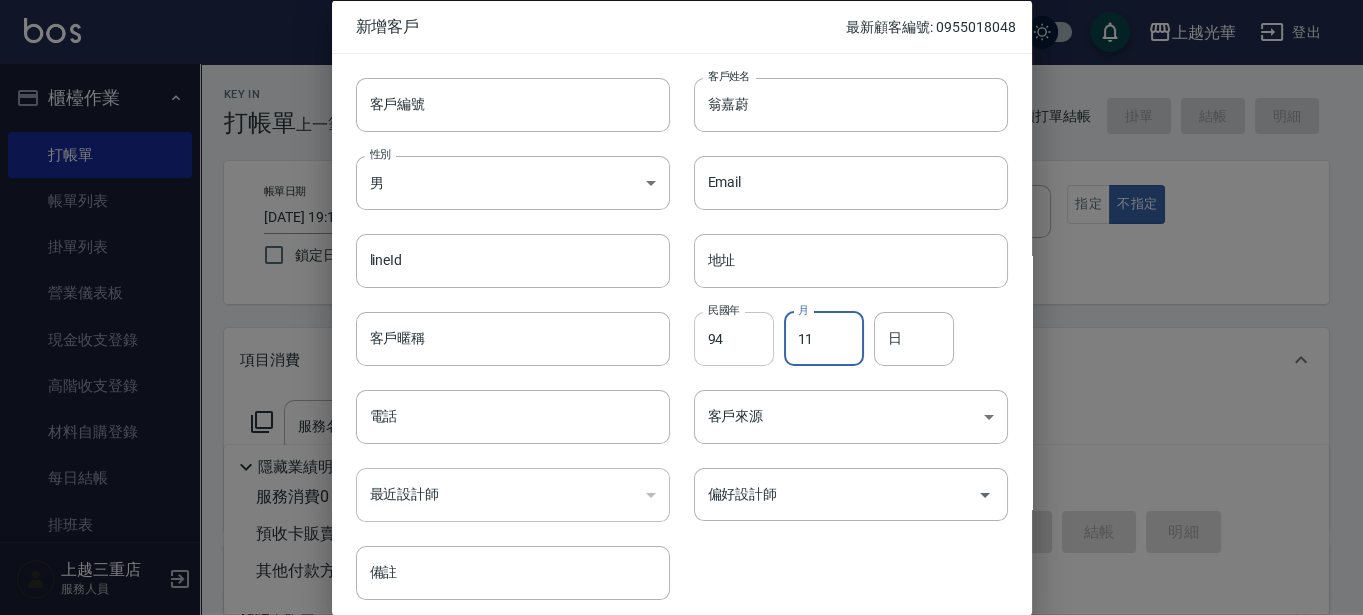 type on "11" 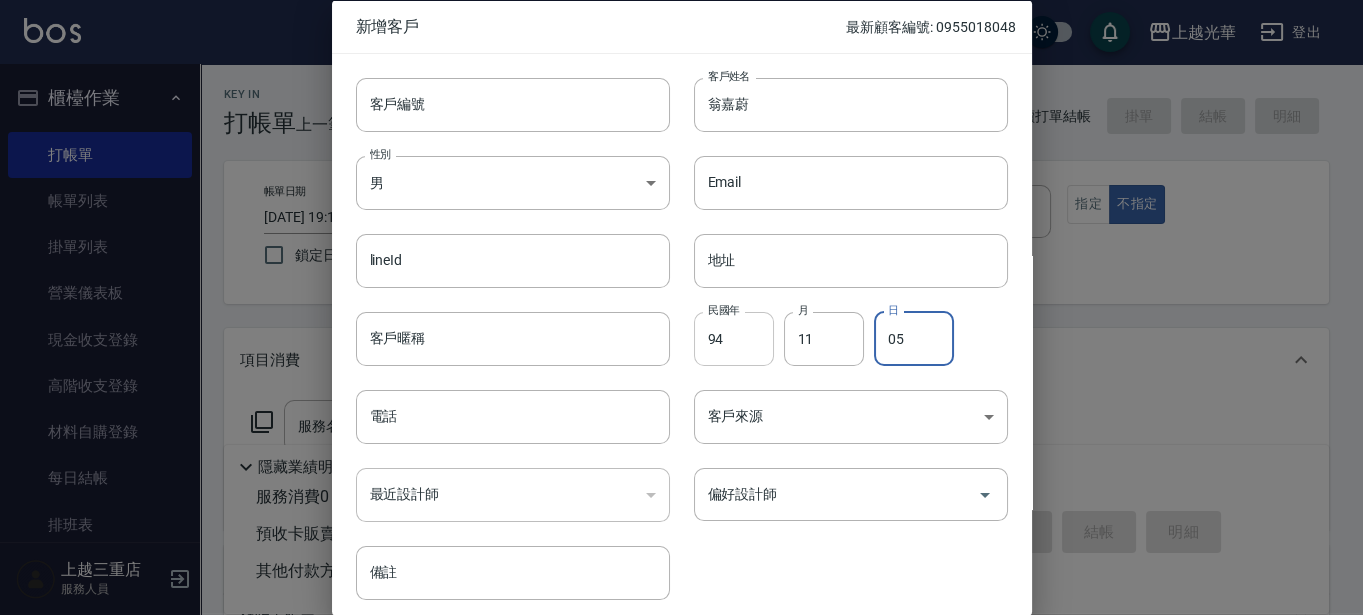 type on "05" 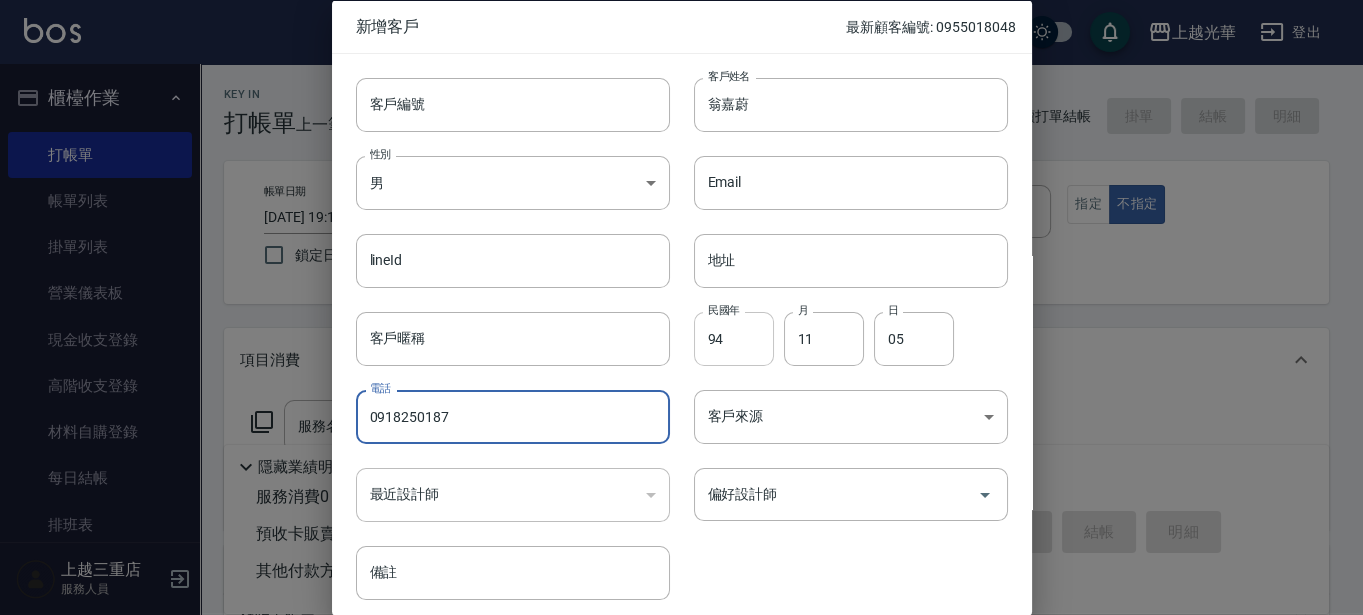 type on "0918250187" 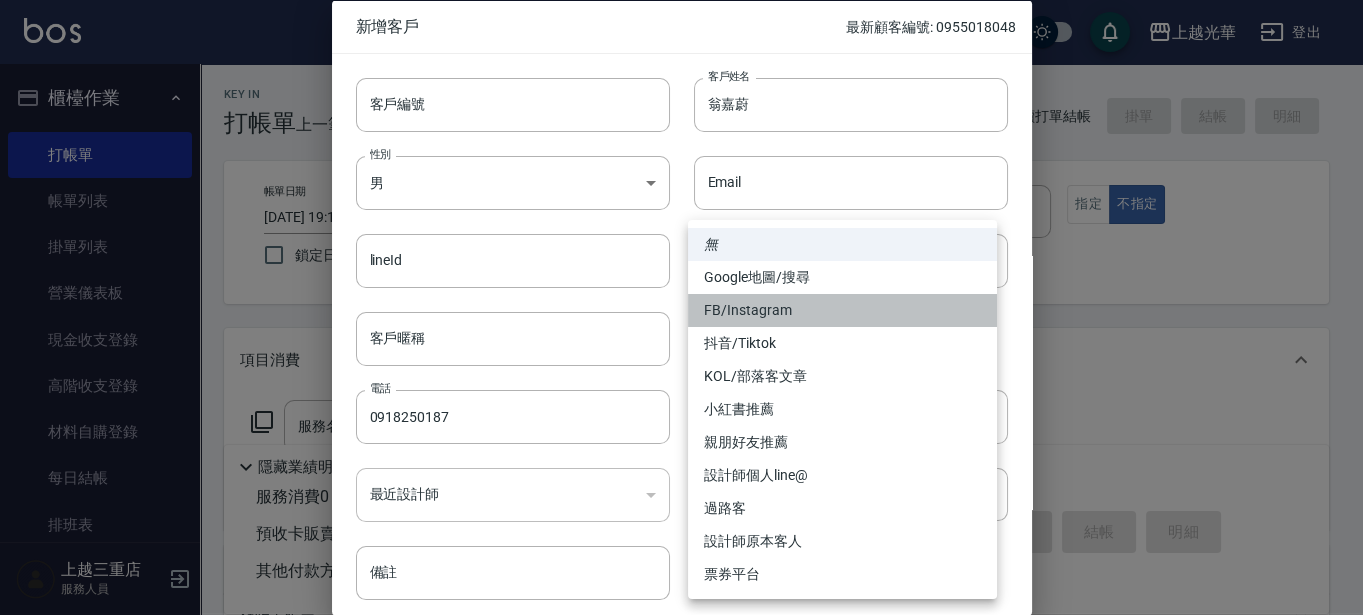 click on "FB/Instagram" at bounding box center [842, 310] 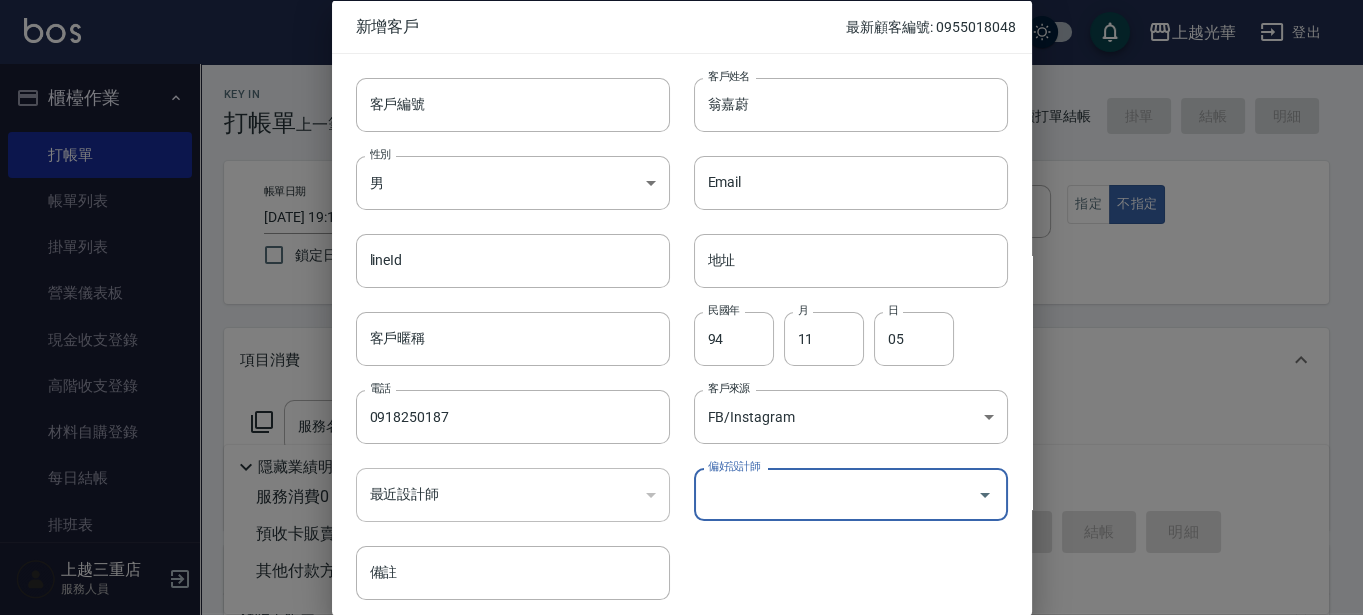 click on "偏好設計師" at bounding box center (851, 494) 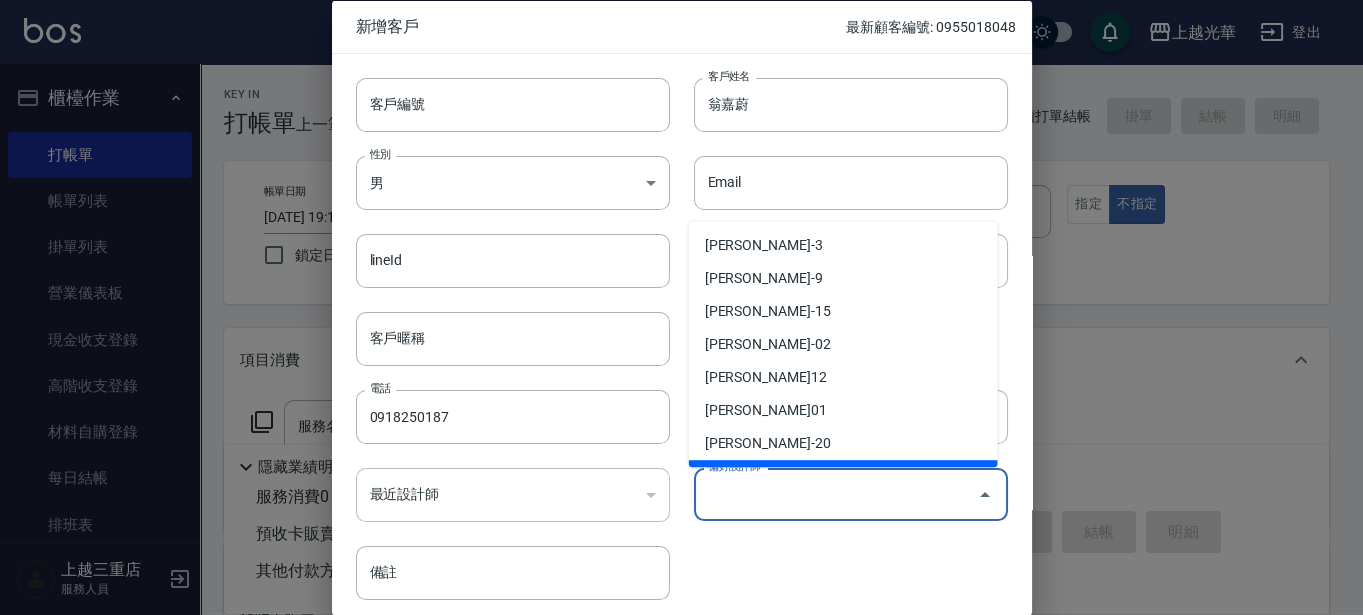 scroll, scrollTop: 0, scrollLeft: 0, axis: both 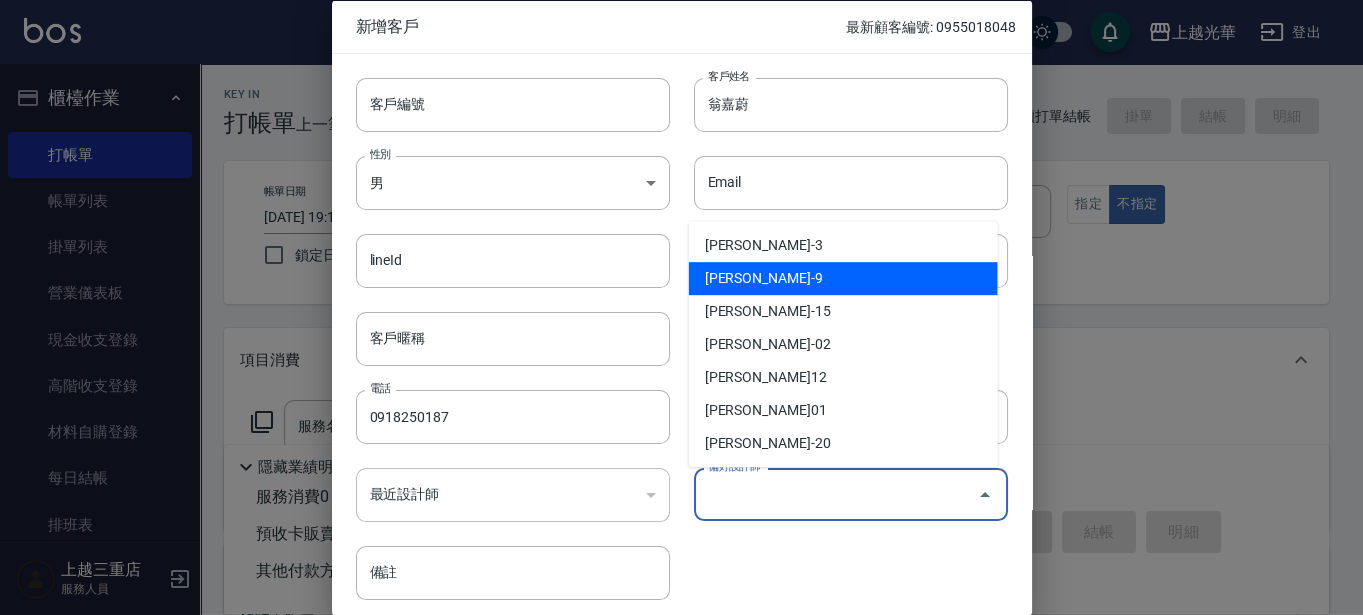 click on "[PERSON_NAME]-9" at bounding box center [843, 278] 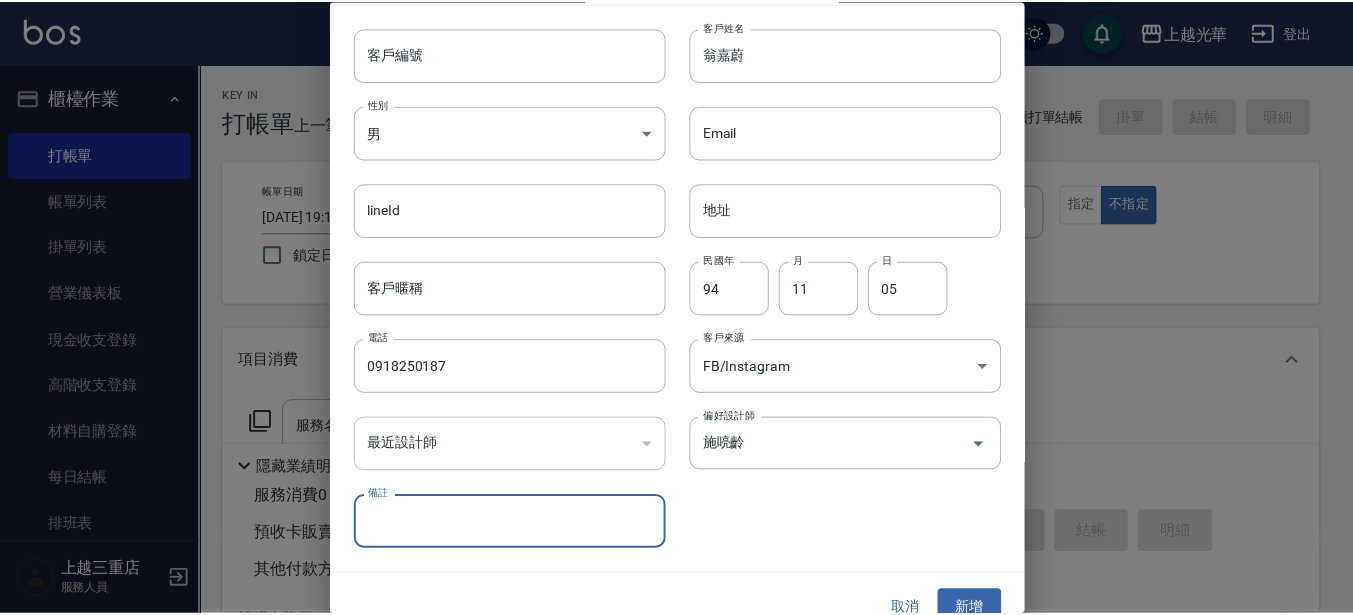 scroll, scrollTop: 77, scrollLeft: 0, axis: vertical 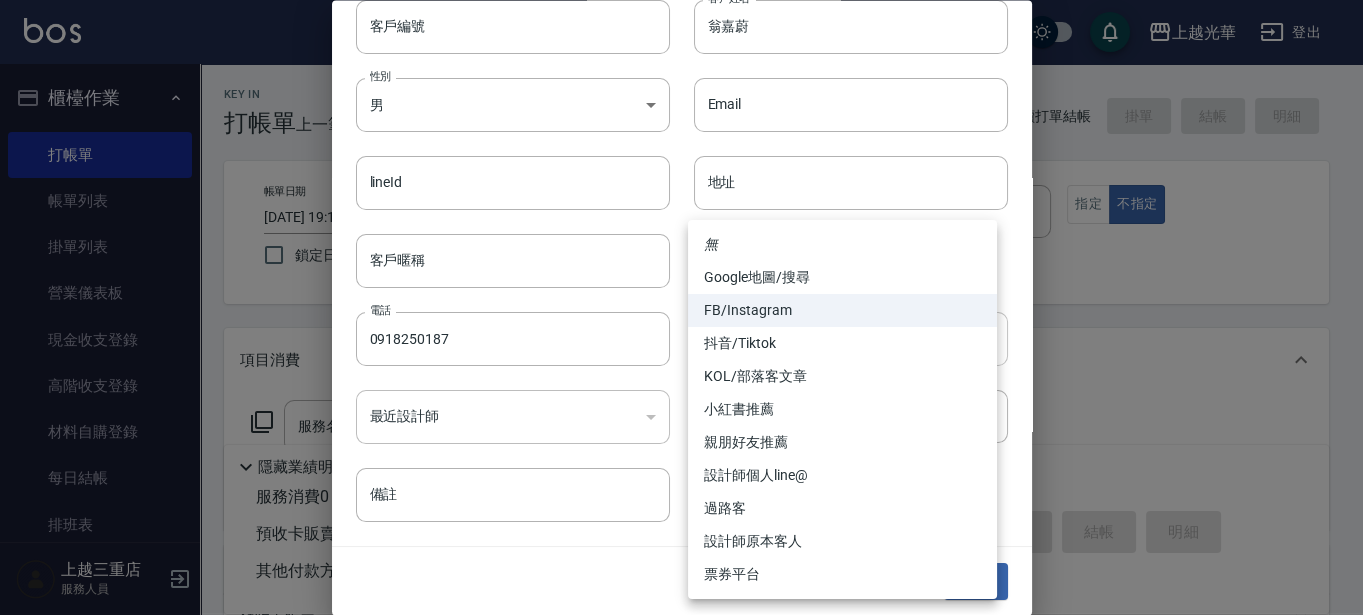 click on "上越光華 登出 櫃檯作業 打帳單 帳單列表 掛單列表 營業儀表板 現金收支登錄 高階收支登錄 材料自購登錄 每日結帳 排班表 現場電腦打卡 預約管理 預約管理 單日預約紀錄 單週預約紀錄 報表及分析 報表目錄 店家日報表 互助日報表 互助排行榜 互助點數明細 互助業績報表 全店業績分析表 設計師日報表 設計師業績分析表 設計師業績月報表 設計師排行榜 商品銷售排行榜 商品消耗明細 店販抽成明細 顧客入金餘額表 每日非現金明細 每日收支明細 收支分類明細表 客戶管理 客戶列表 卡券管理 入金管理 員工及薪資 員工列表 全店打卡記錄 上越三重店 服務人員 Key In 打帳單 上一筆訂單:#16 帳單速查 結帳前確認明細 連續打單結帳 掛單 結帳 明細 帳單日期 [DATE] 19:12 鎖定日期 顧客姓名/手機號碼/編號 顧客姓名/手機號碼/編號 不留客資 服務人員姓名/編號 指定 不指定" at bounding box center [681, 463] 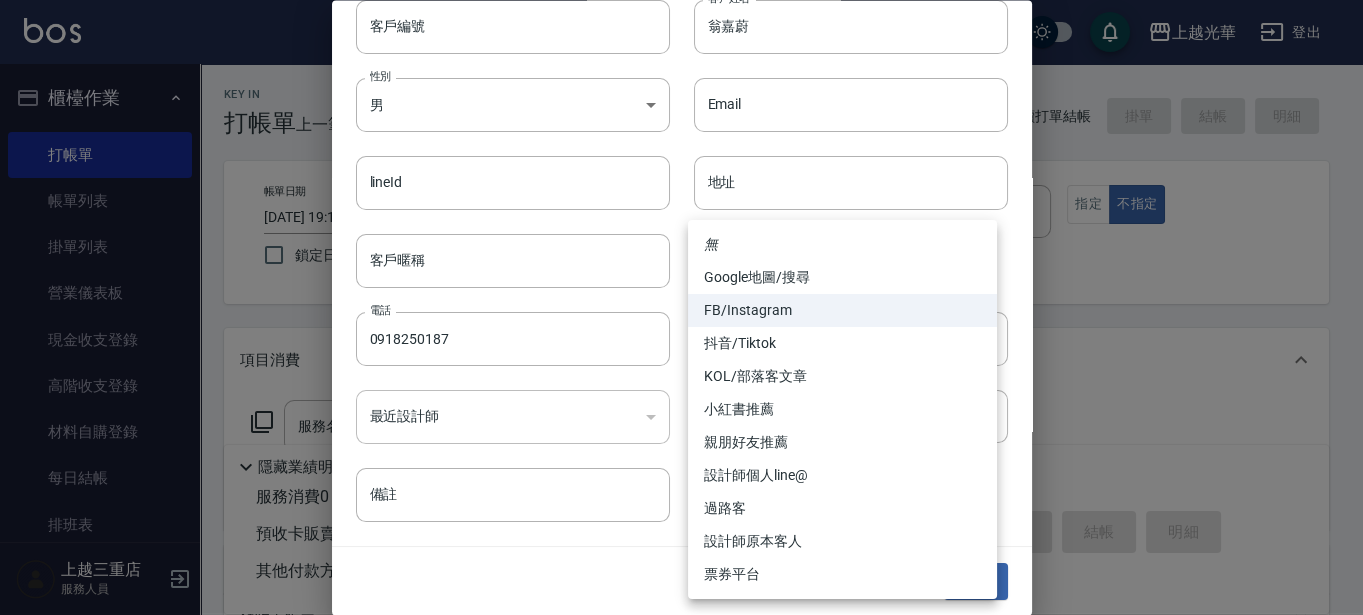 click on "親朋好友推薦" at bounding box center [842, 442] 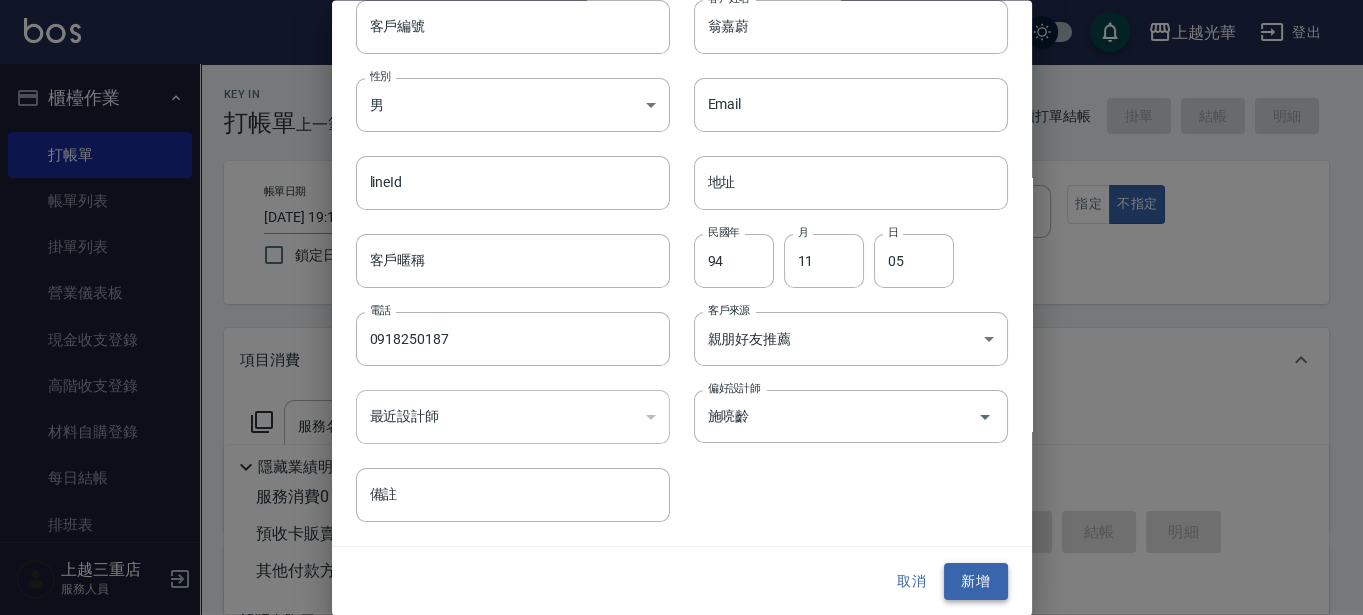 click on "新增" at bounding box center [976, 582] 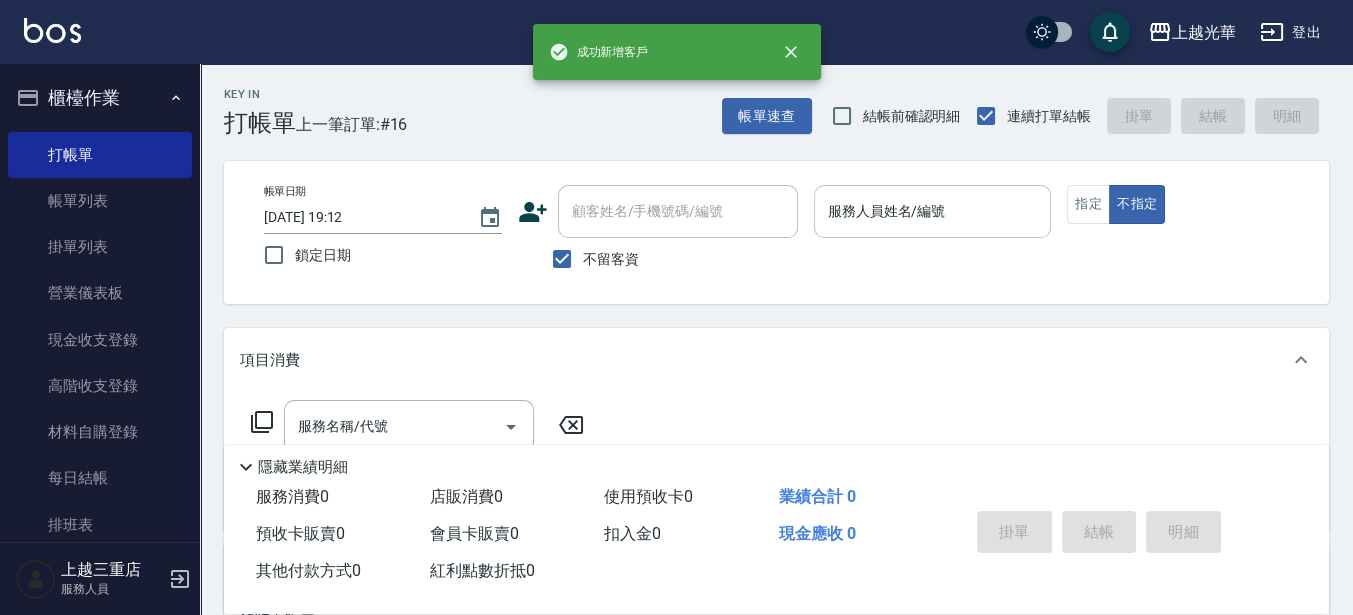 drag, startPoint x: 869, startPoint y: 199, endPoint x: 859, endPoint y: 204, distance: 11.18034 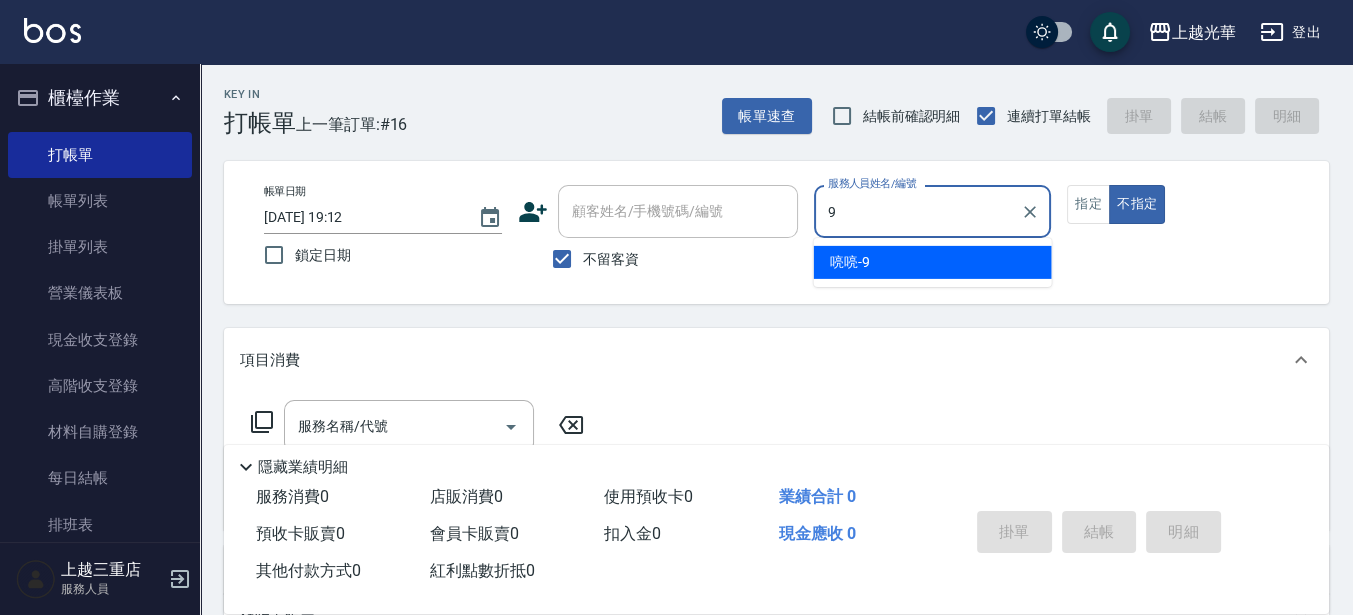 type on "喨喨-9" 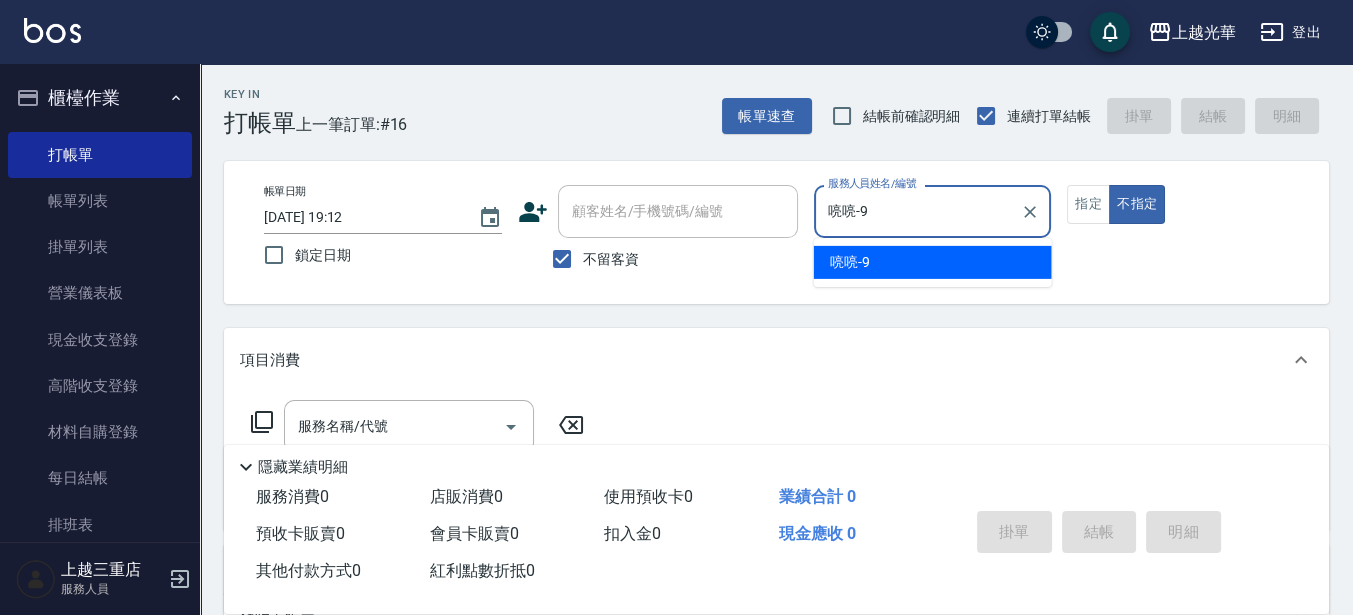 type on "false" 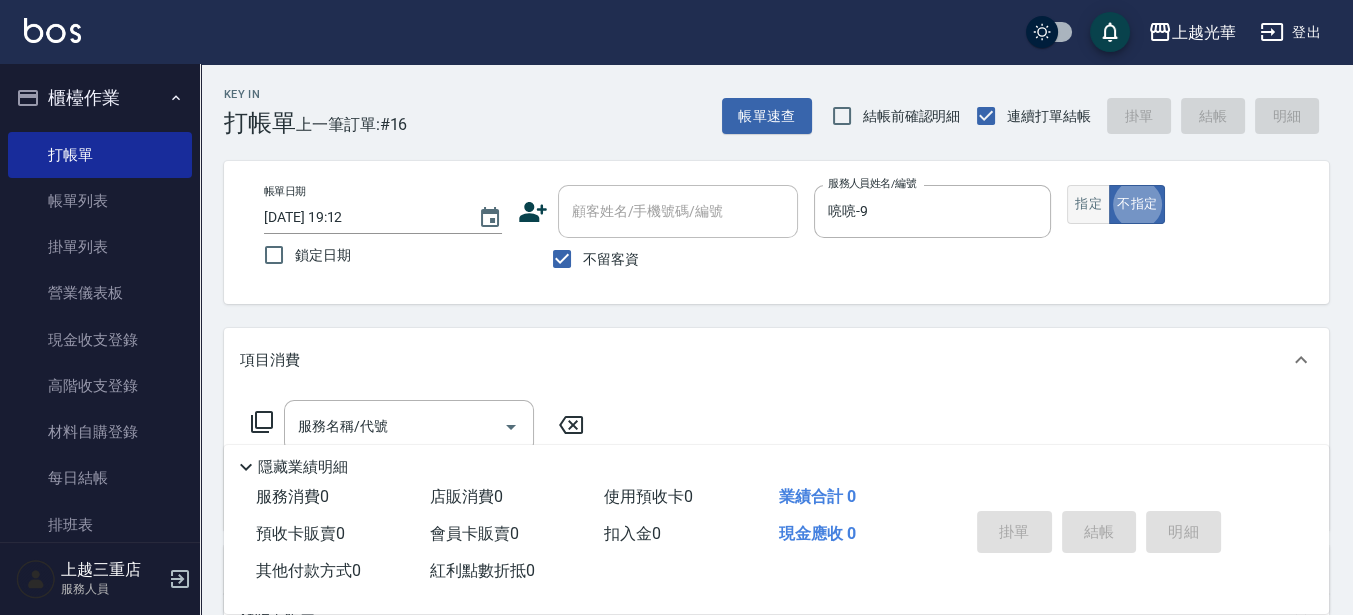 click on "指定" at bounding box center [1088, 204] 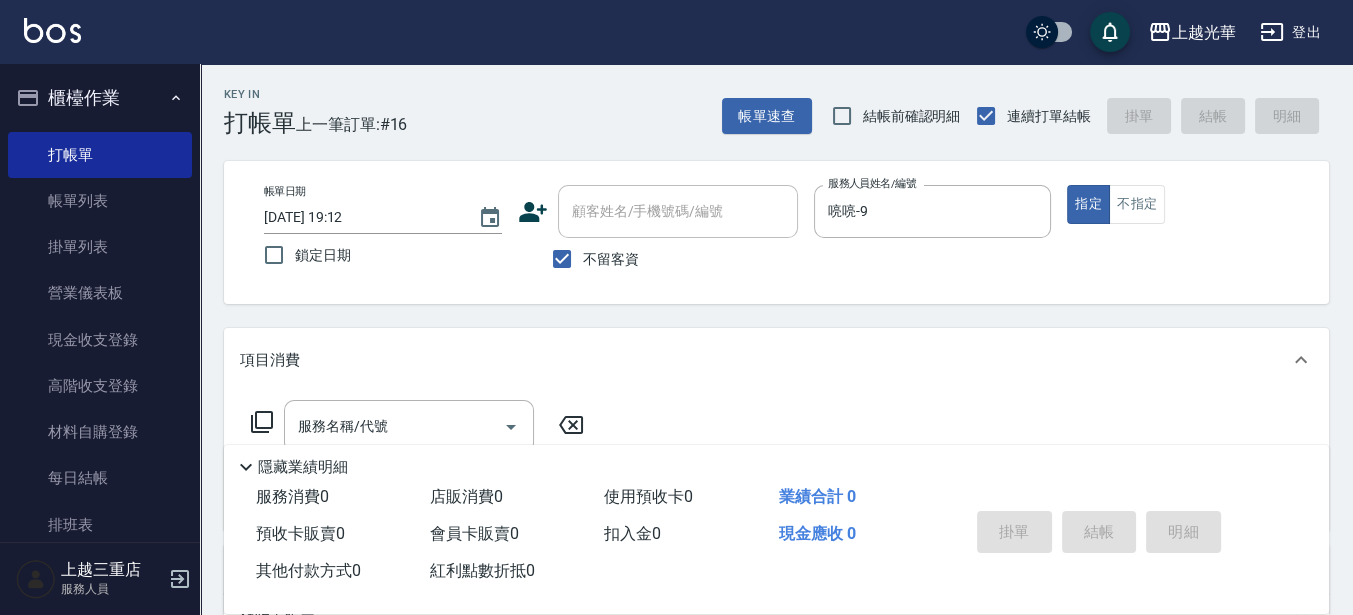 click on "不留客資" at bounding box center [590, 259] 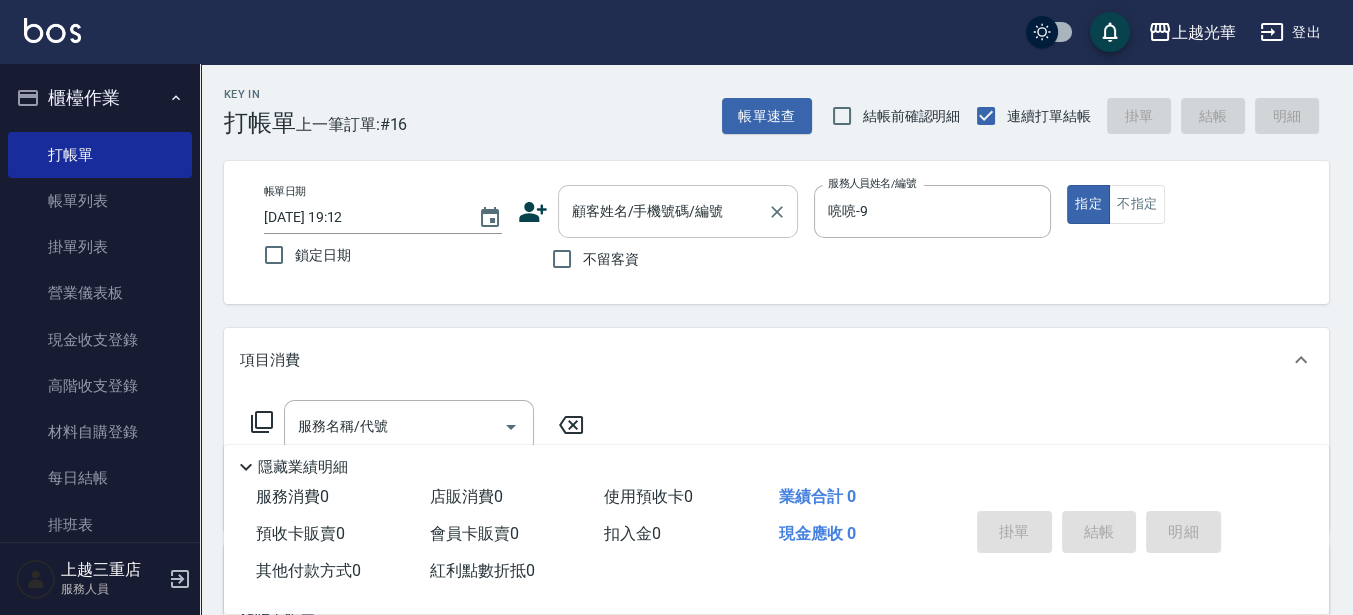 click on "顧客姓名/手機號碼/編號" at bounding box center (678, 211) 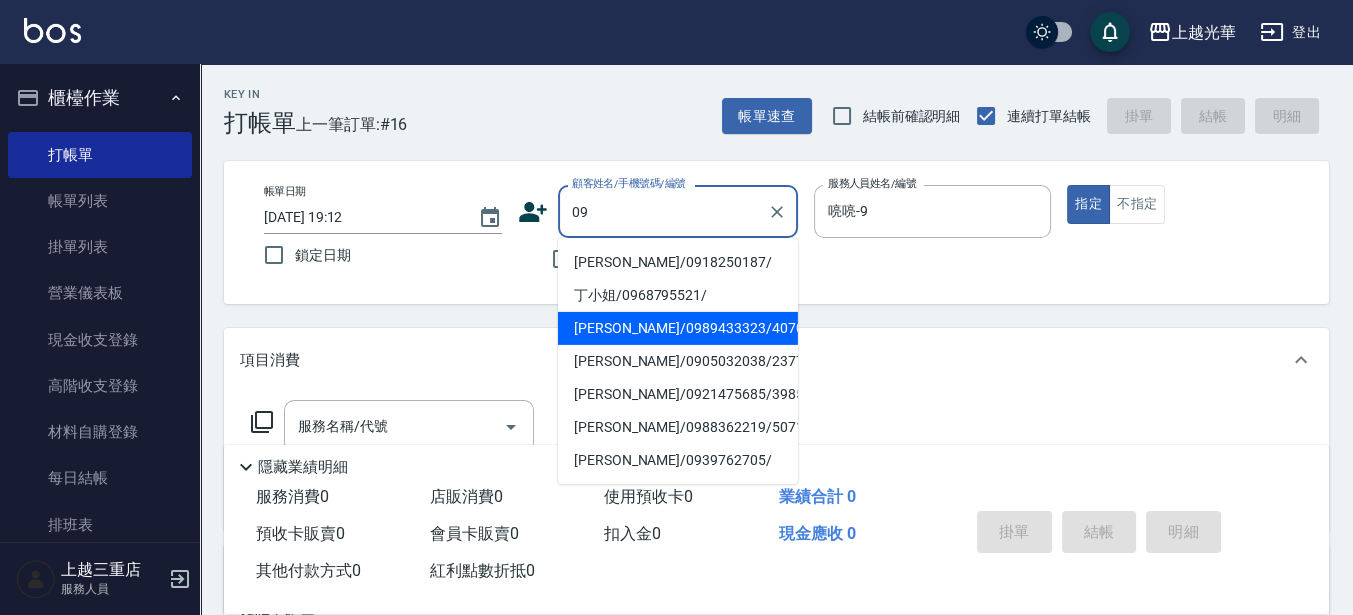 click on "[PERSON_NAME]/0918250187/" at bounding box center (678, 262) 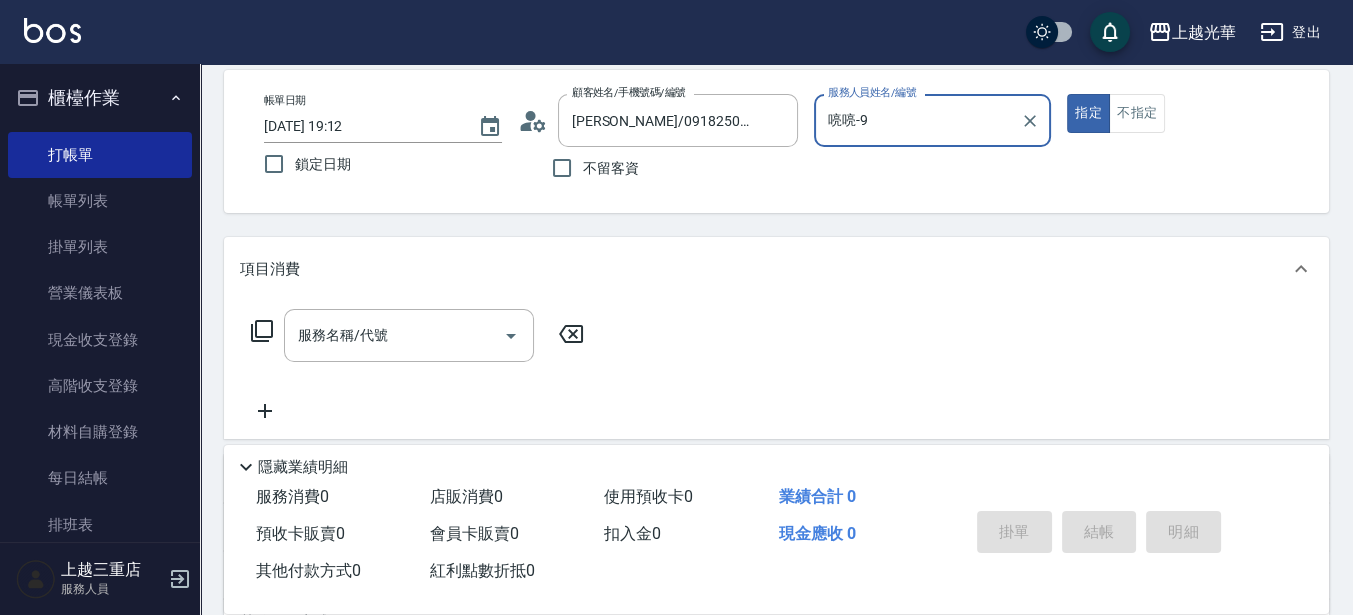 scroll, scrollTop: 125, scrollLeft: 0, axis: vertical 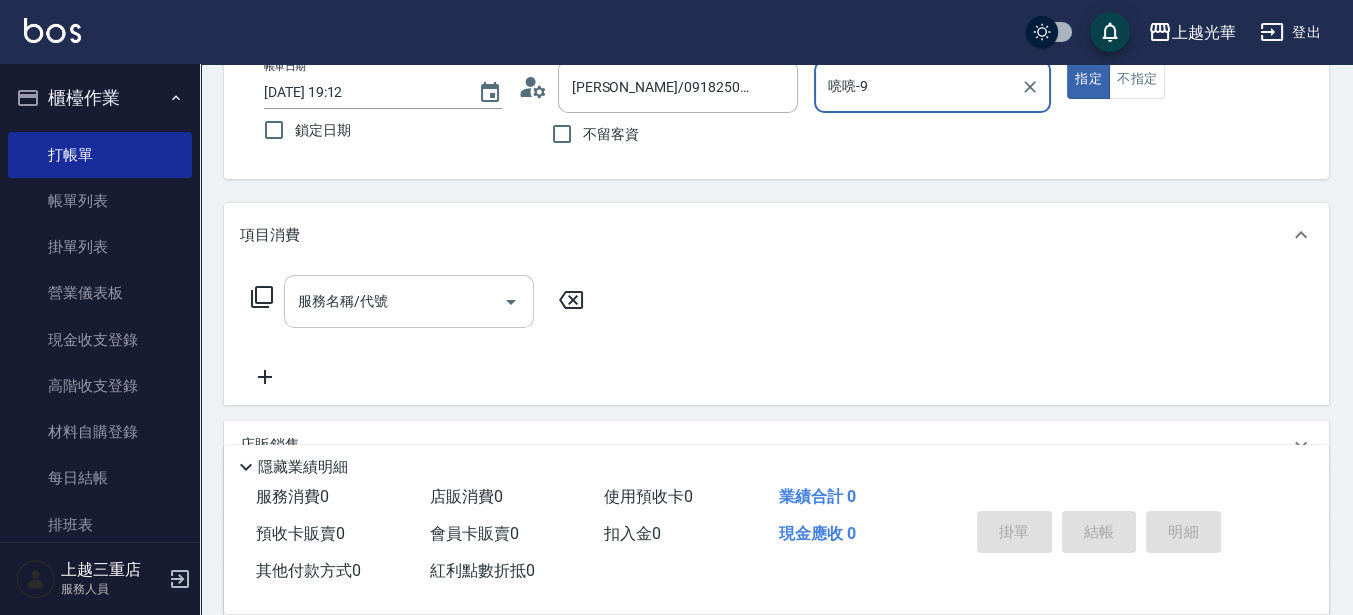 drag, startPoint x: 379, startPoint y: 321, endPoint x: 390, endPoint y: 311, distance: 14.866069 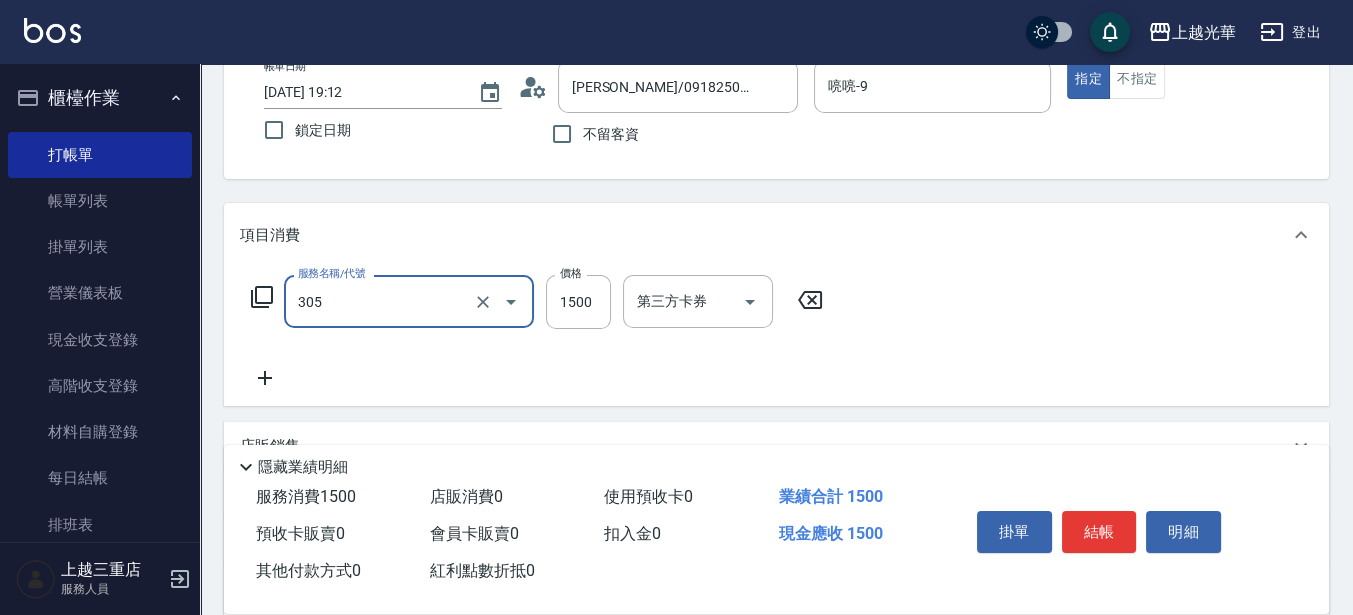 type on "設計燙髮1500(305)" 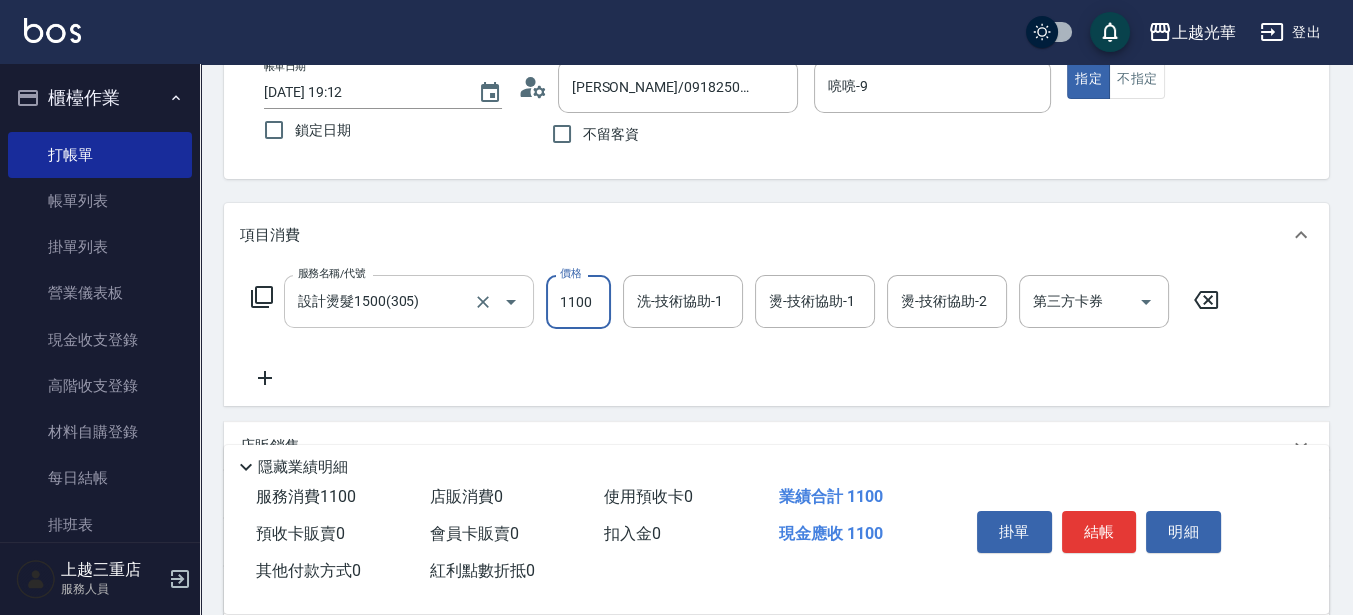 type on "1100" 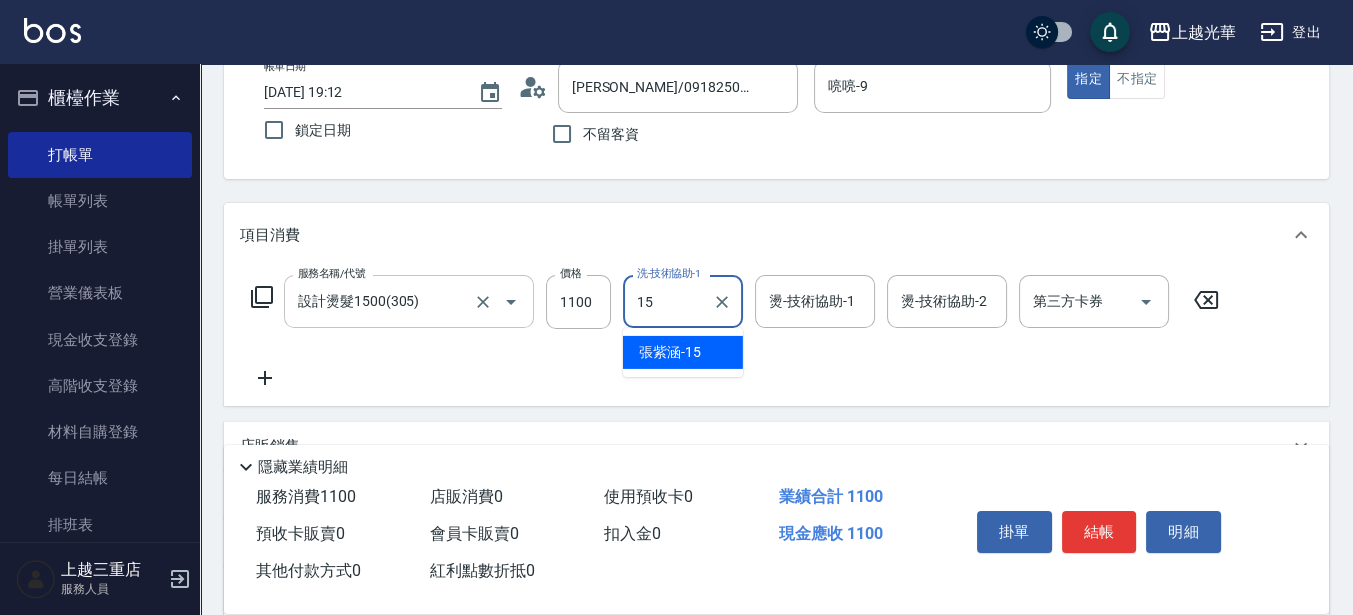 type on "[PERSON_NAME]-15" 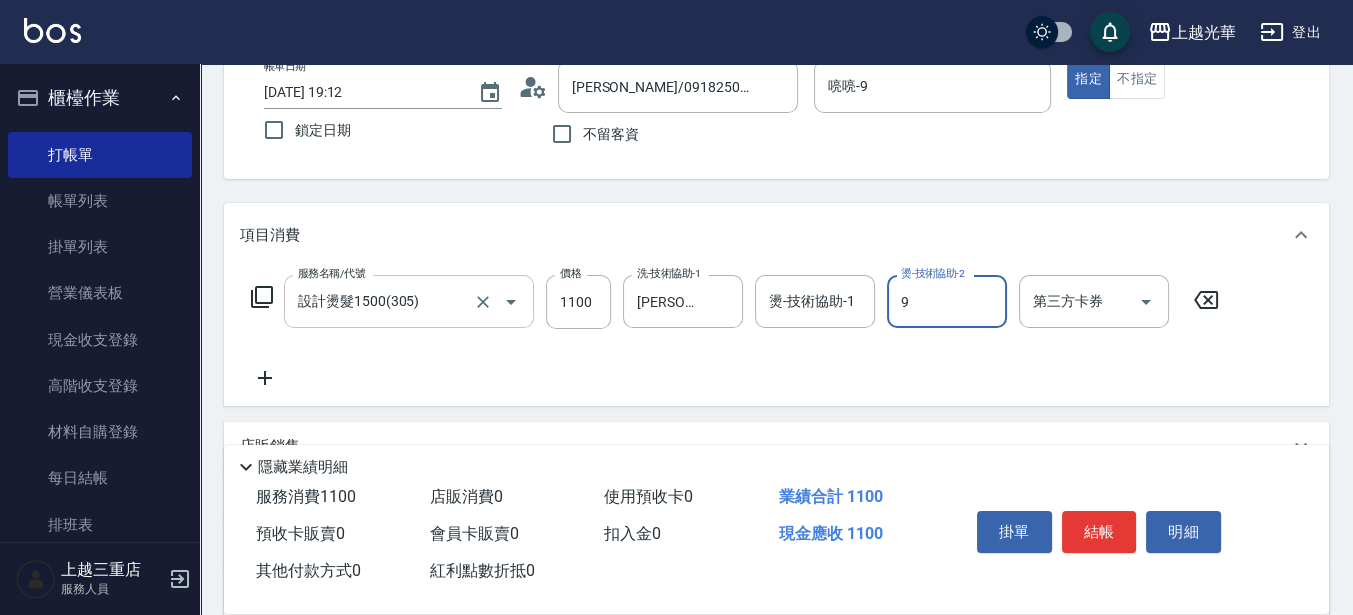 type on "喨喨-9" 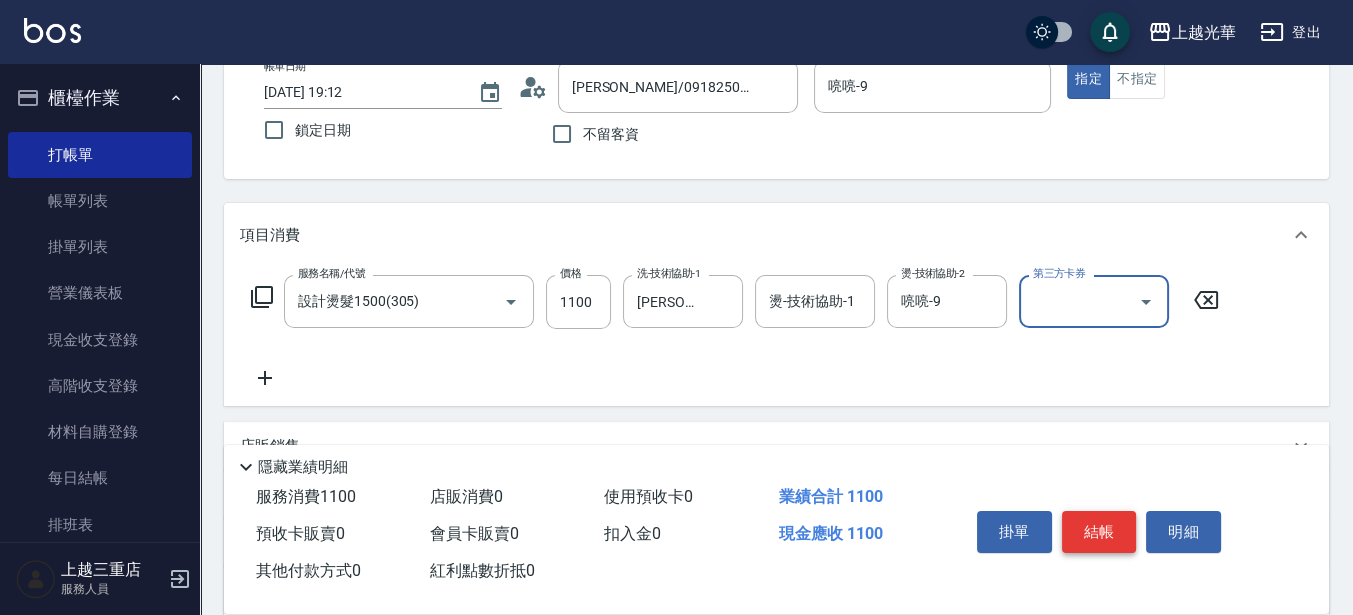 click on "結帳" at bounding box center [1099, 532] 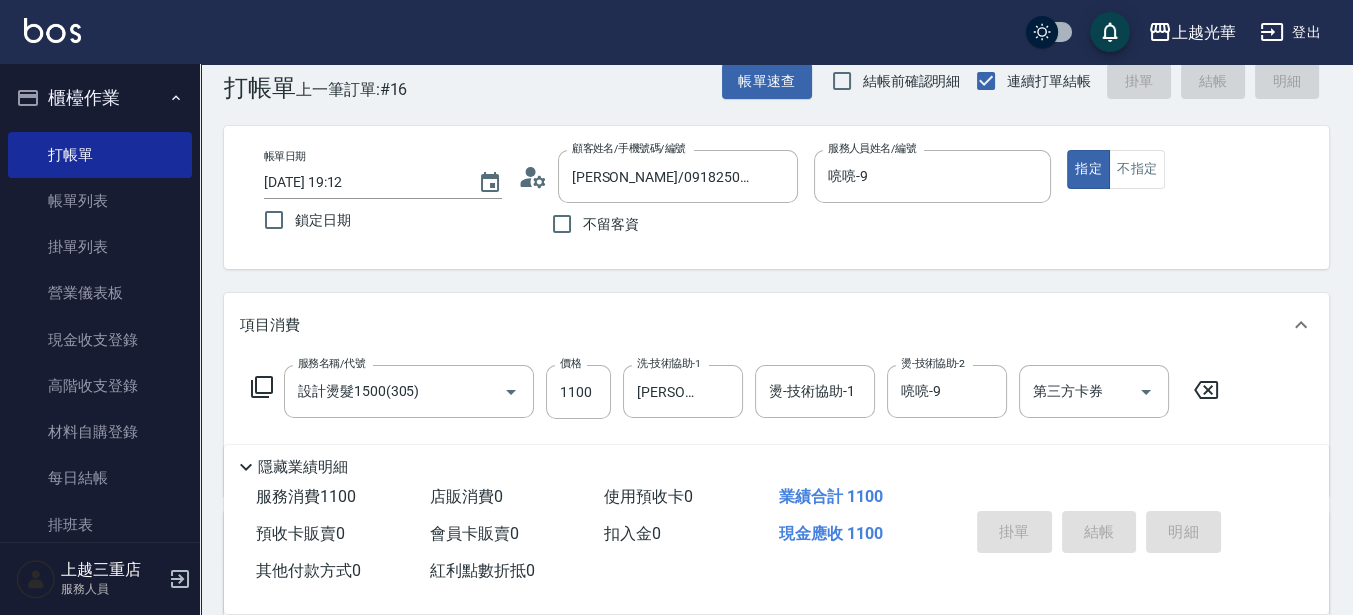 scroll, scrollTop: 0, scrollLeft: 0, axis: both 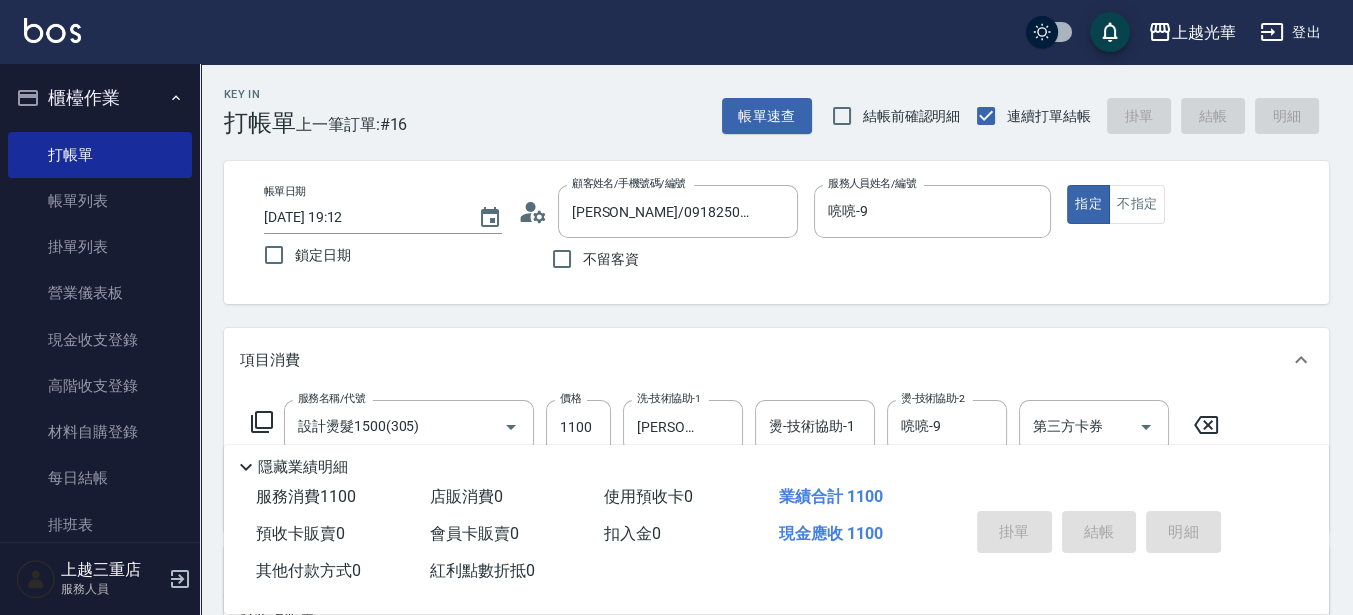 type on "[DATE] 19:33" 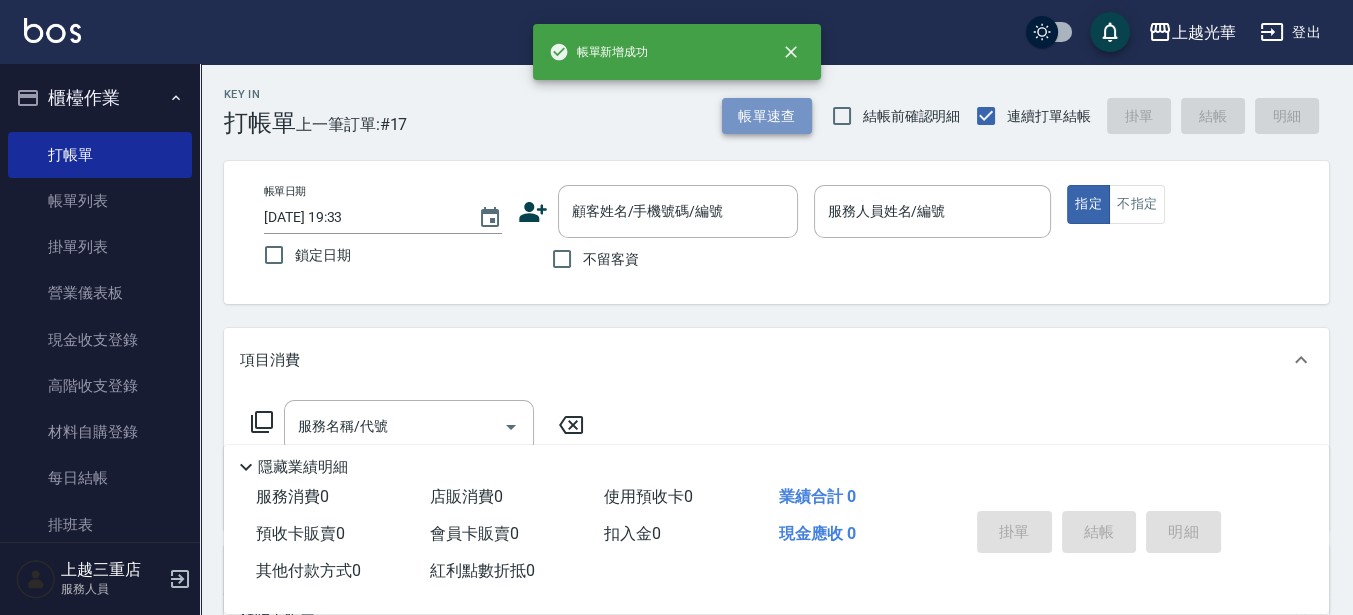 click on "帳單速查" at bounding box center [767, 116] 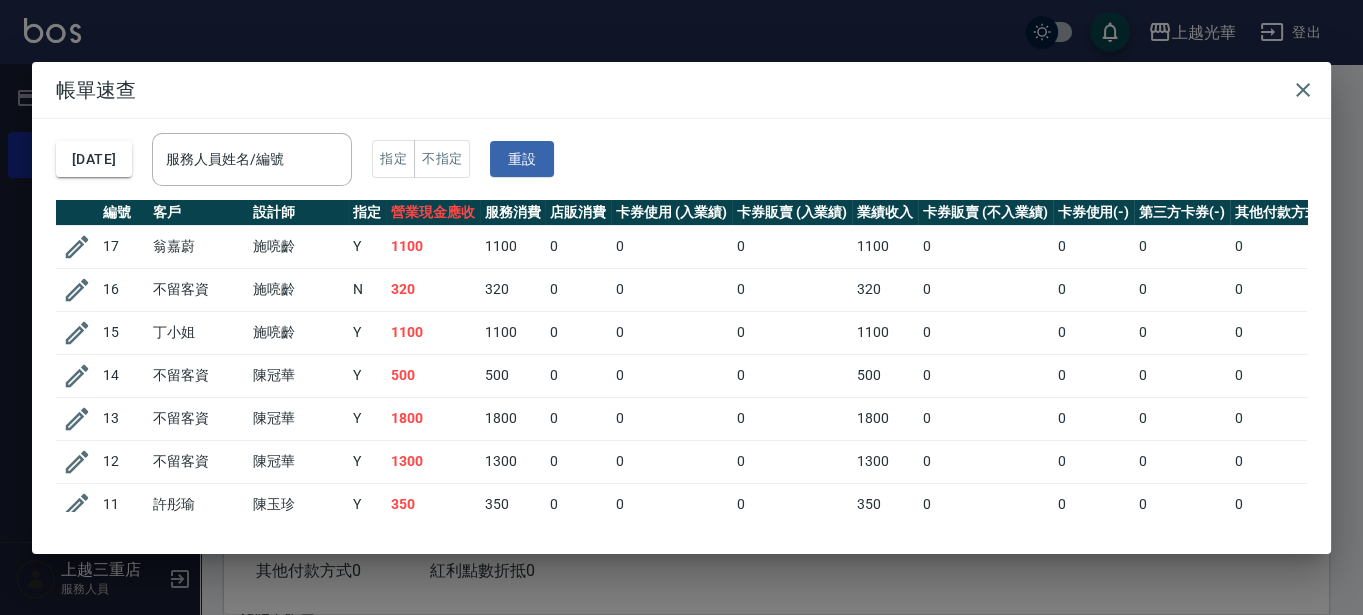 drag, startPoint x: 265, startPoint y: 135, endPoint x: 289, endPoint y: 128, distance: 25 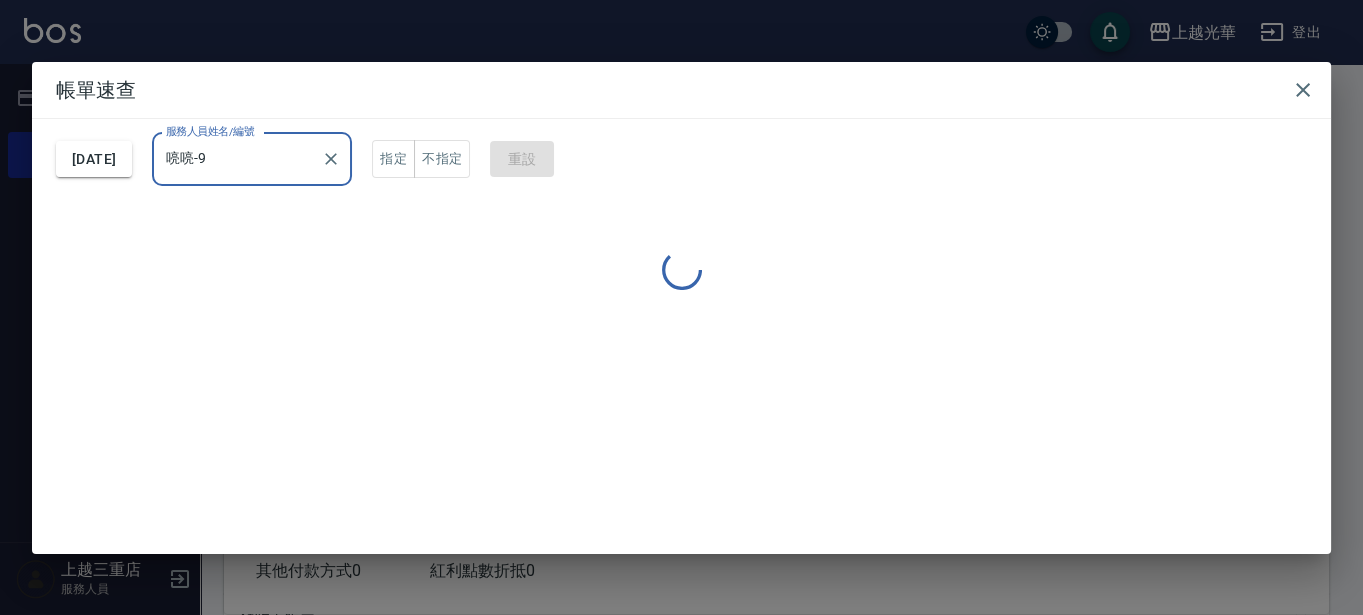 type on "喨喨-9" 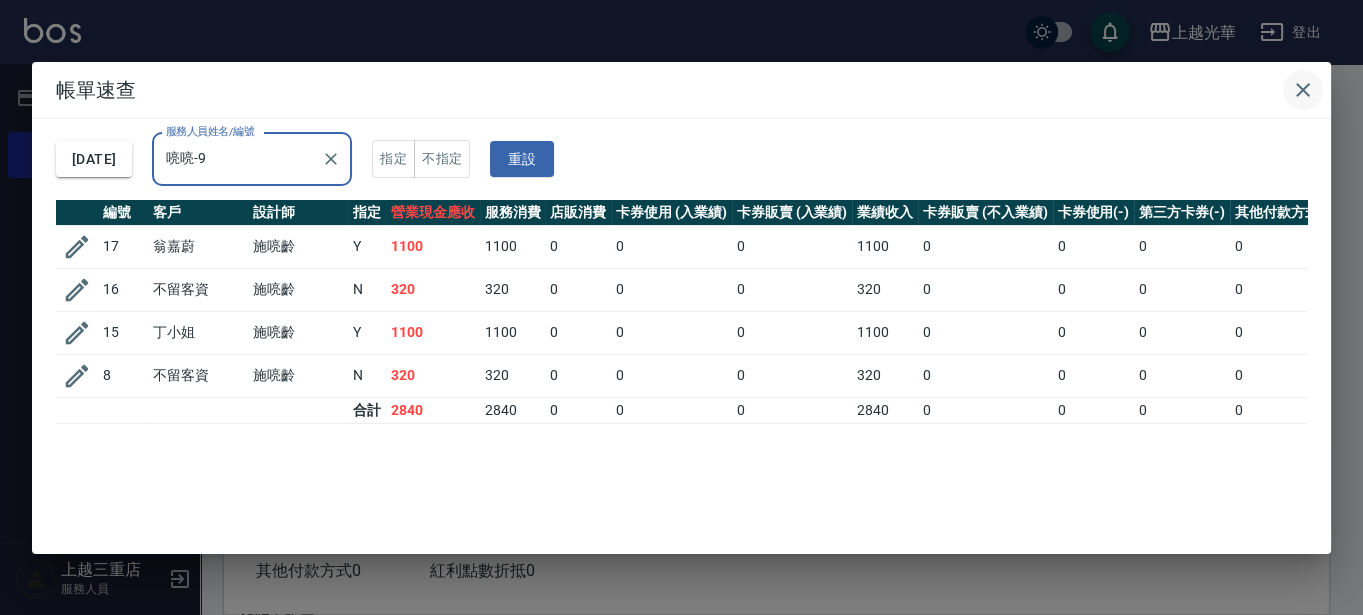 click at bounding box center [1303, 90] 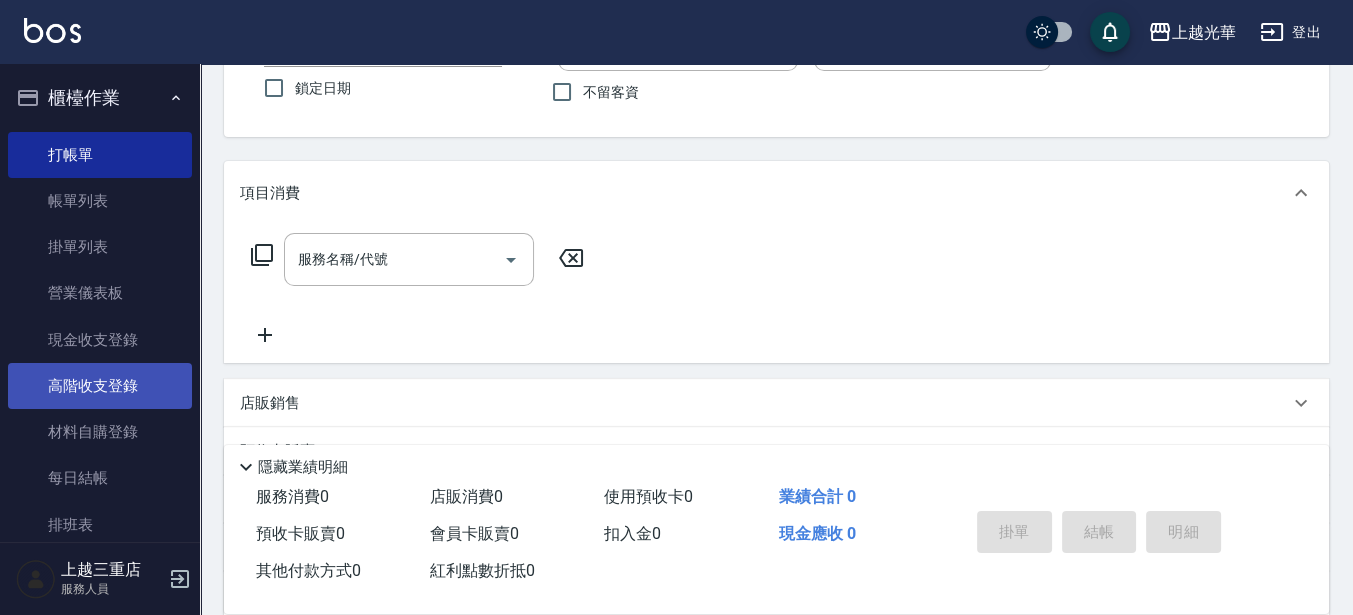 scroll, scrollTop: 250, scrollLeft: 0, axis: vertical 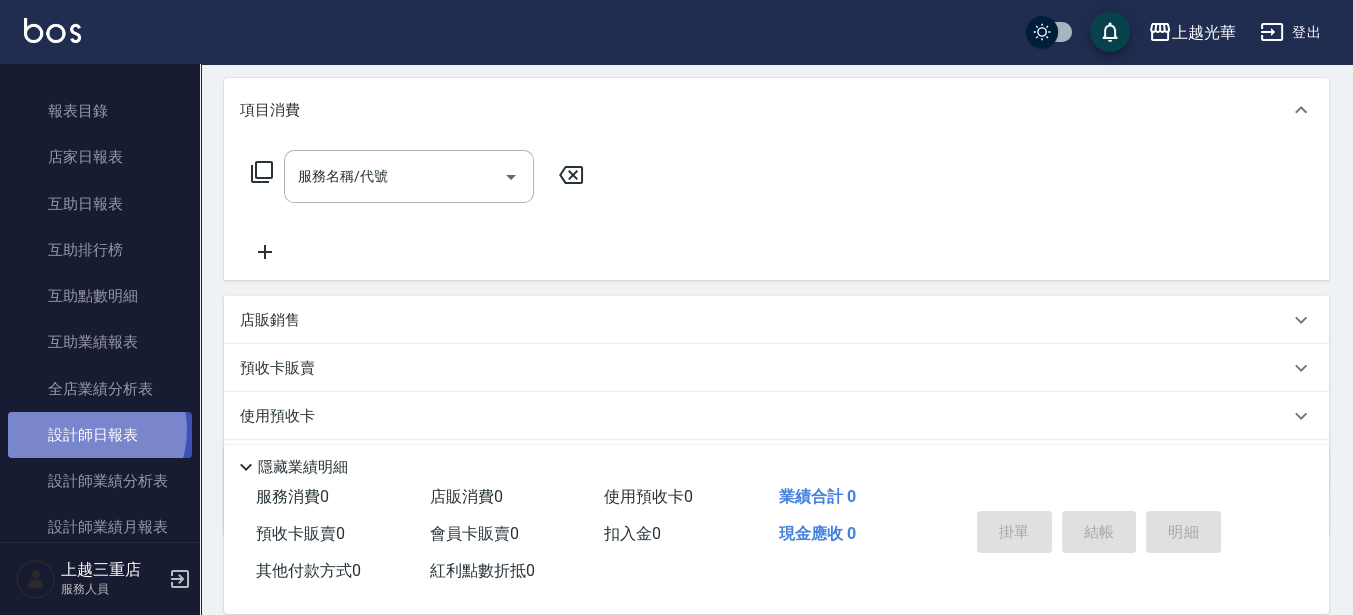 click on "設計師日報表" at bounding box center (100, 435) 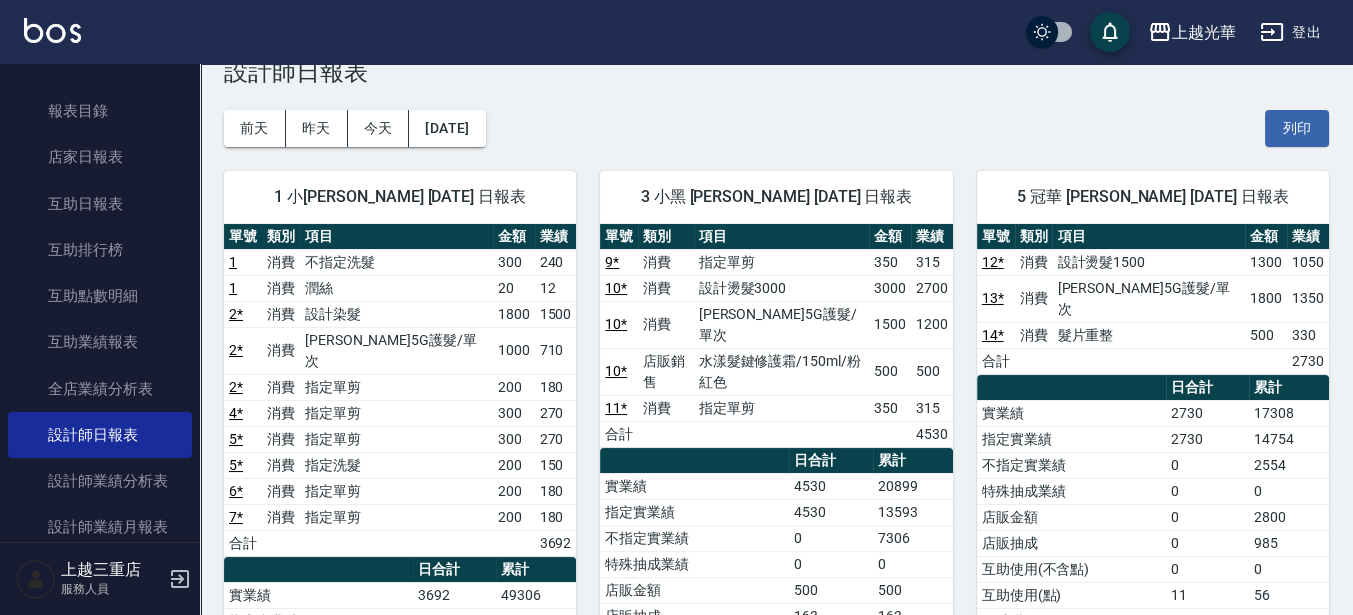 scroll, scrollTop: 0, scrollLeft: 0, axis: both 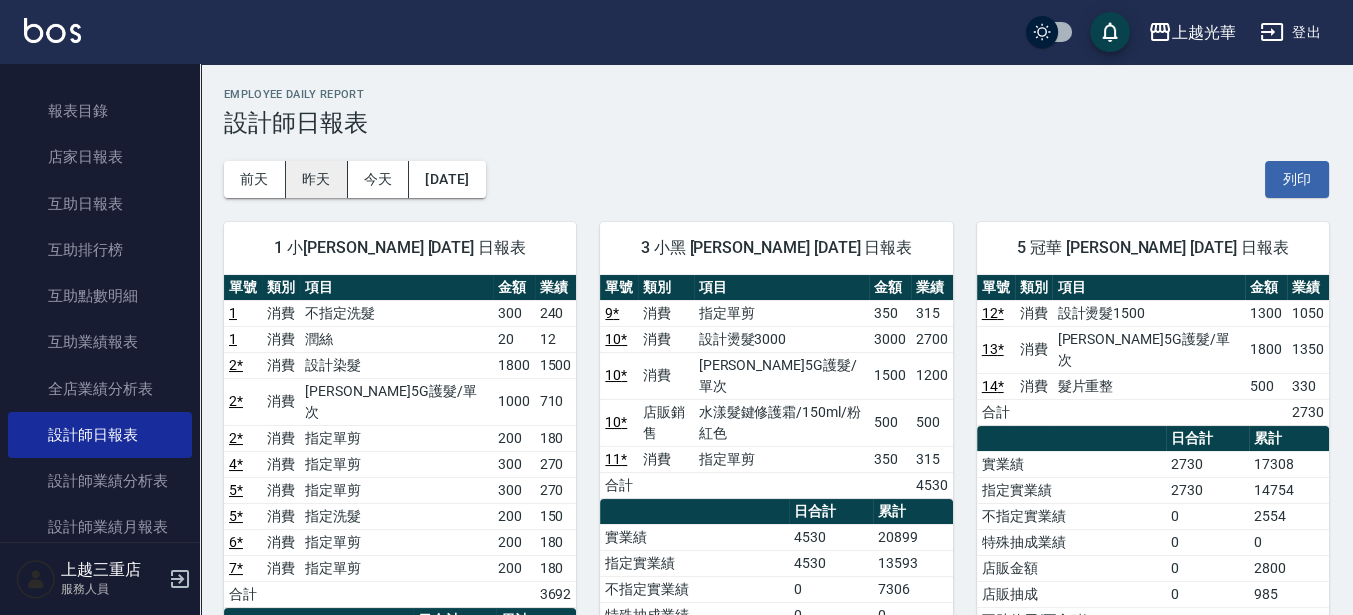 click on "昨天" at bounding box center [317, 179] 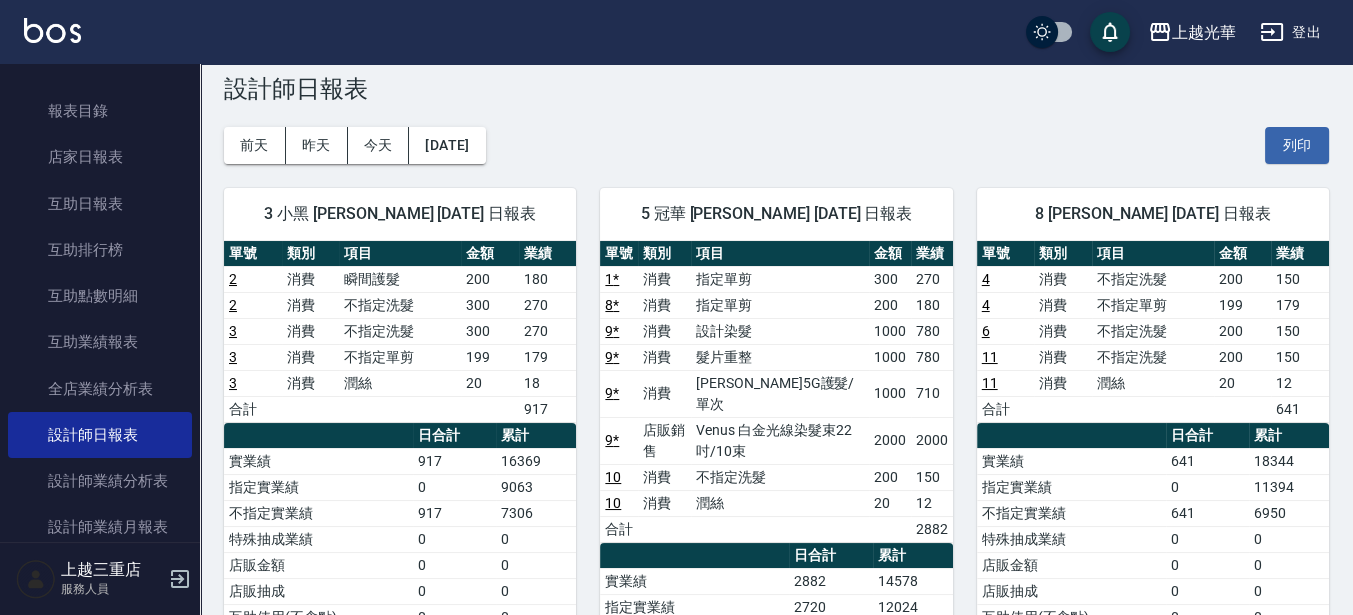 scroll, scrollTop: 0, scrollLeft: 0, axis: both 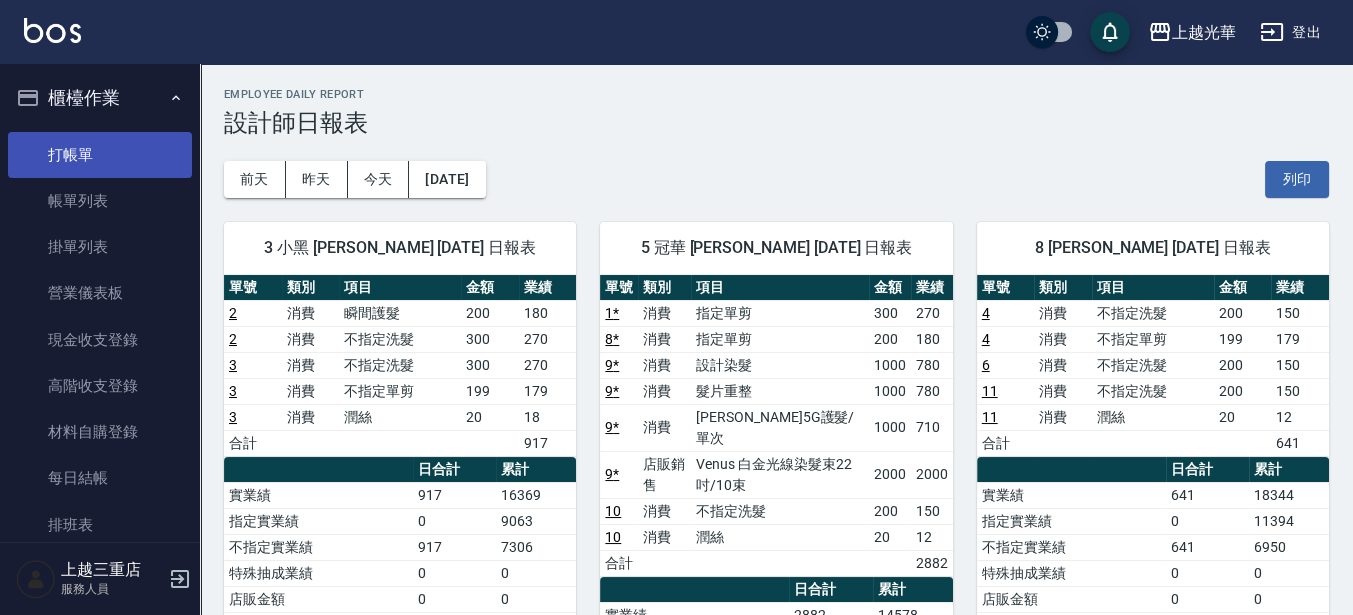 click on "打帳單" at bounding box center (100, 155) 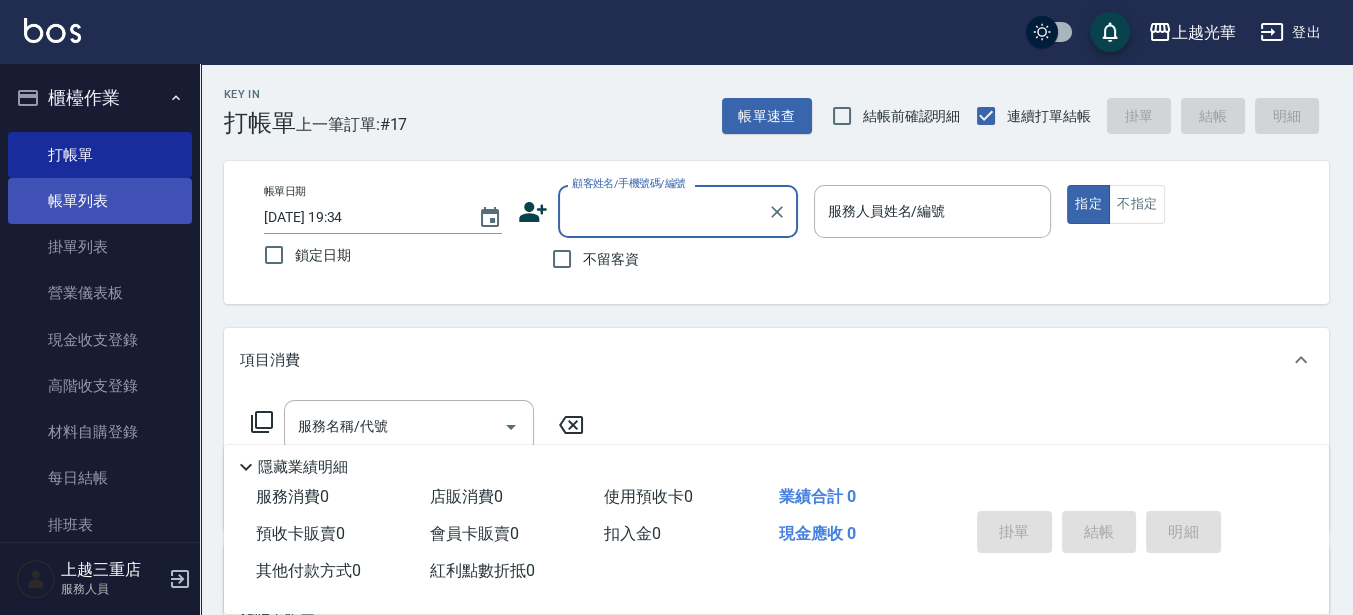 click on "帳單列表" at bounding box center [100, 201] 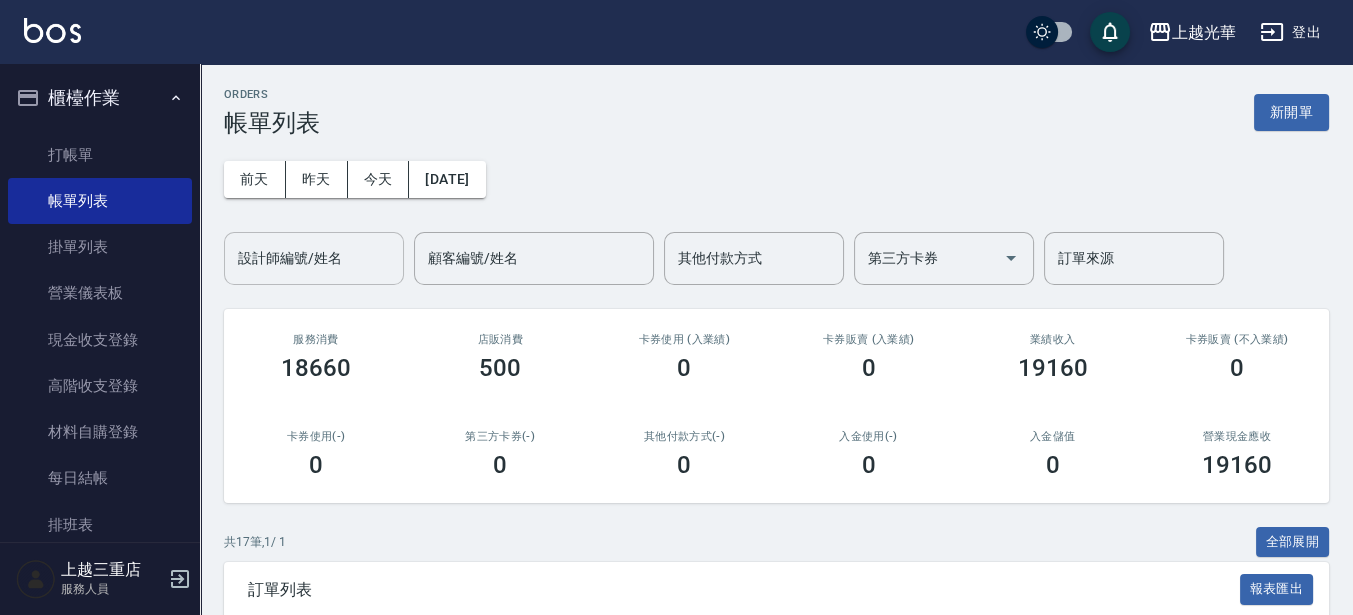 drag, startPoint x: 330, startPoint y: 257, endPoint x: 320, endPoint y: 258, distance: 10.049875 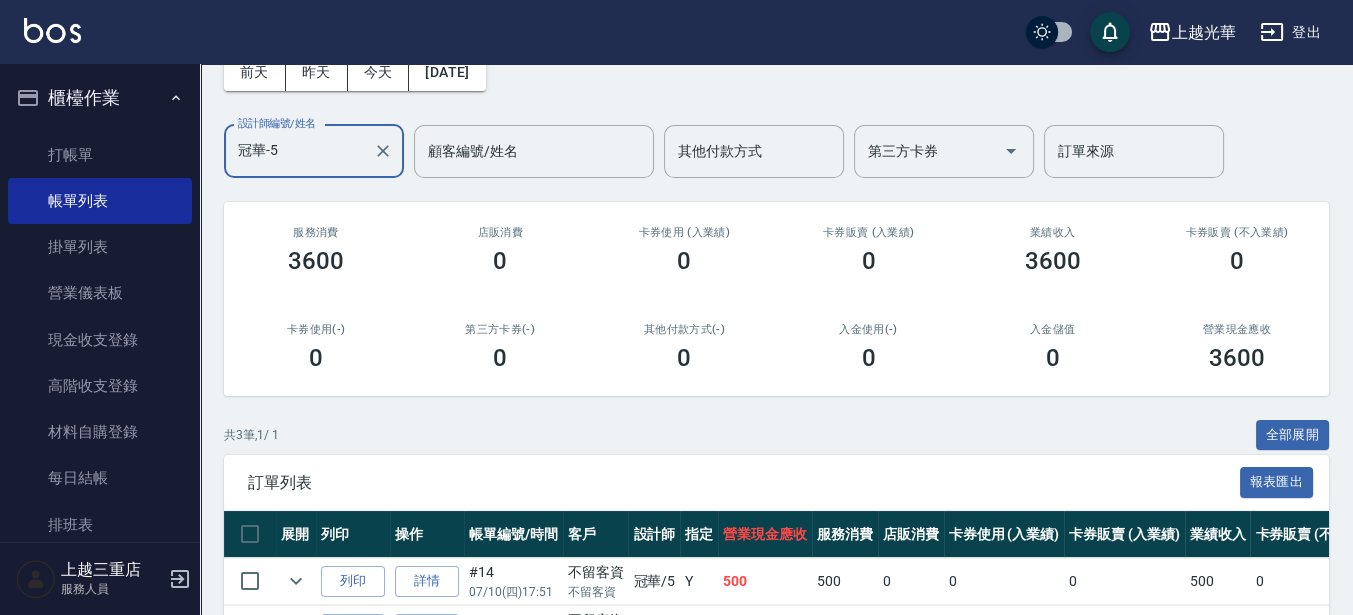 scroll, scrollTop: 250, scrollLeft: 0, axis: vertical 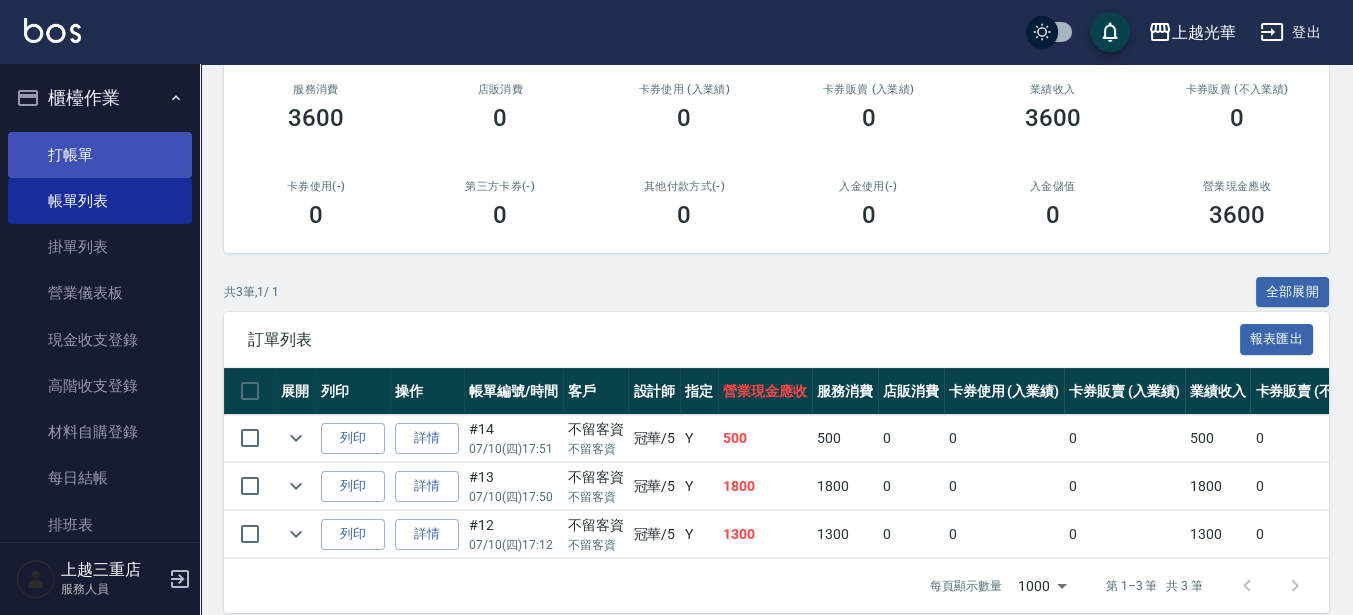 type on "冠華-5" 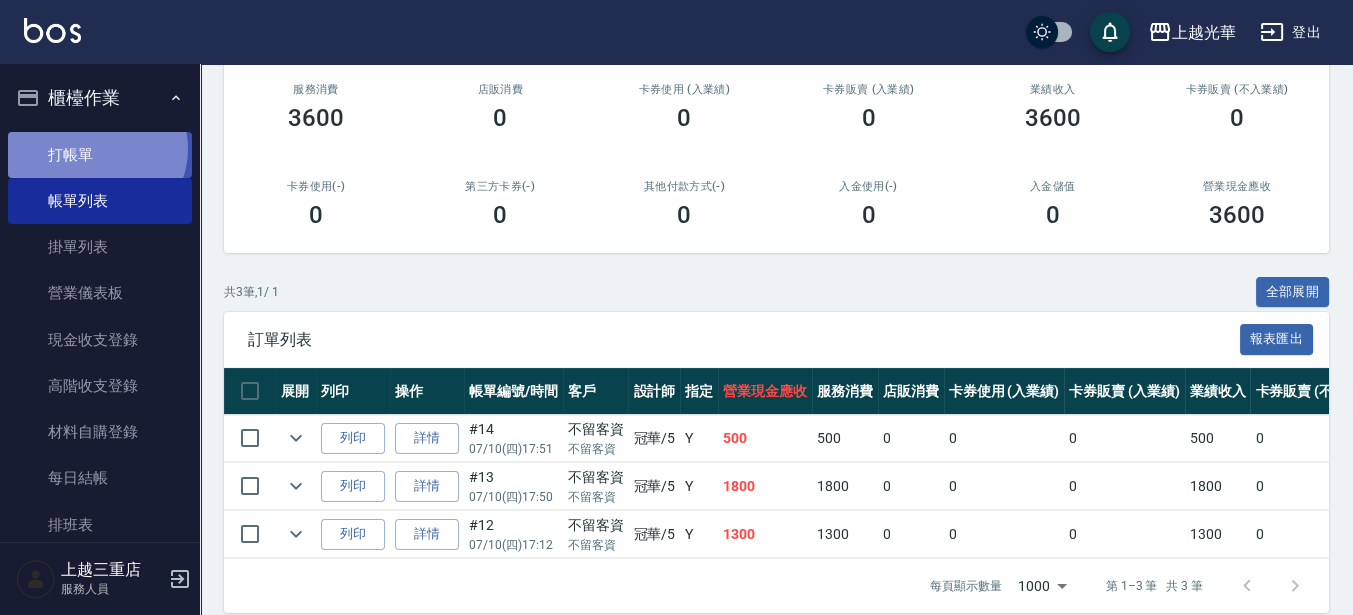 click on "打帳單" at bounding box center (100, 155) 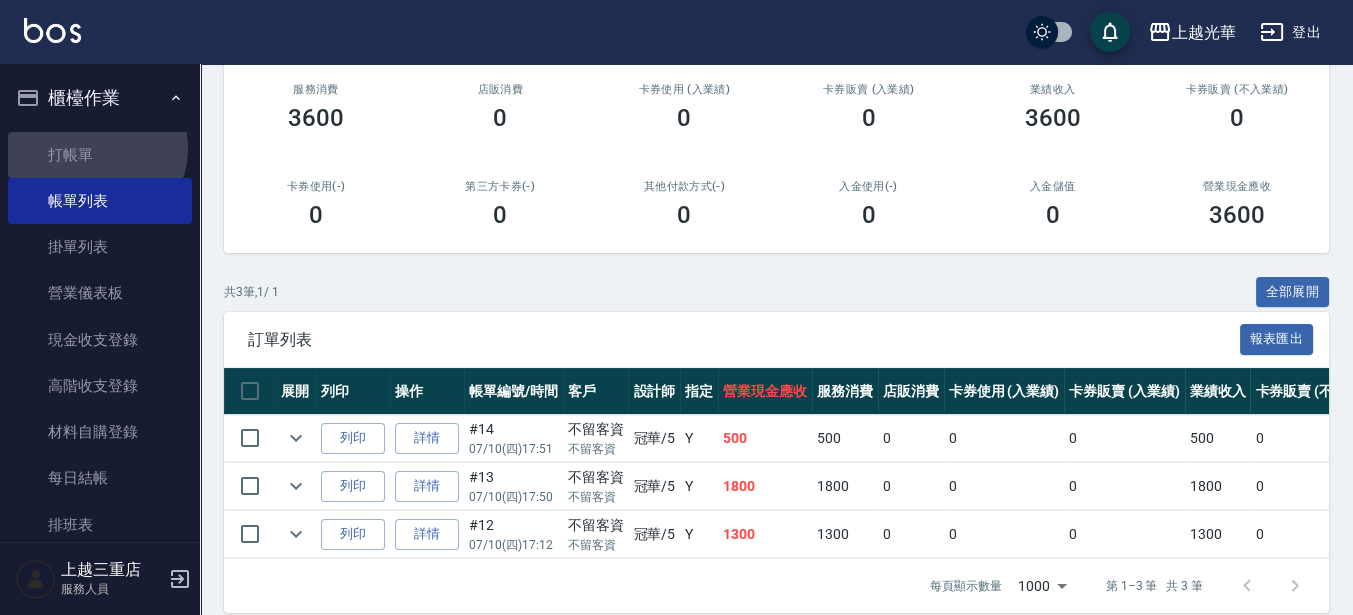 scroll, scrollTop: 0, scrollLeft: 0, axis: both 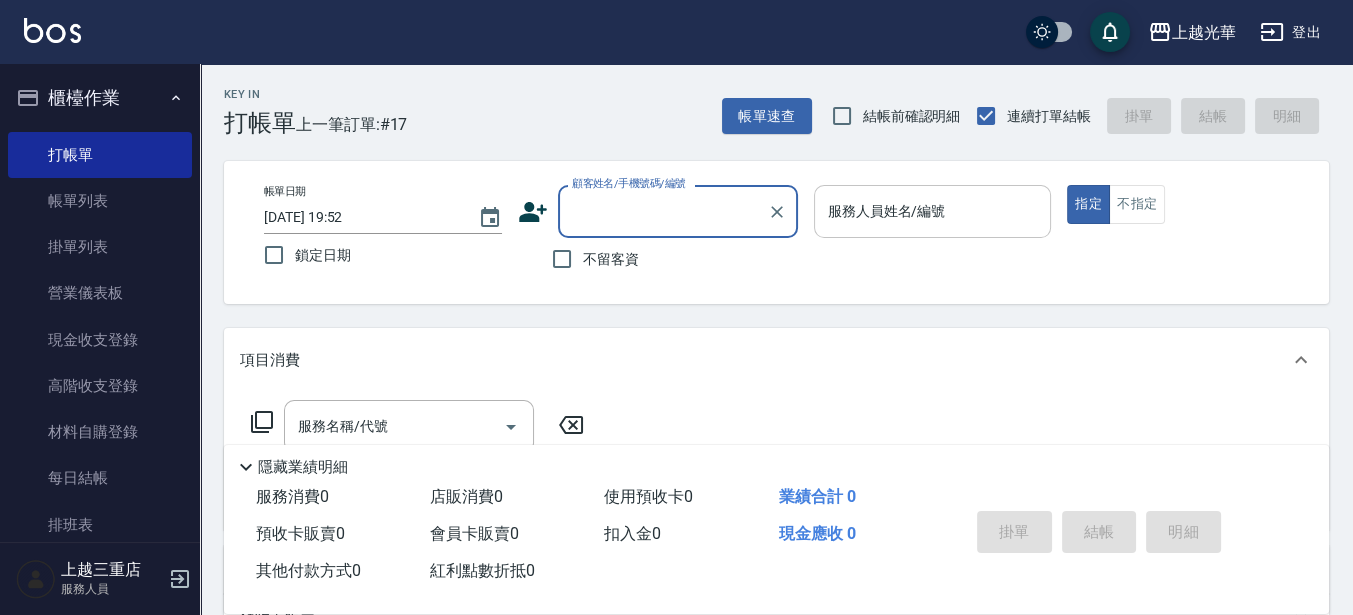 click on "服務人員姓名/編號" at bounding box center [933, 211] 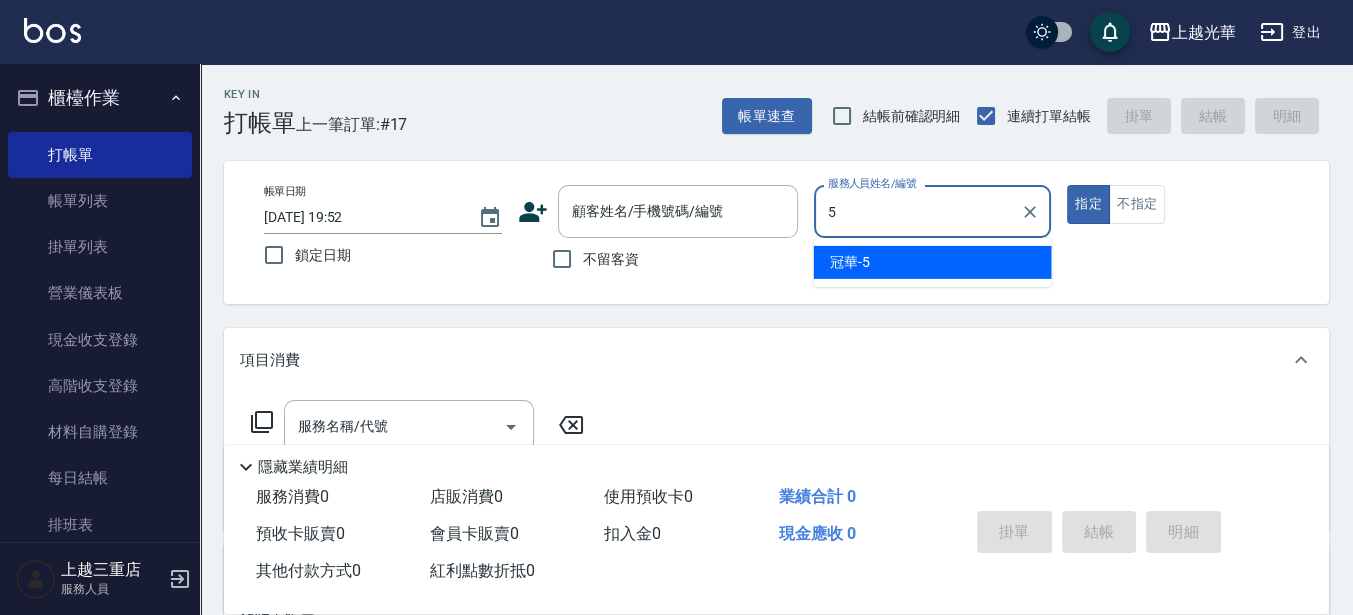 type on "冠華-5" 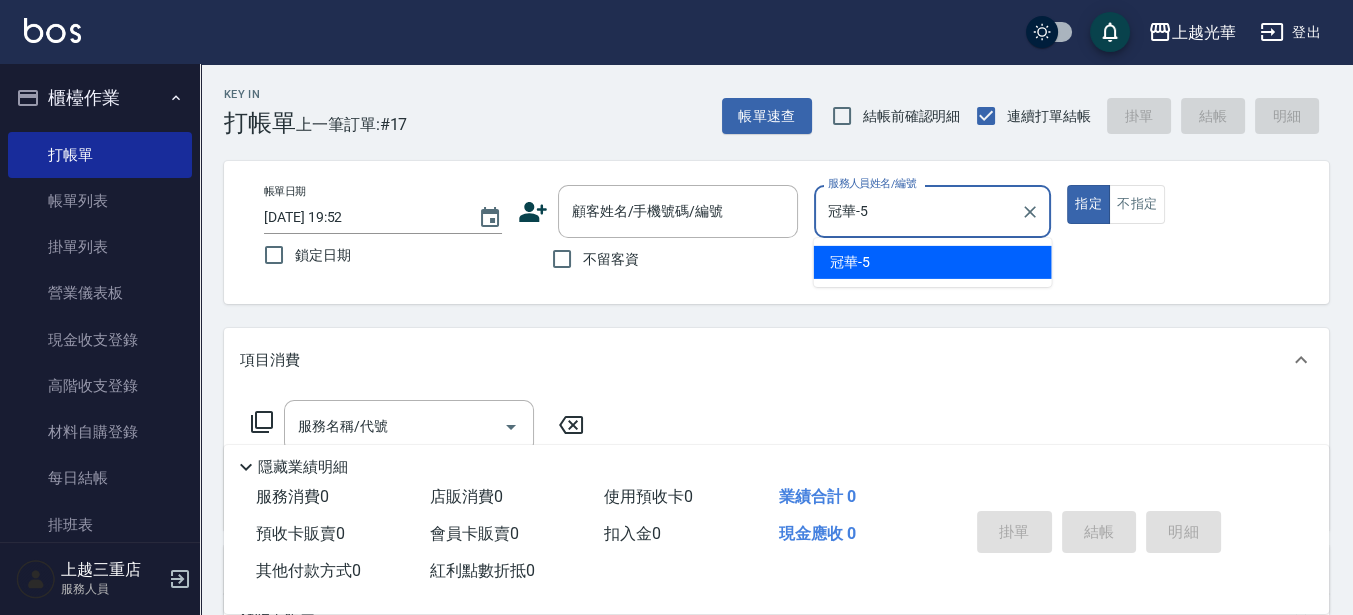 type on "true" 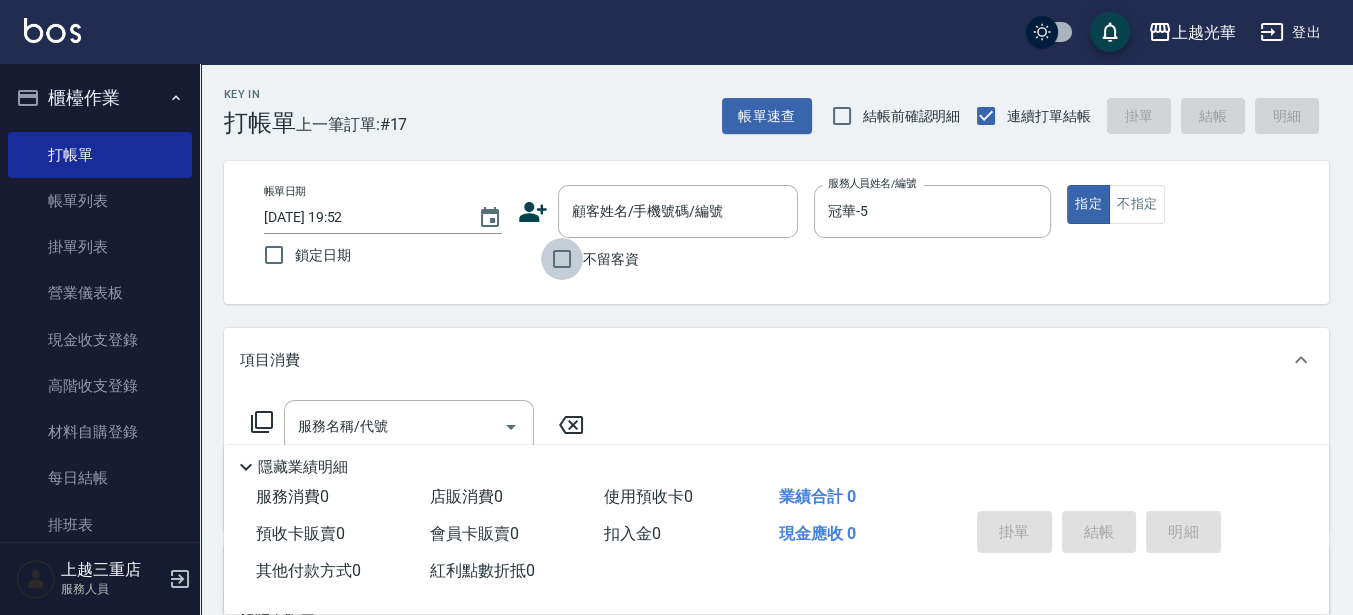 click on "不留客資" at bounding box center (562, 259) 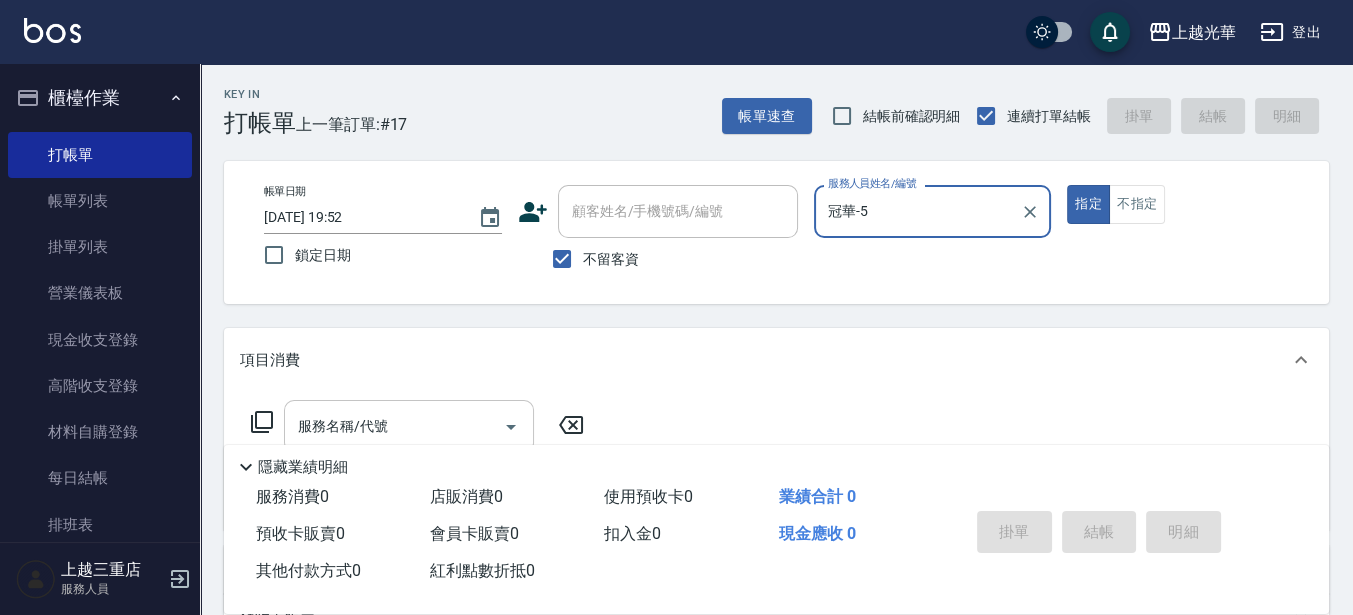 click on "服務名稱/代號" at bounding box center [394, 426] 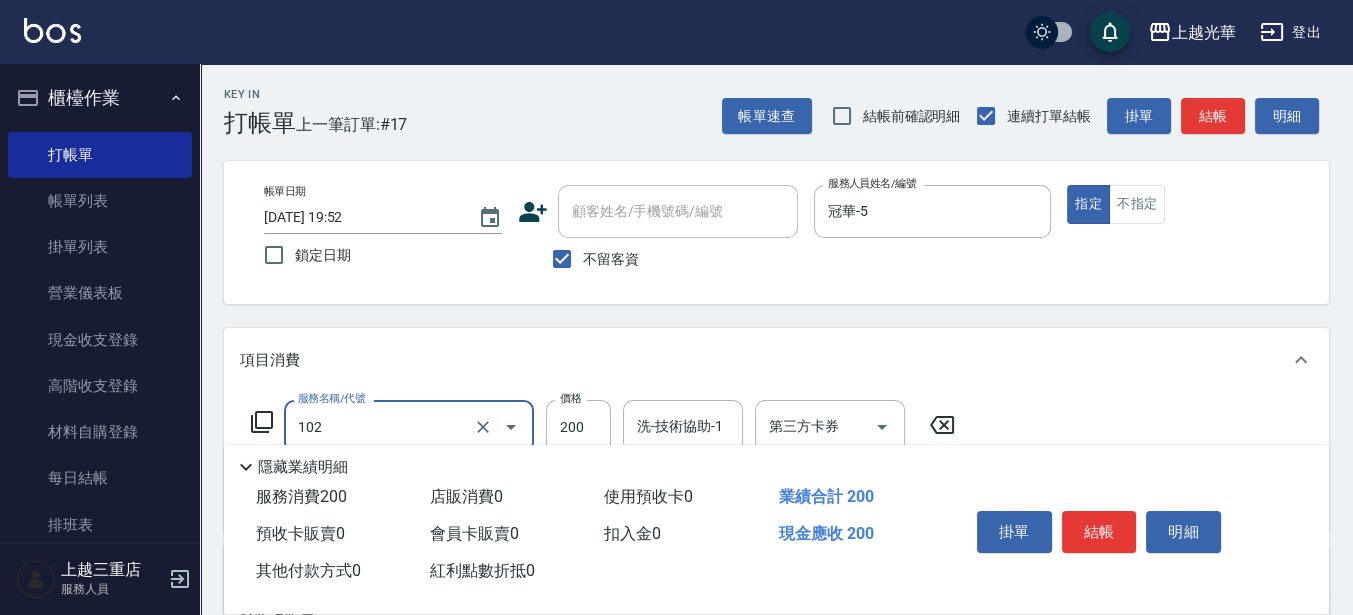 type on "指定洗髮(102)" 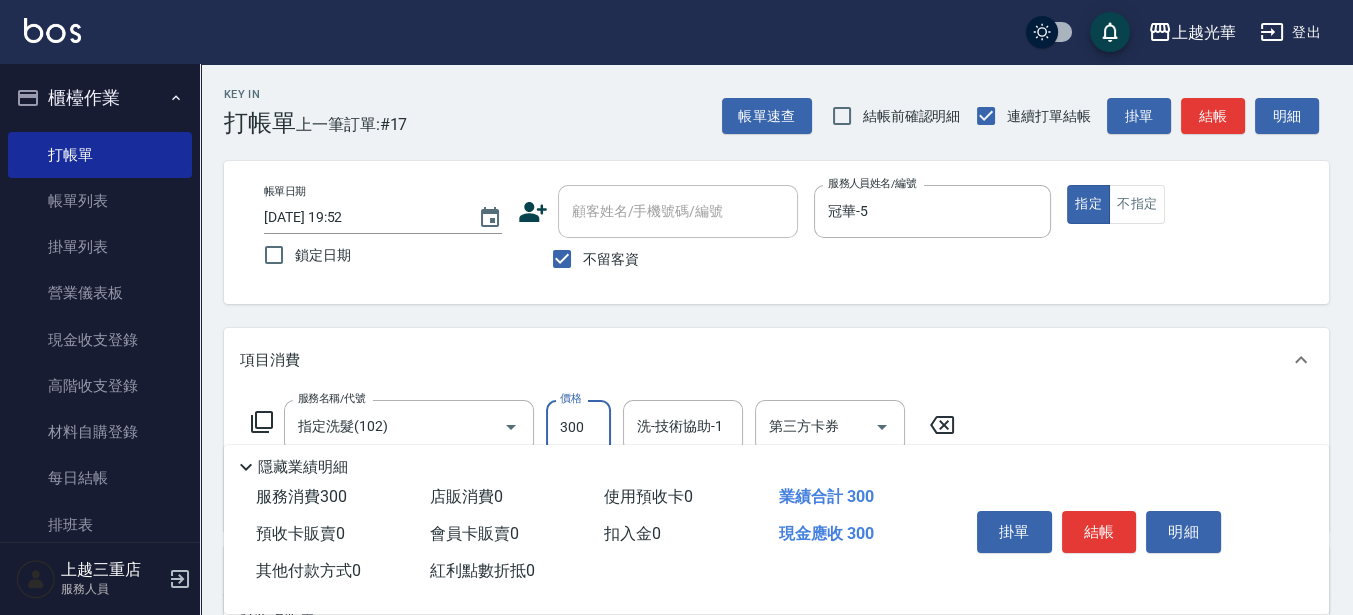 type on "300" 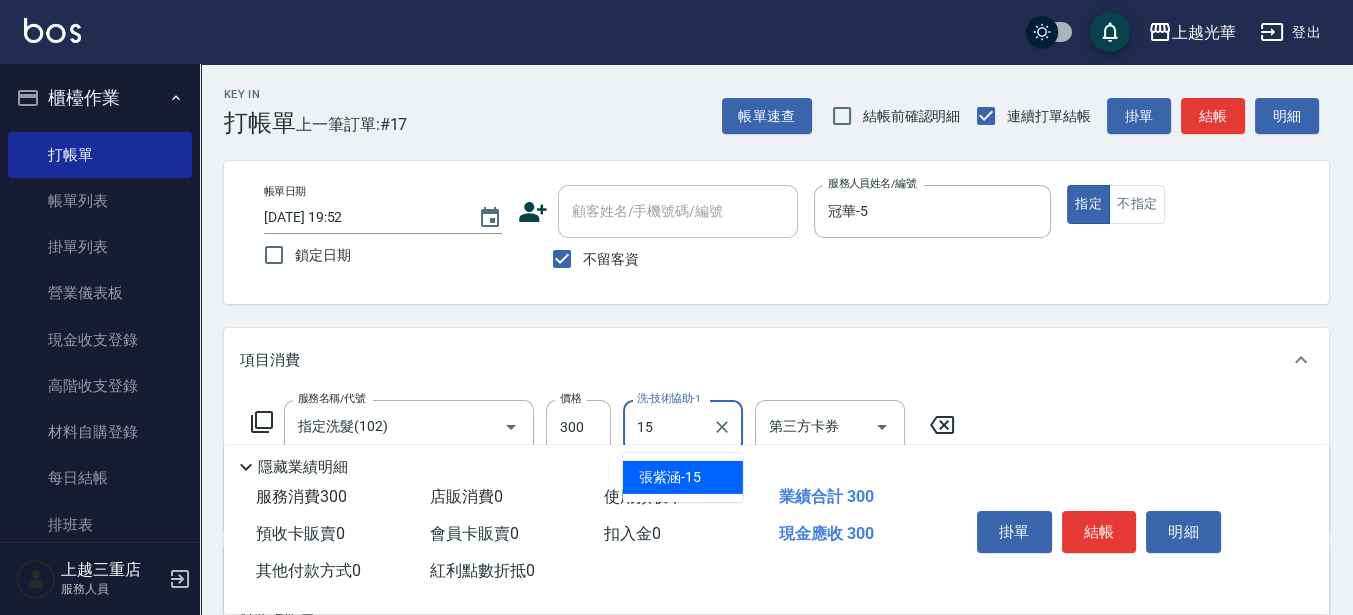type on "[PERSON_NAME]-15" 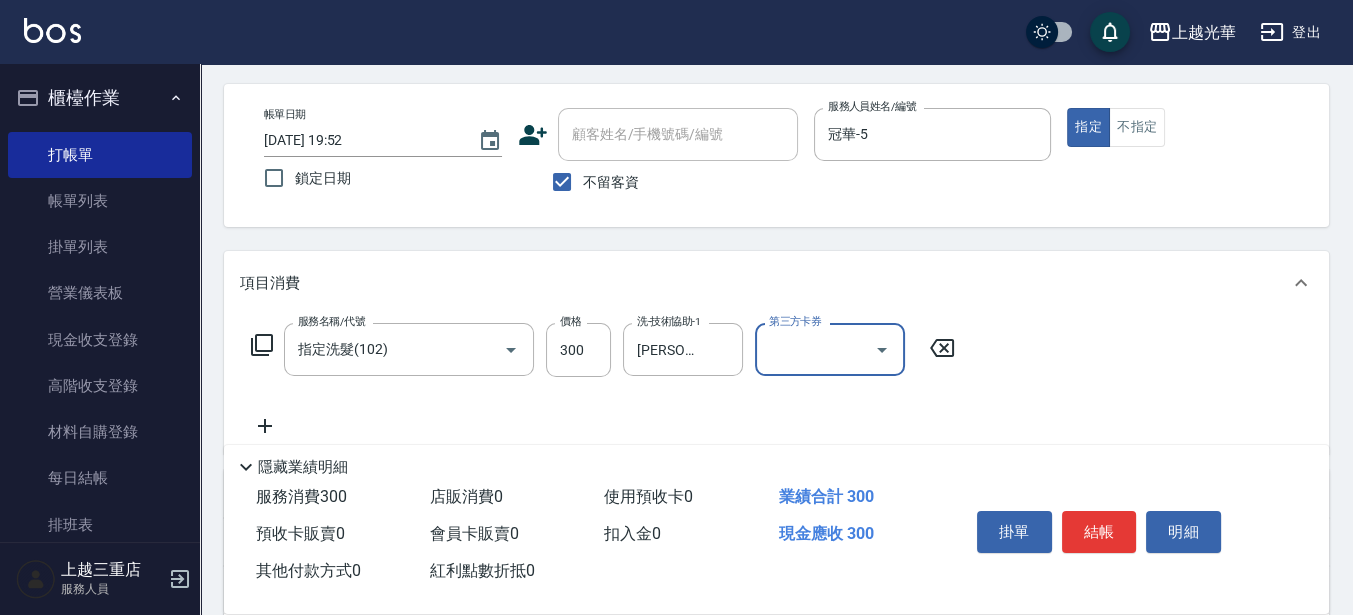 scroll, scrollTop: 125, scrollLeft: 0, axis: vertical 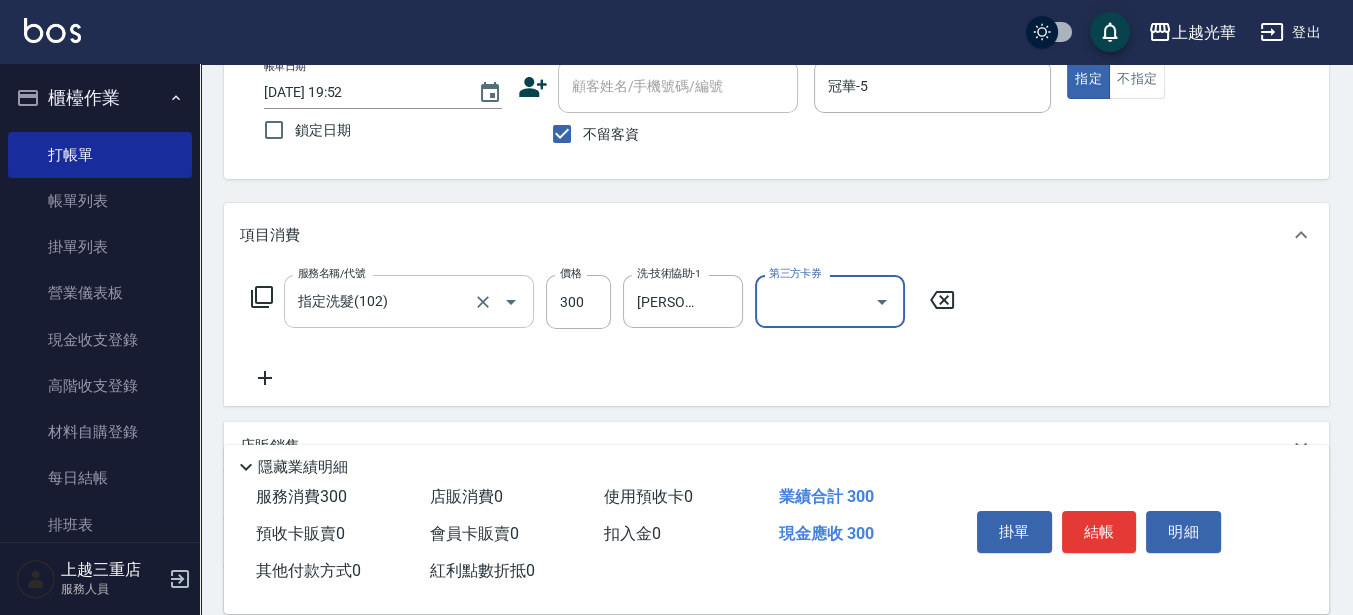 click on "指定洗髮(102)" at bounding box center [381, 301] 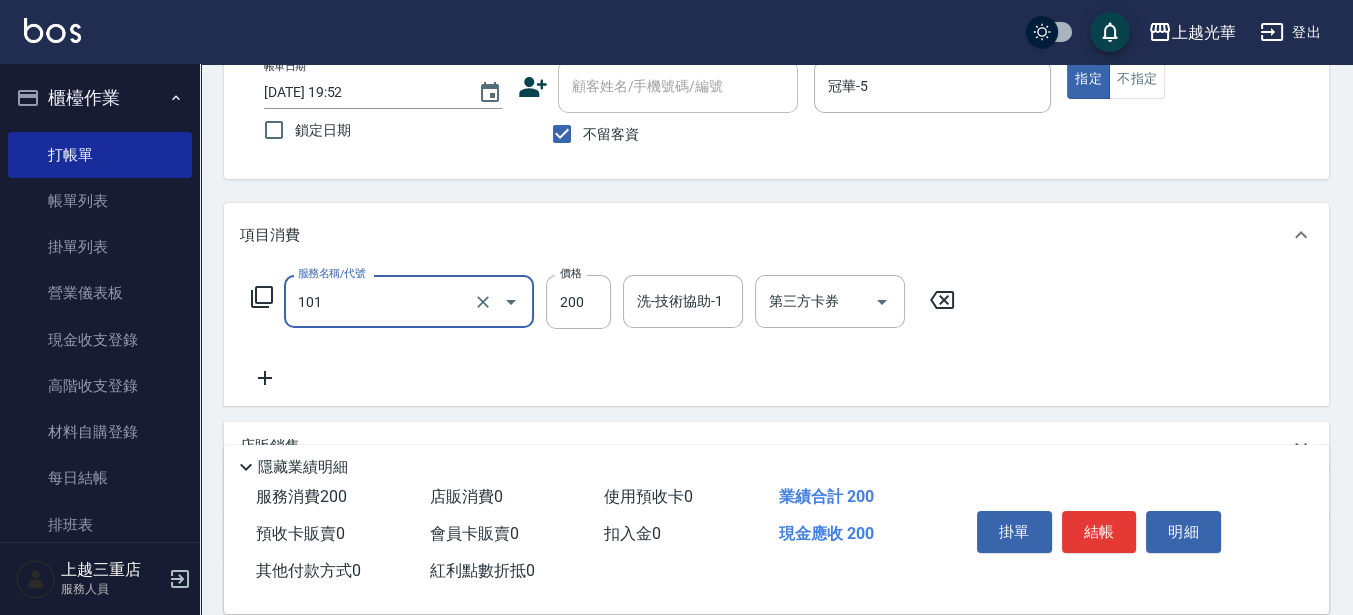 type on "不指定洗髮(101)" 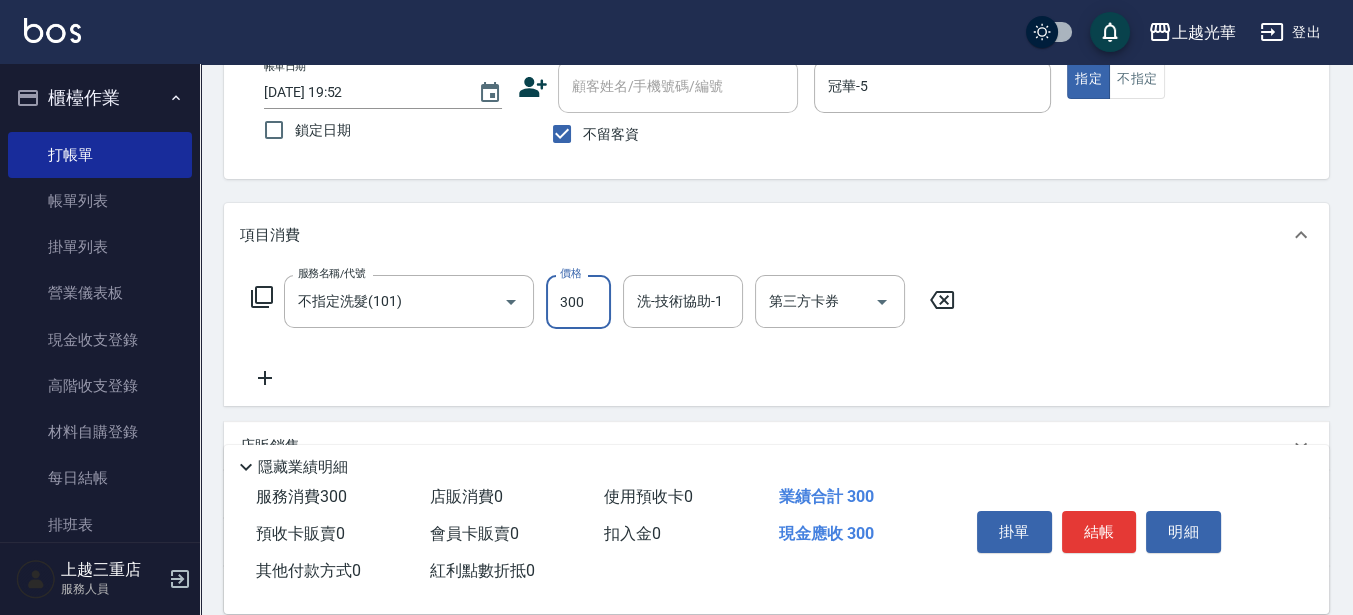 type on "300" 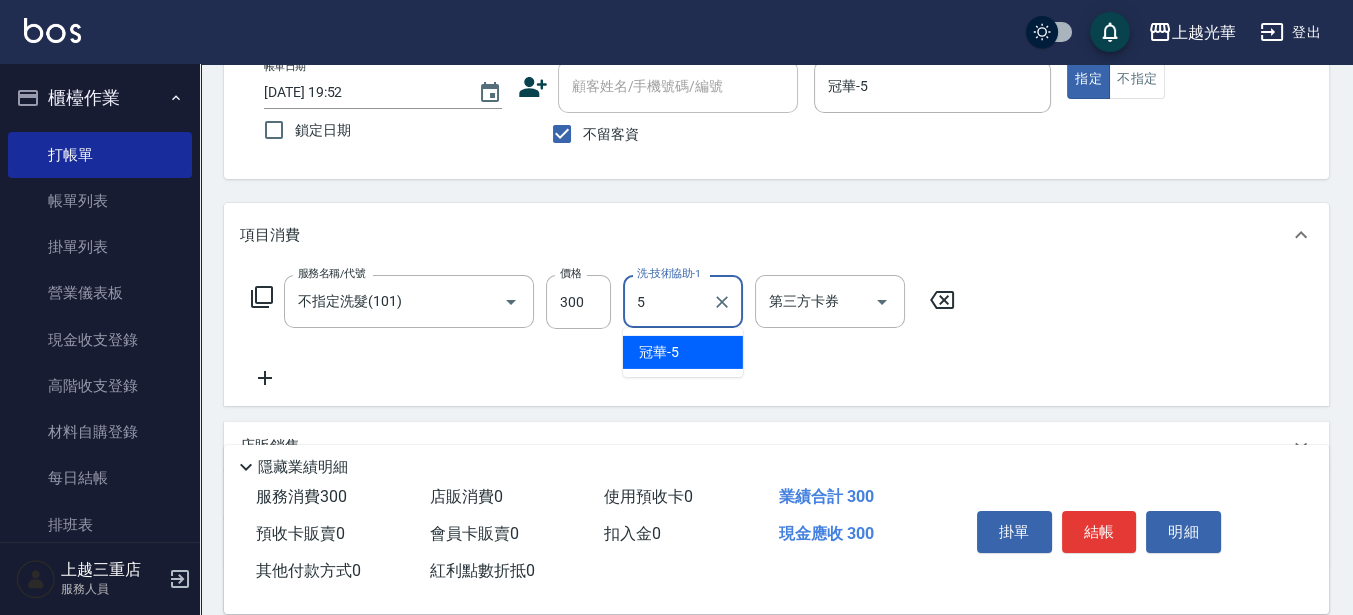 type on "冠華-5" 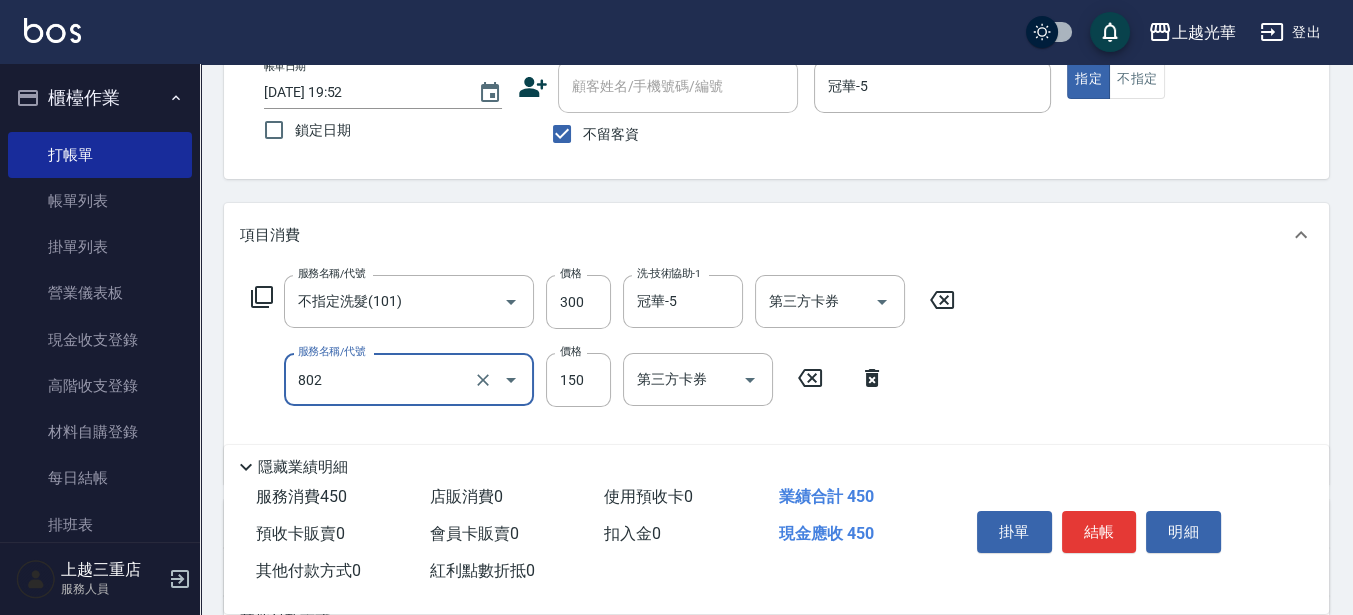 type on "單梳(802)" 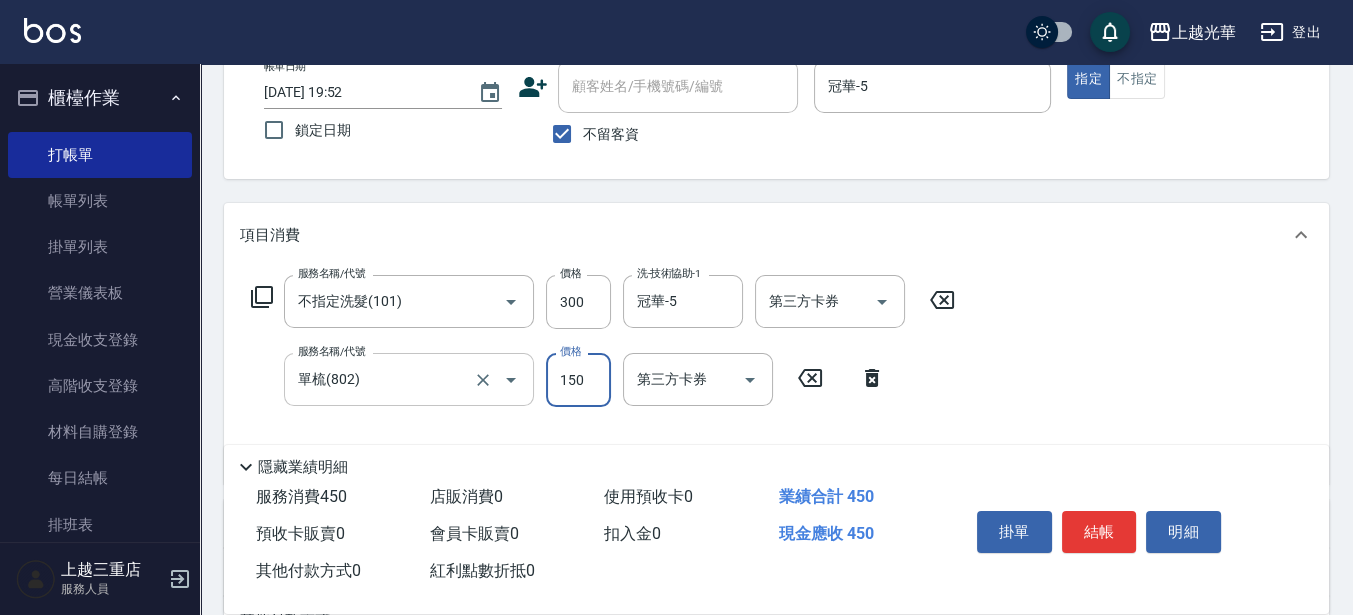 click on "單梳(802)" at bounding box center [381, 379] 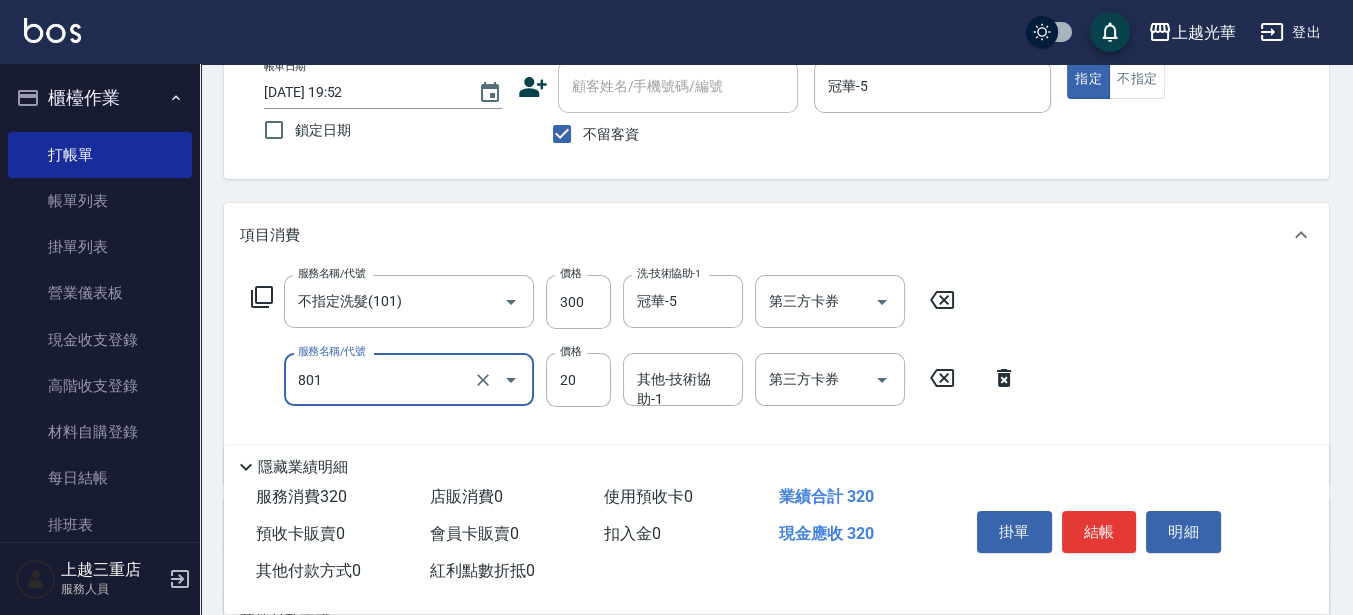 type on "潤絲(801)" 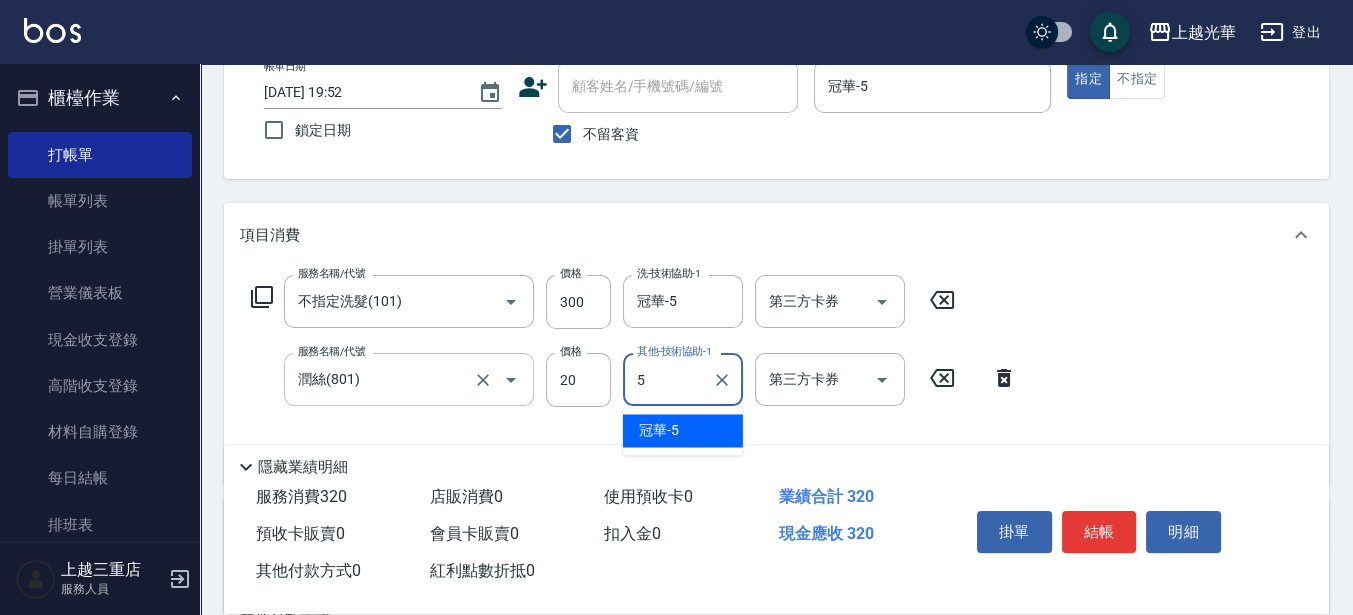 type on "冠華-5" 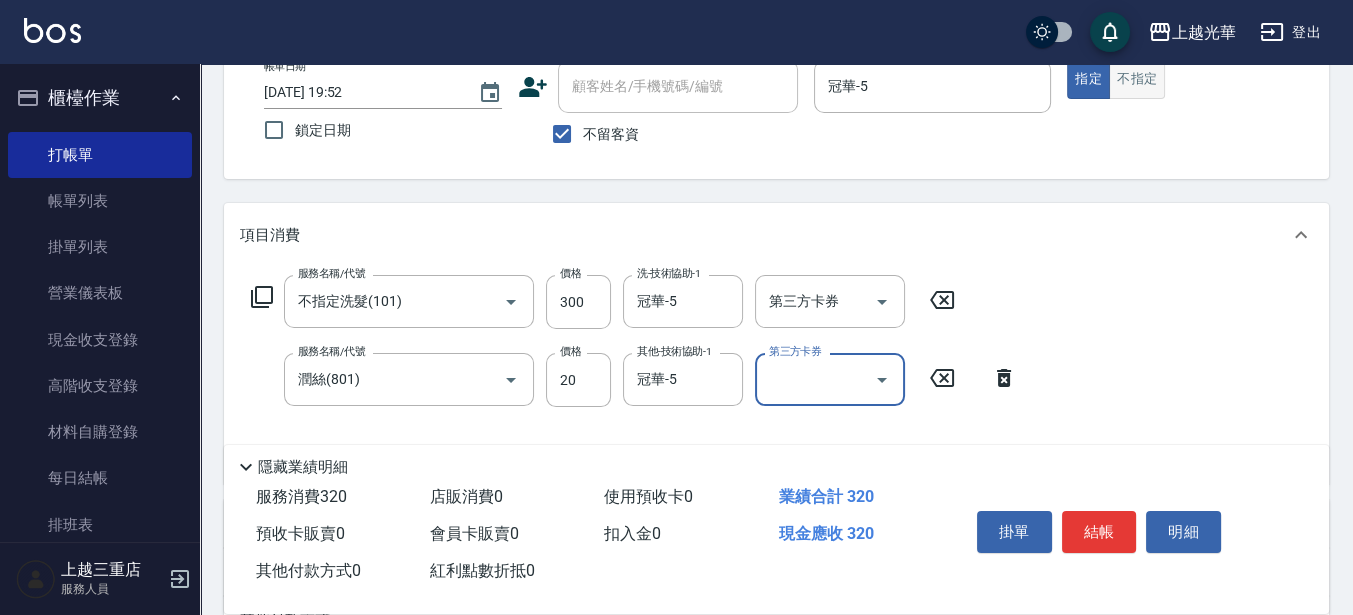click on "不指定" at bounding box center (1137, 79) 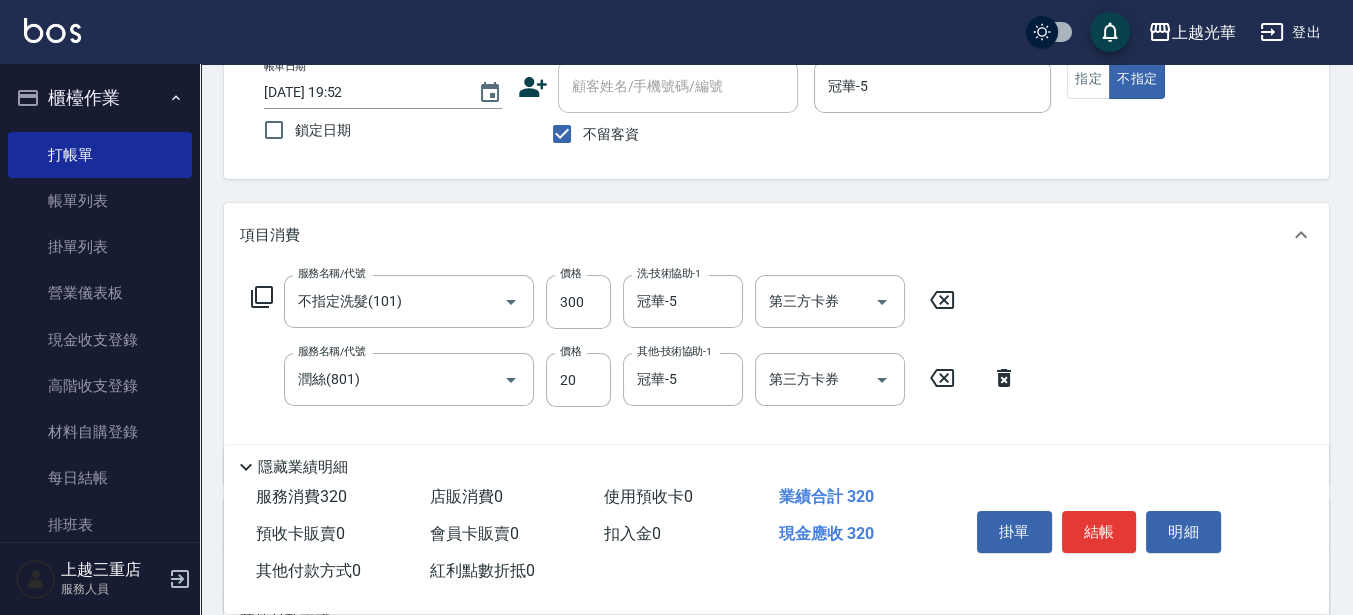 scroll, scrollTop: 250, scrollLeft: 0, axis: vertical 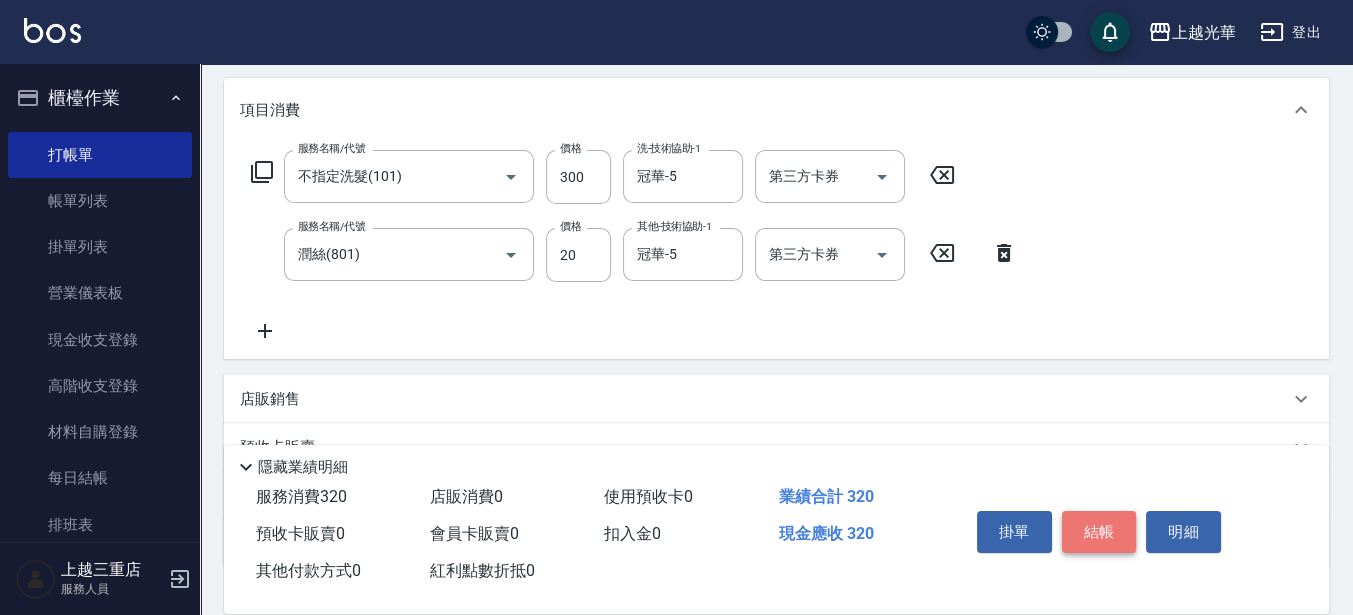 click on "結帳" at bounding box center [1099, 532] 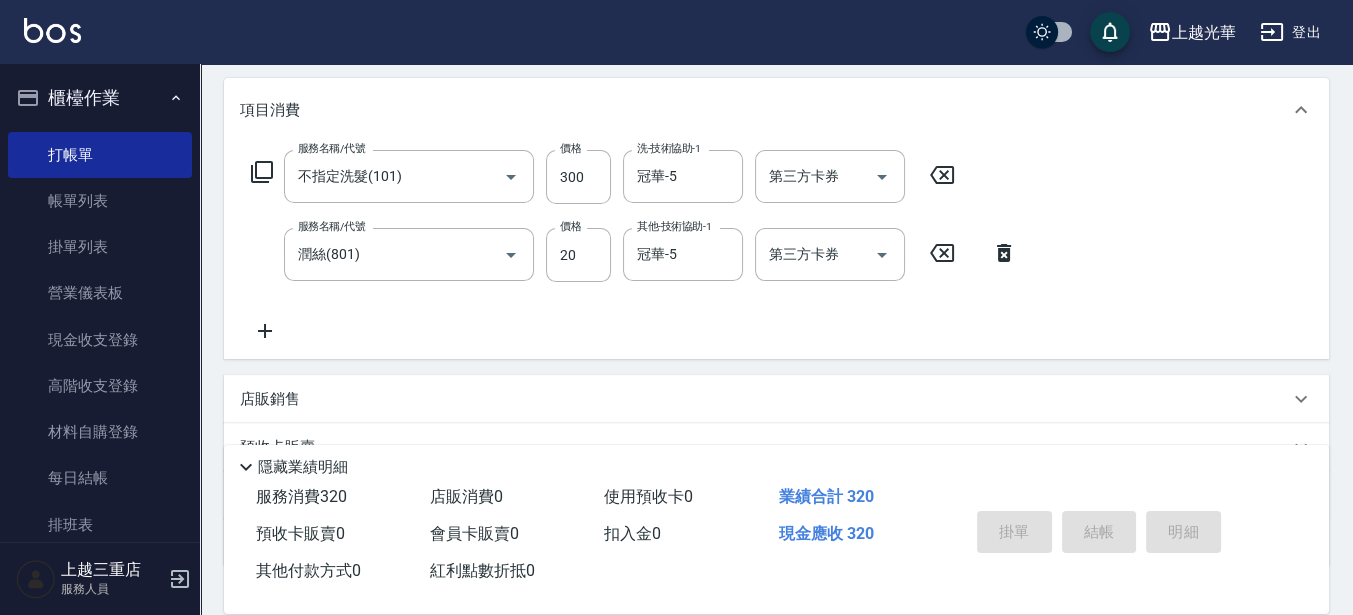 type on "[DATE] 19:53" 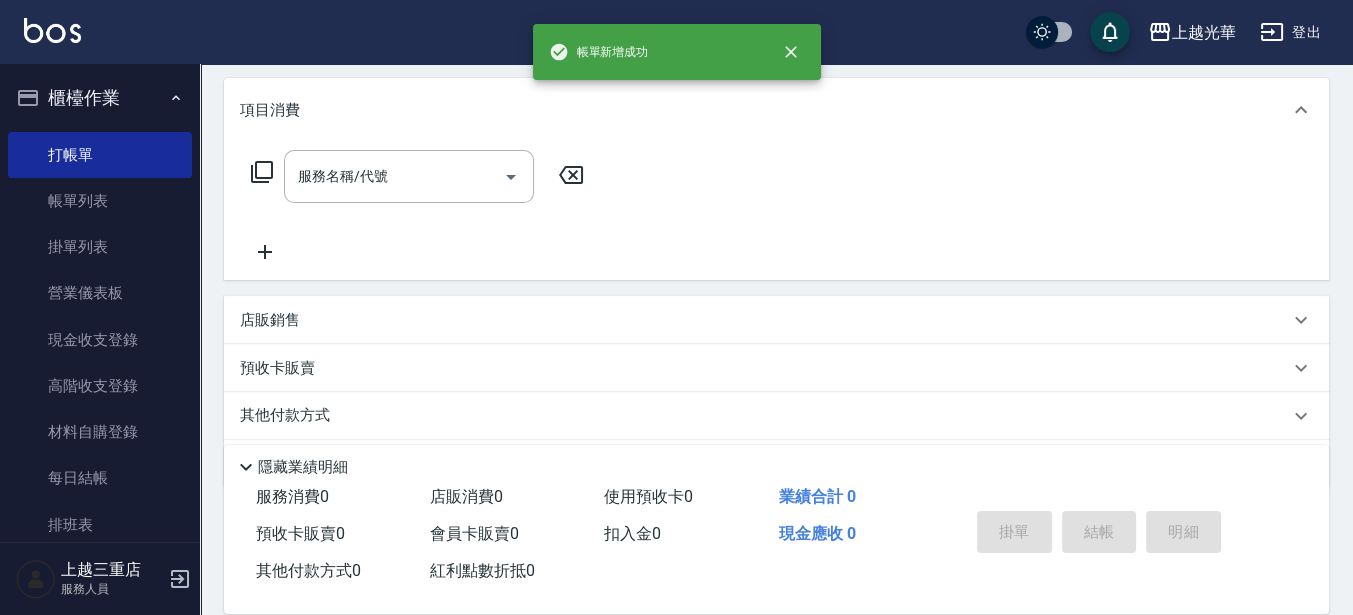 scroll, scrollTop: 0, scrollLeft: 0, axis: both 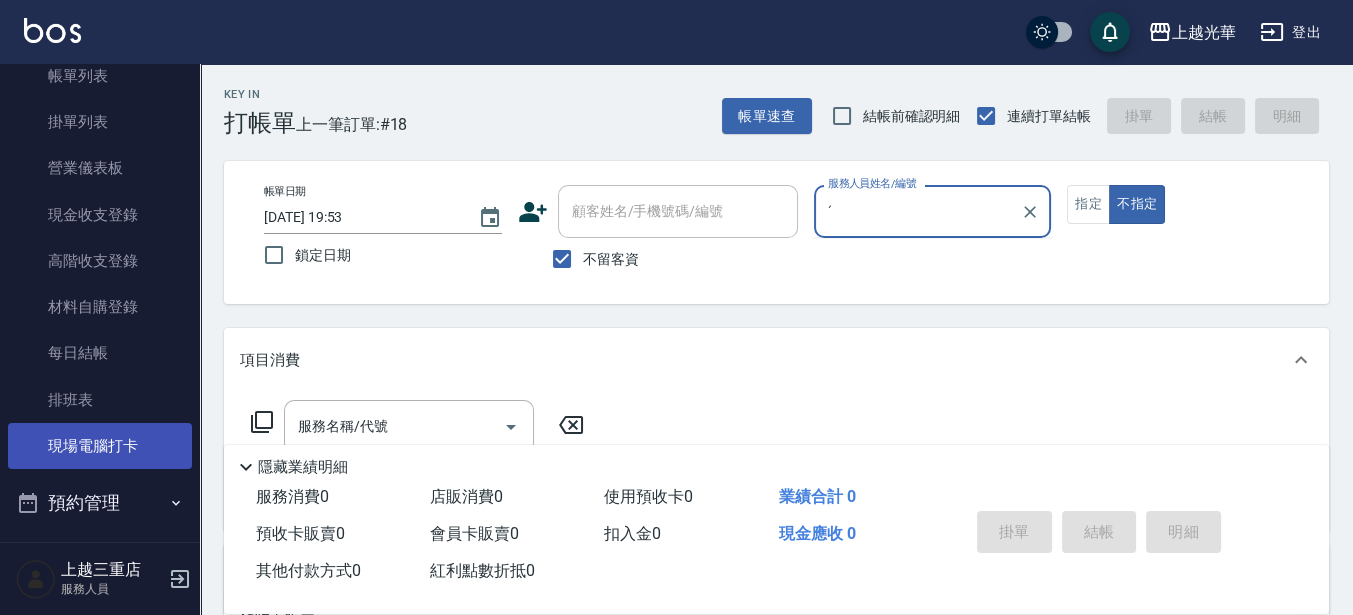 type on "ˊ" 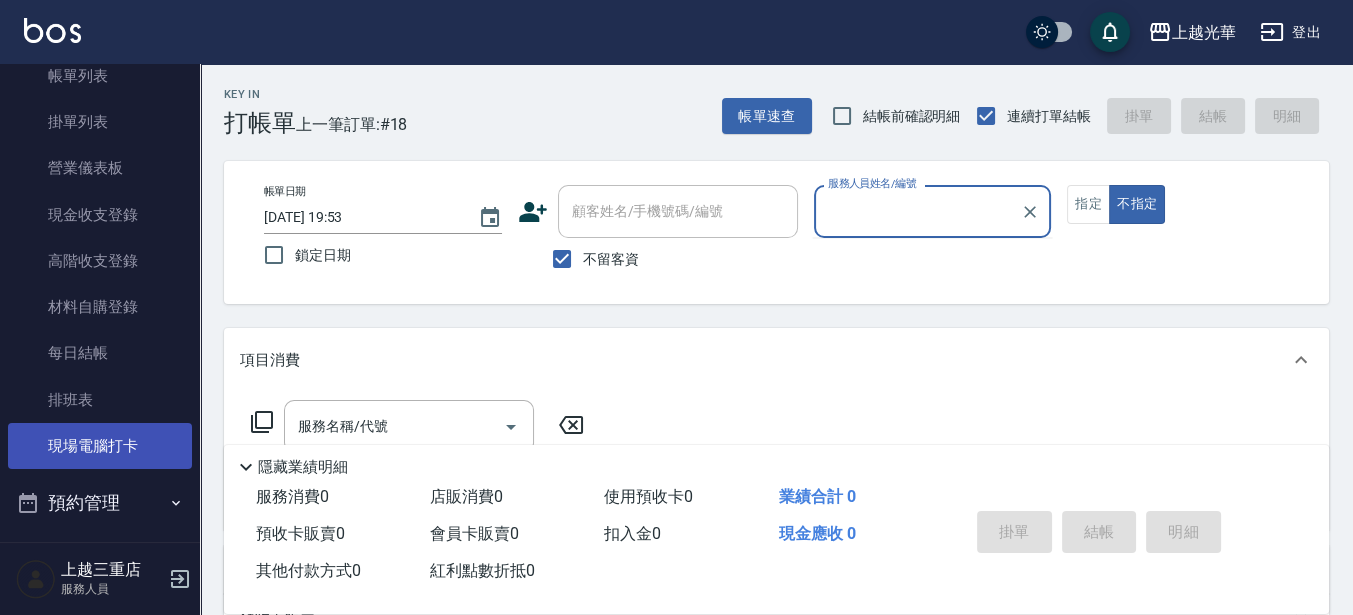 click on "現場電腦打卡" at bounding box center (100, 446) 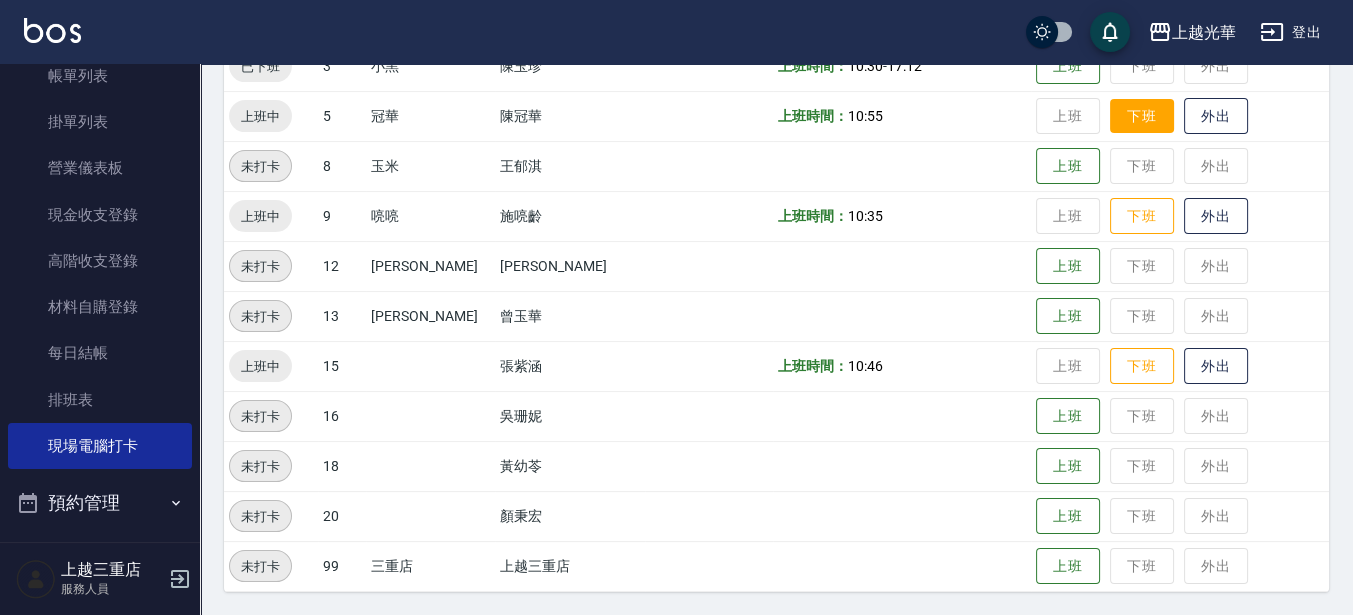 scroll, scrollTop: 407, scrollLeft: 0, axis: vertical 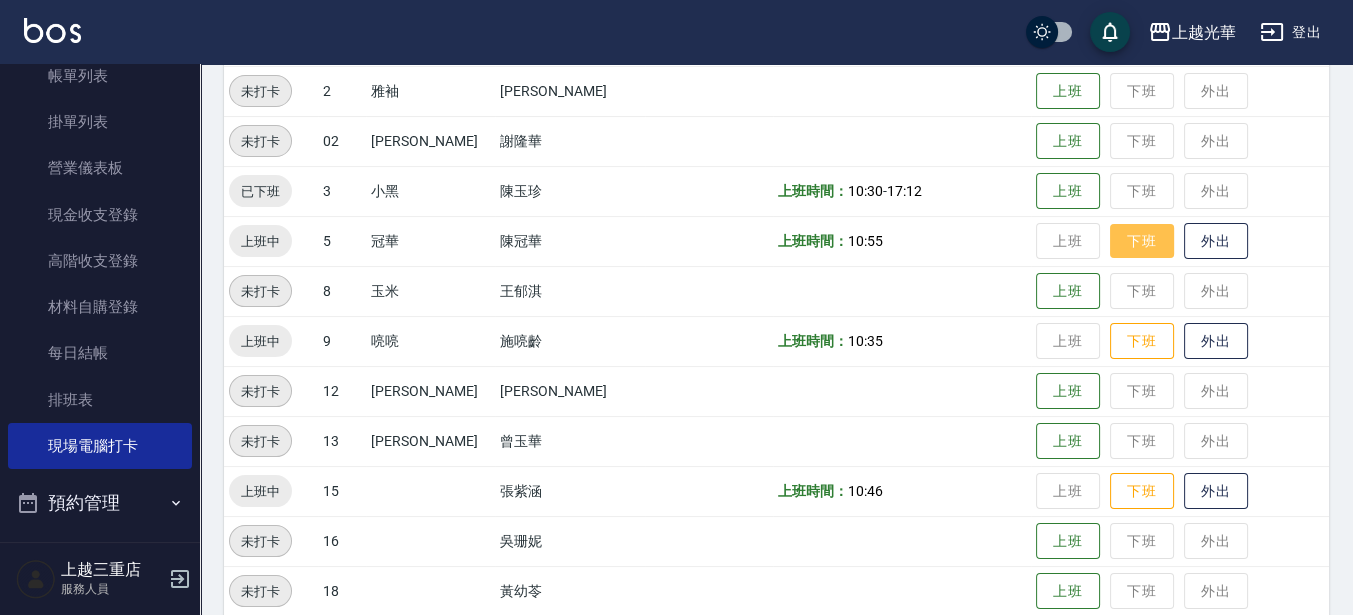click on "下班" at bounding box center (1142, 241) 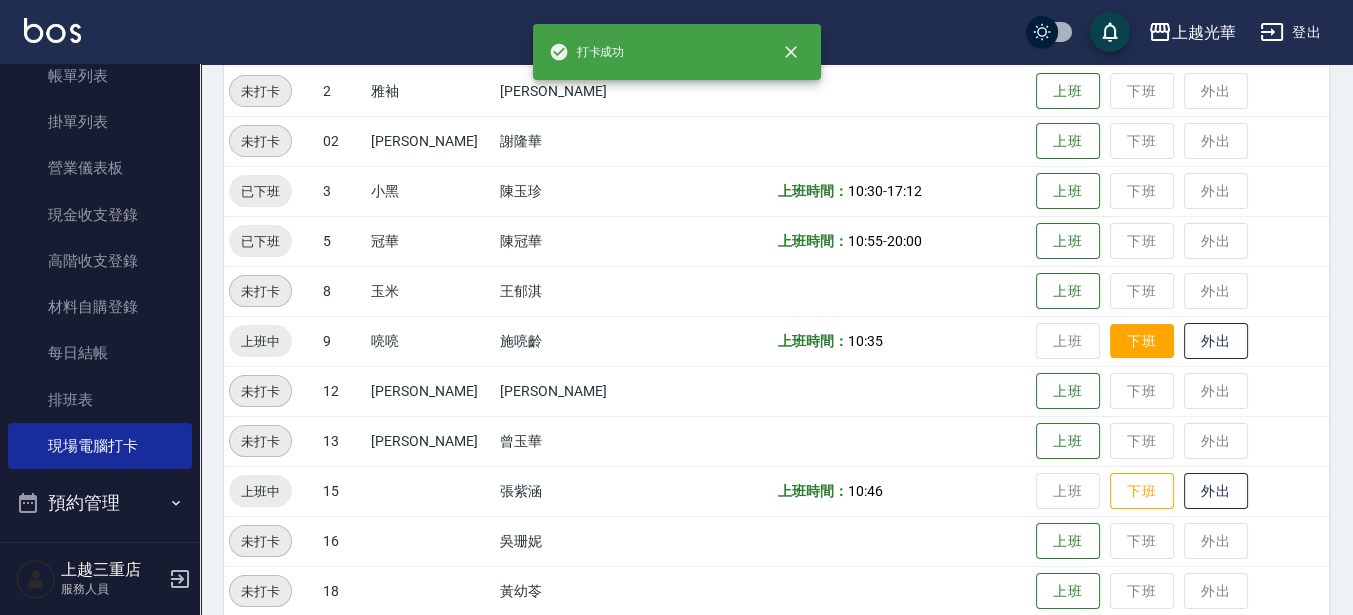 click on "上班 下班 外出" at bounding box center (1180, 341) 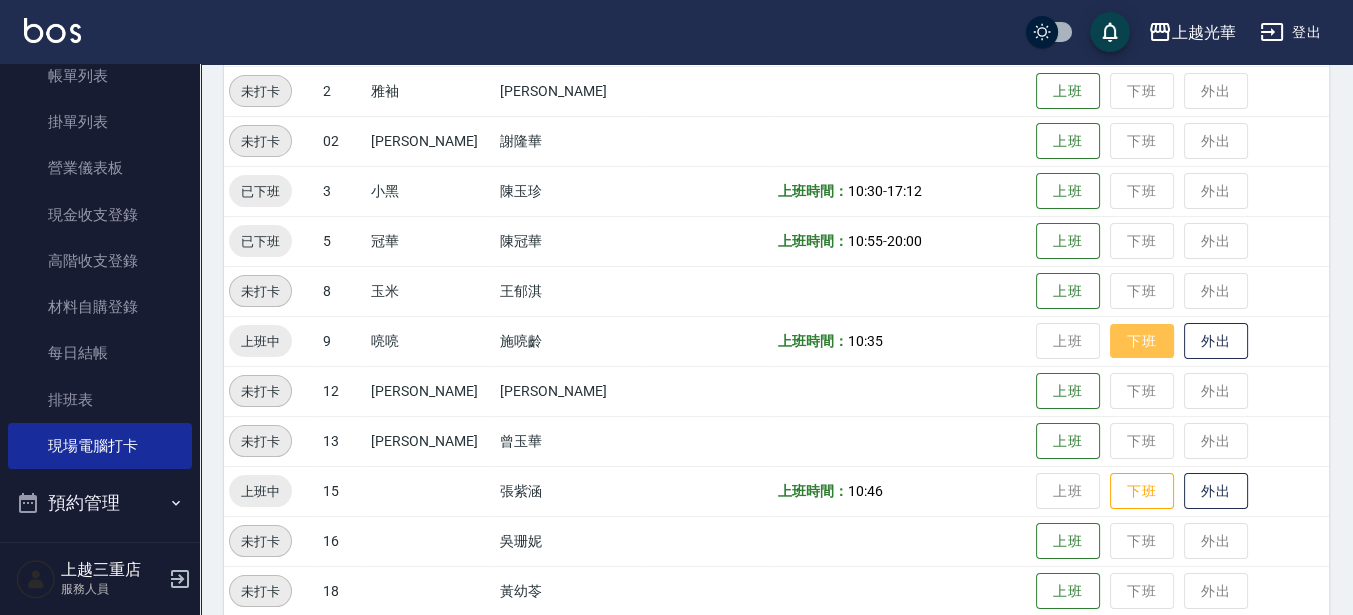 click on "下班" at bounding box center [1142, 341] 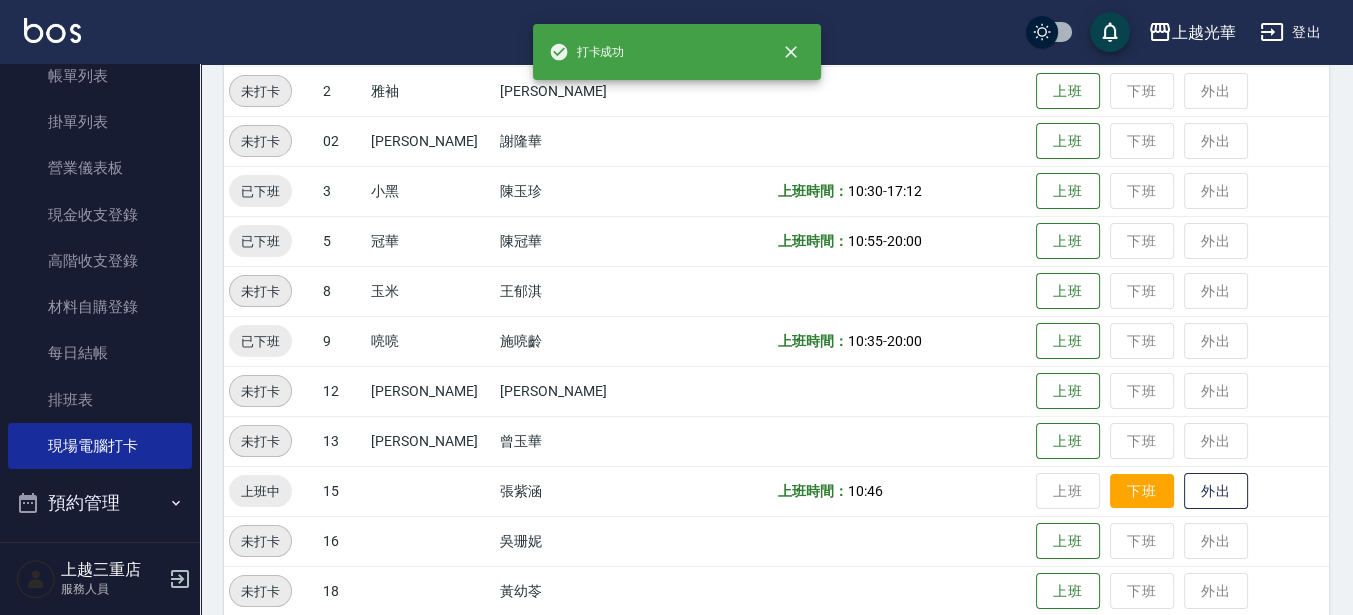 click on "下班" at bounding box center (1142, 491) 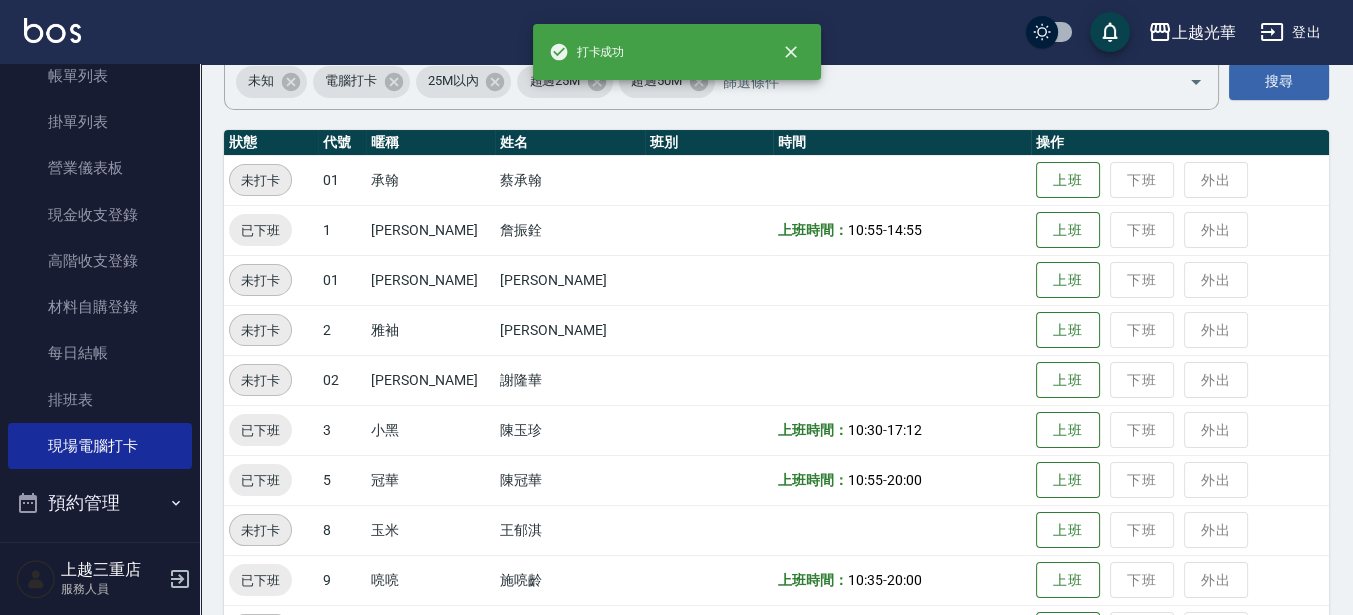 scroll, scrollTop: 0, scrollLeft: 0, axis: both 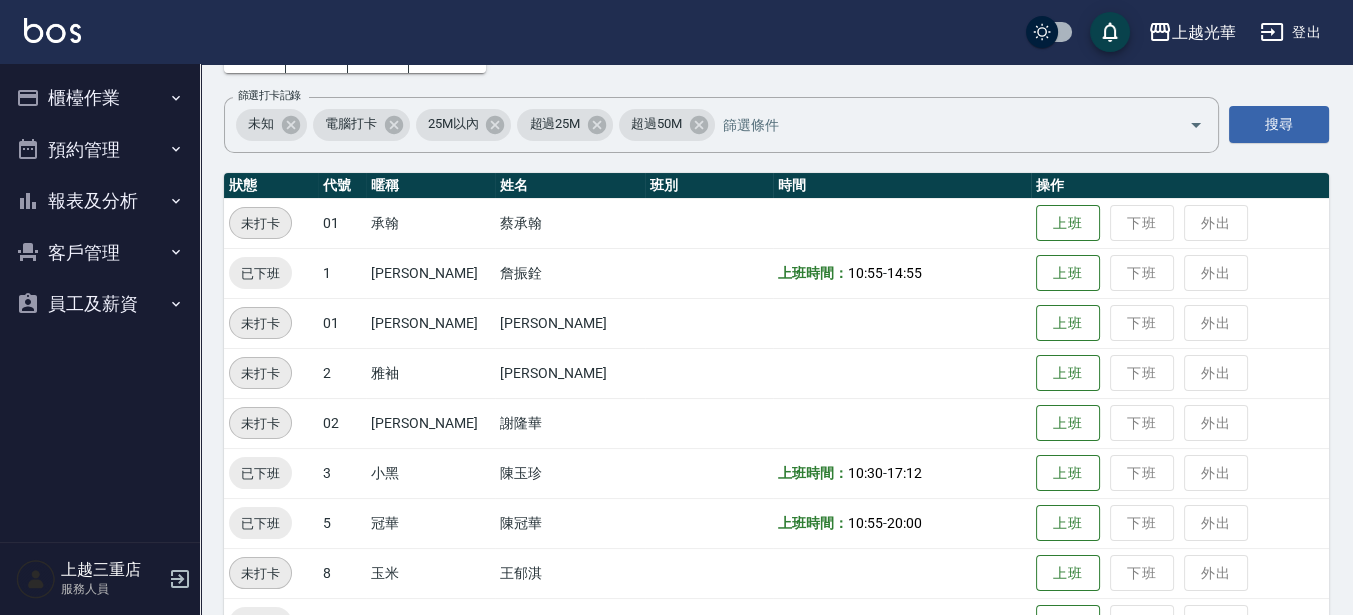 click on "櫃檯作業" at bounding box center [100, 98] 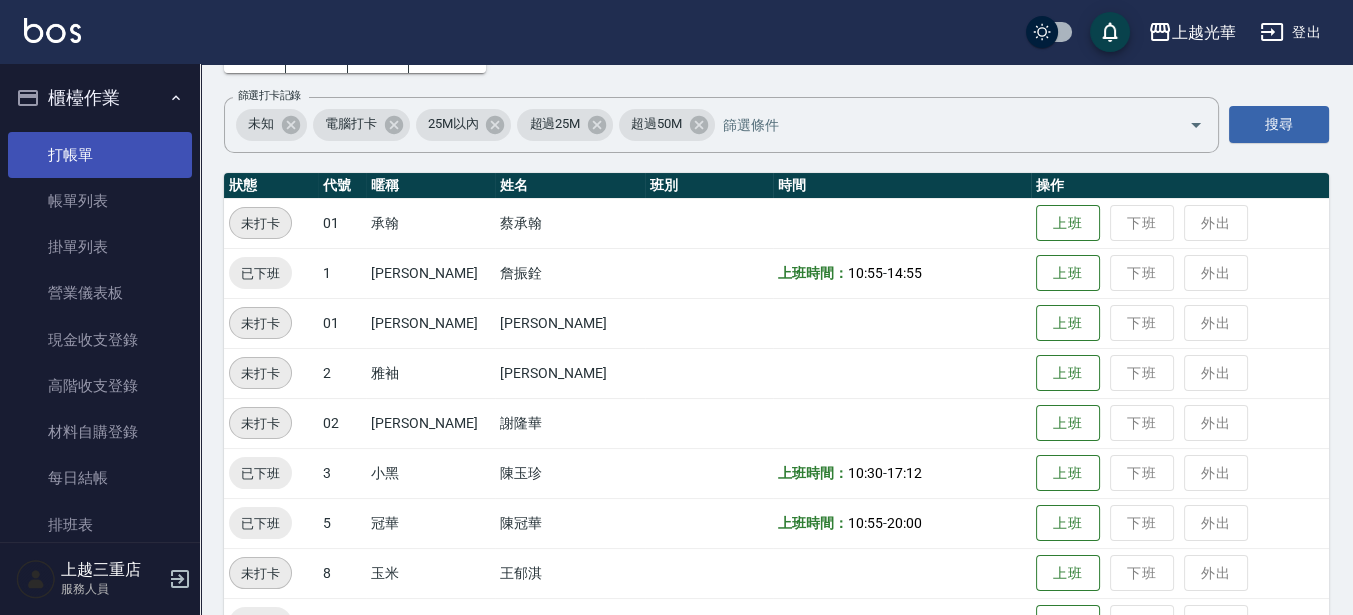 click on "打帳單" at bounding box center [100, 155] 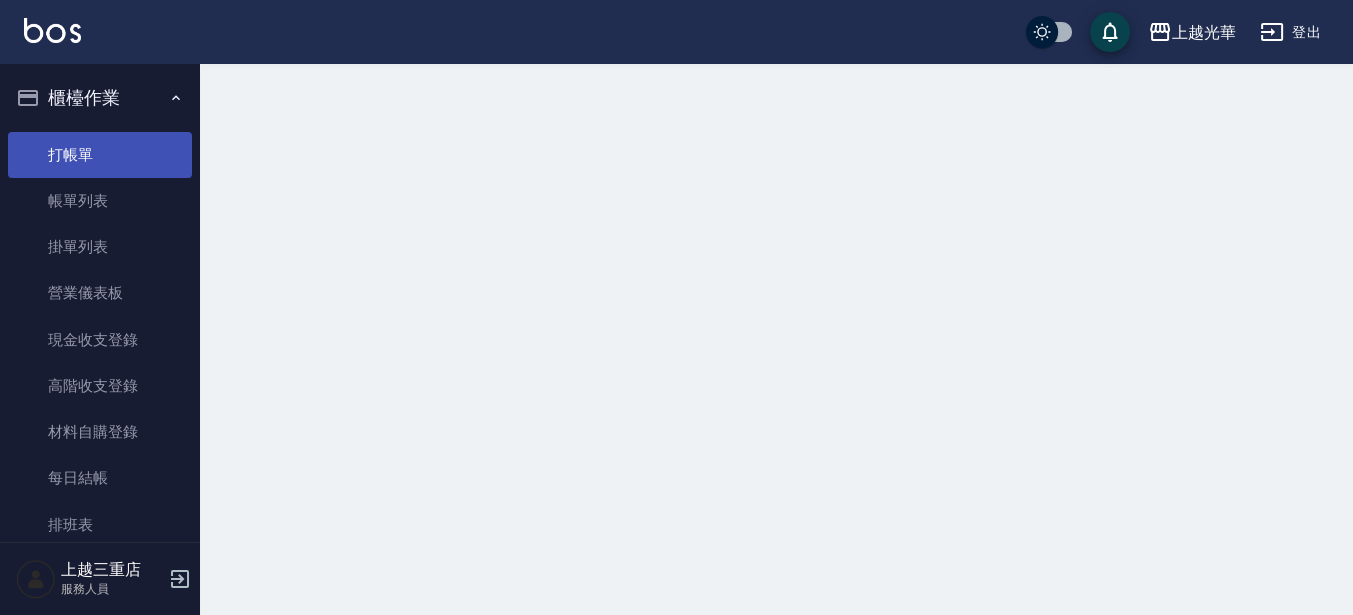 scroll, scrollTop: 0, scrollLeft: 0, axis: both 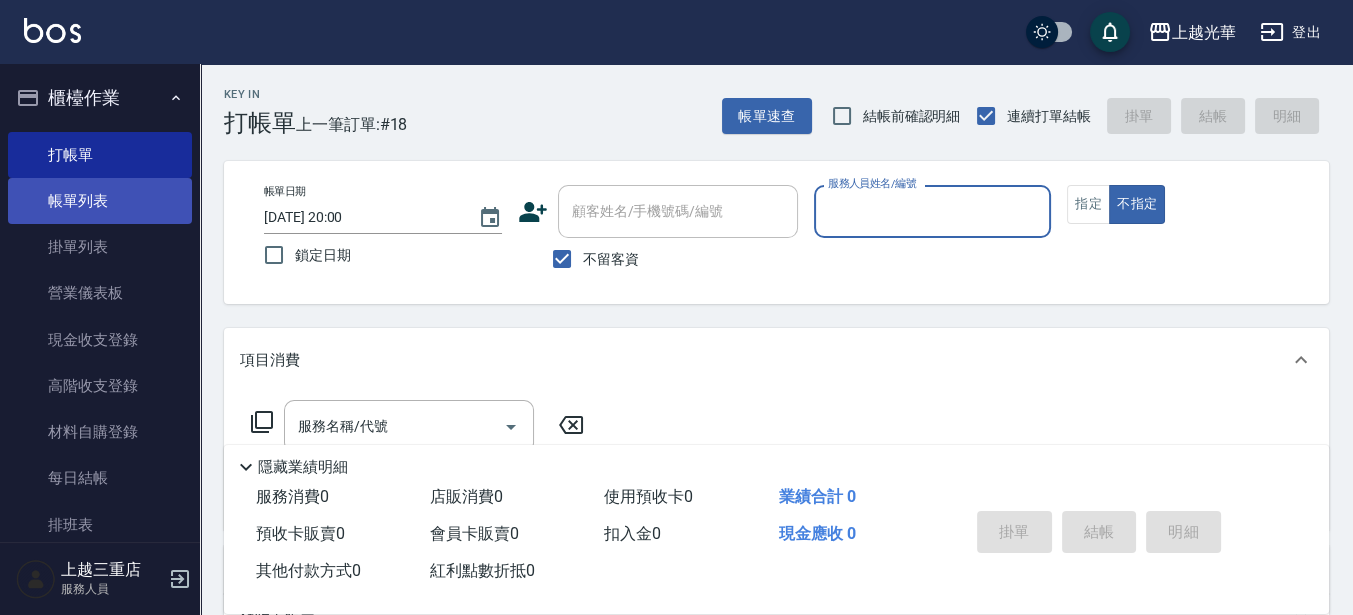 click on "帳單列表" at bounding box center [100, 201] 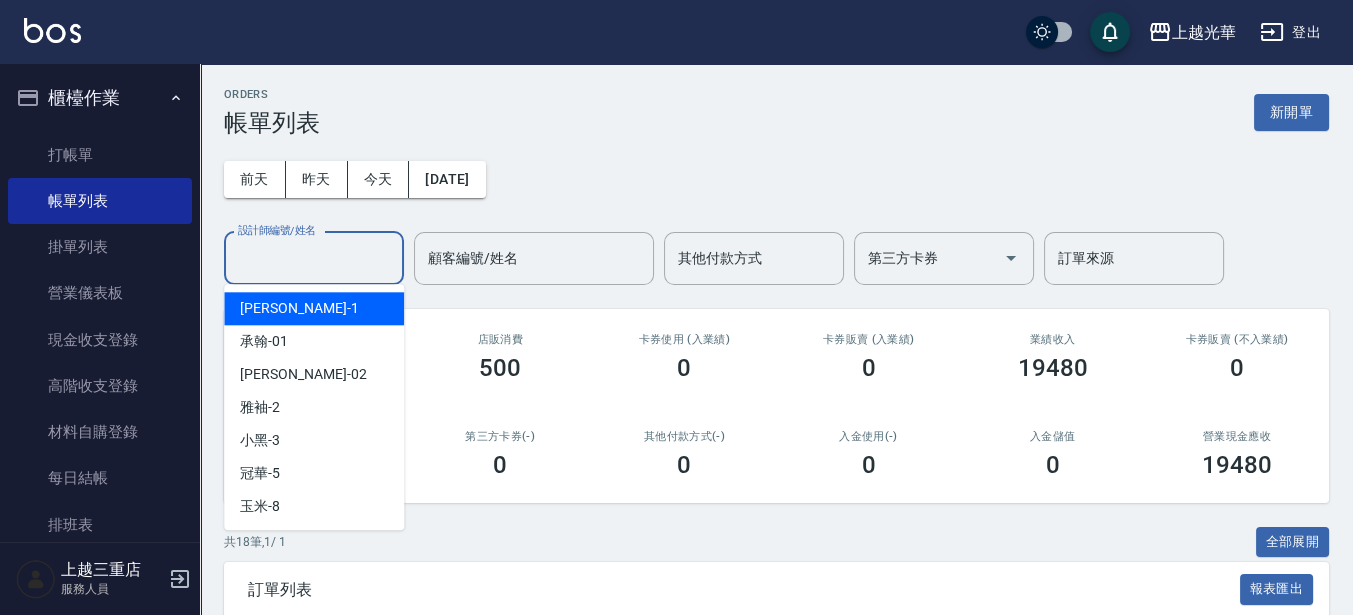 drag, startPoint x: 317, startPoint y: 256, endPoint x: 340, endPoint y: 255, distance: 23.021729 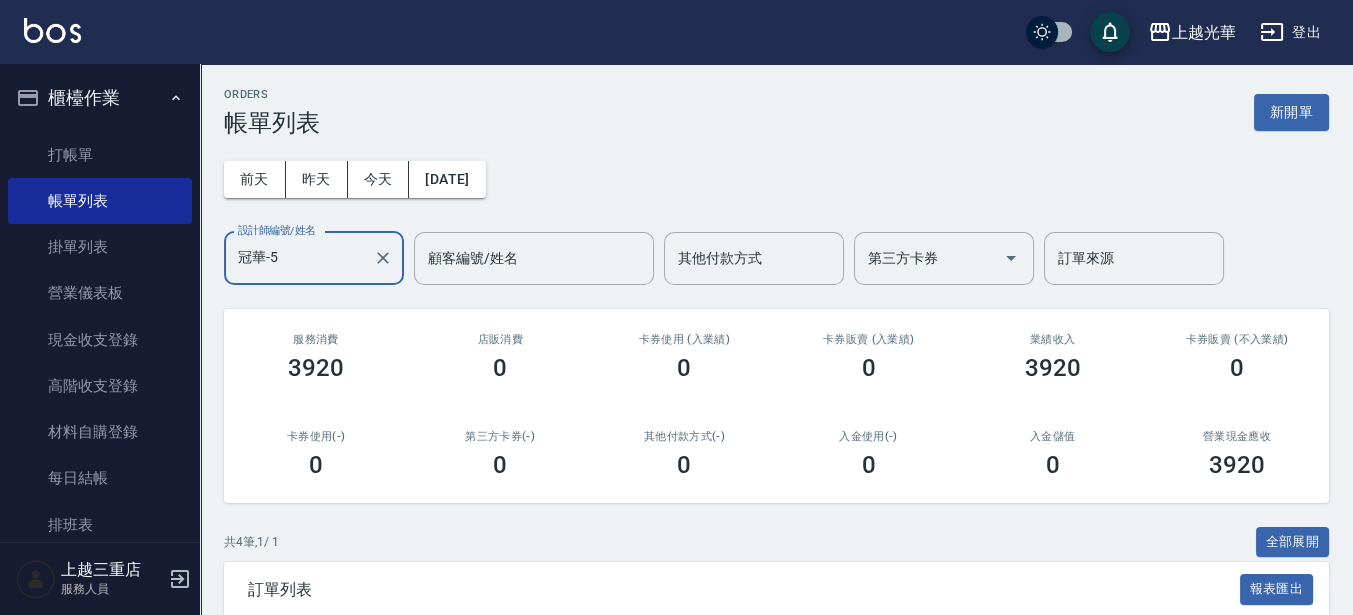 scroll, scrollTop: 335, scrollLeft: 0, axis: vertical 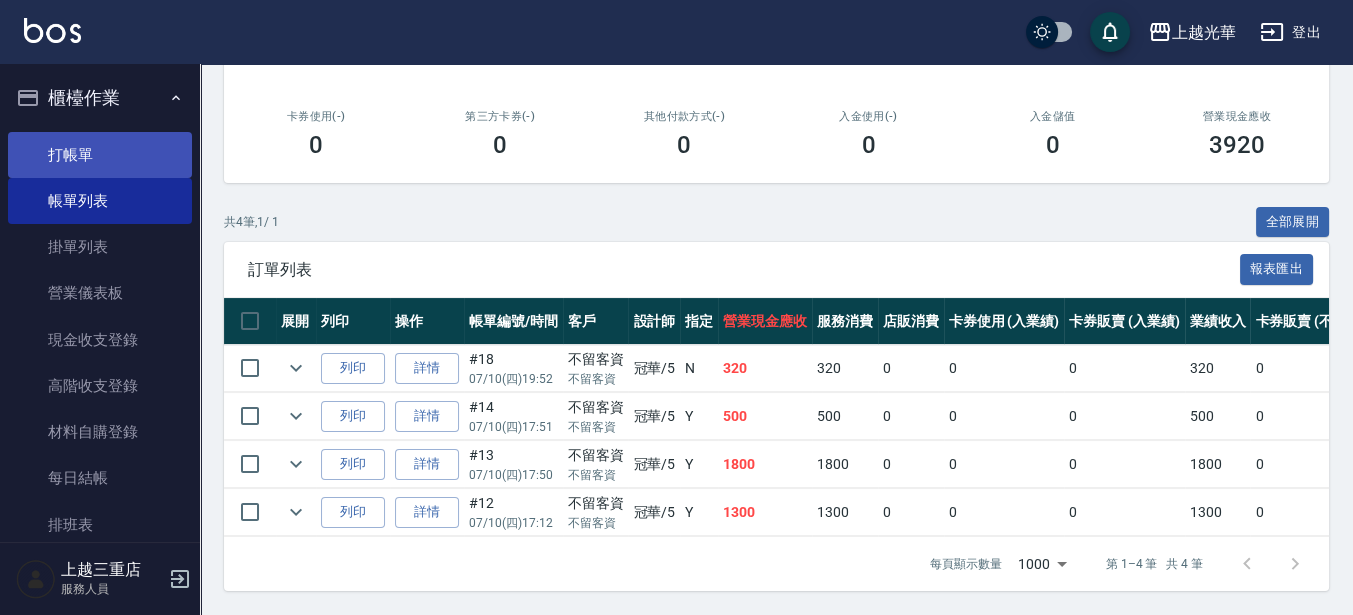 type on "冠華-5" 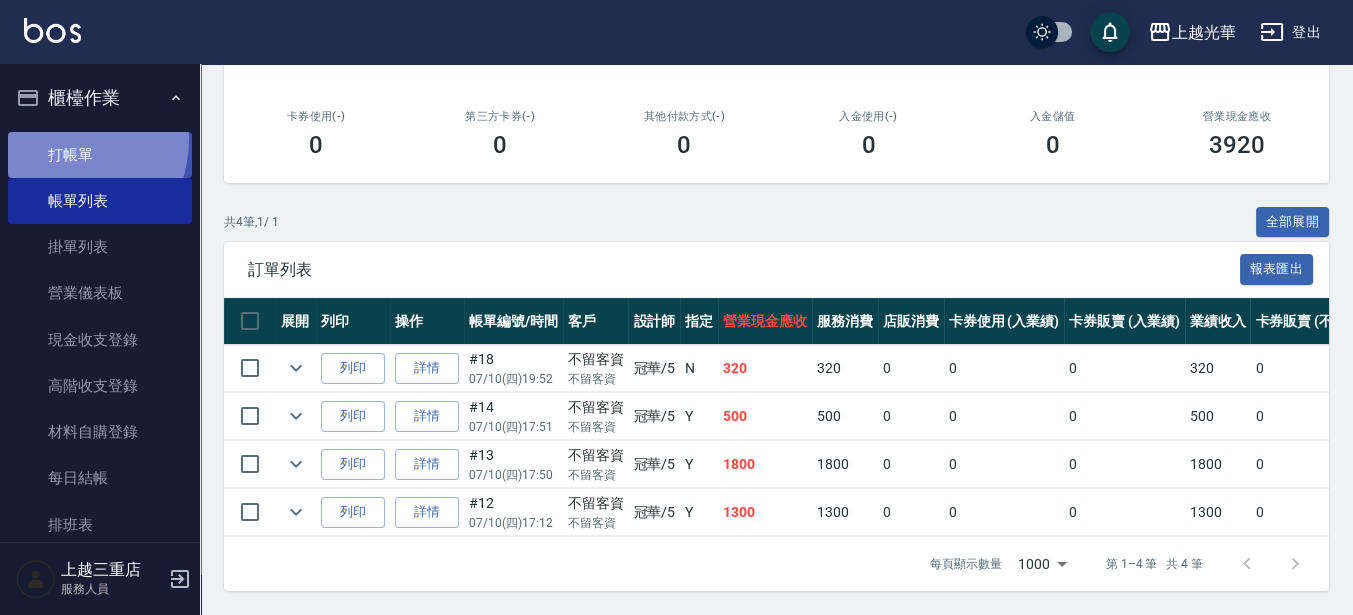 click on "打帳單" at bounding box center (100, 155) 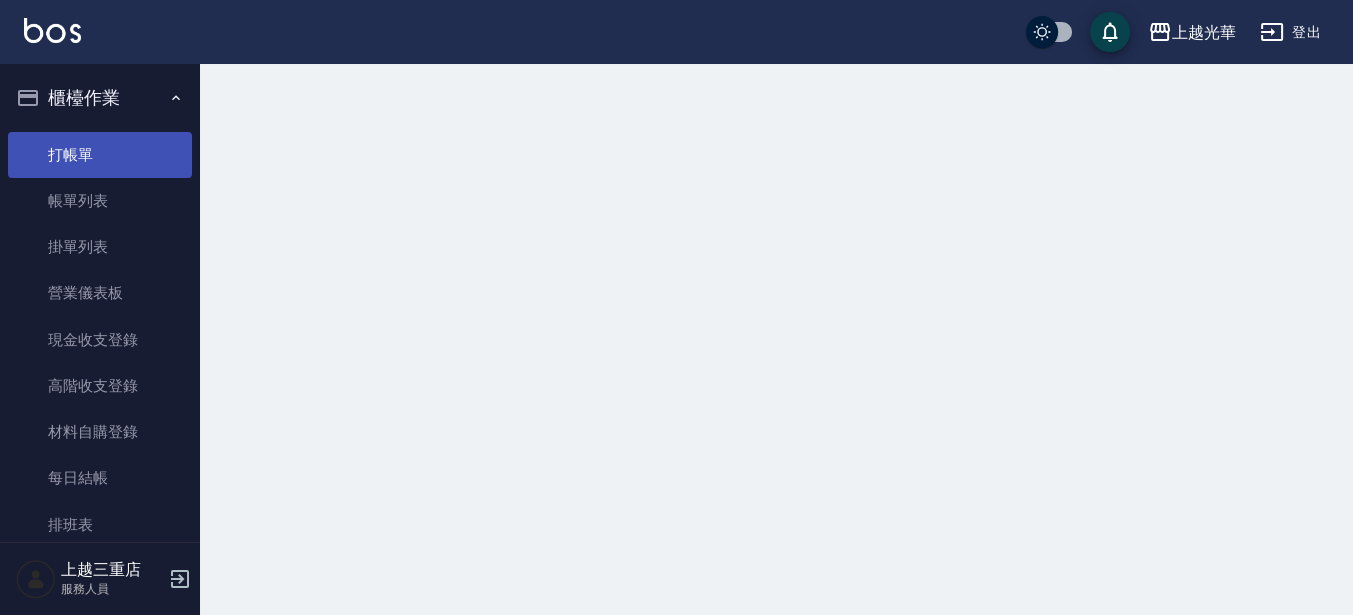 scroll, scrollTop: 0, scrollLeft: 0, axis: both 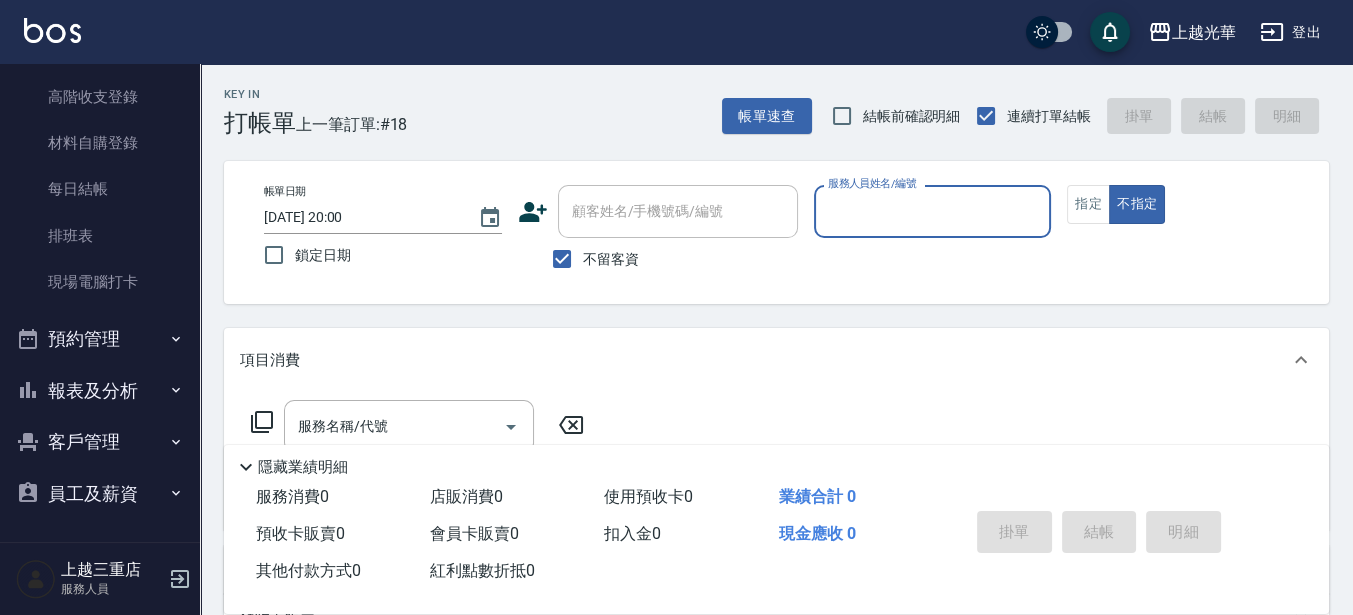 click 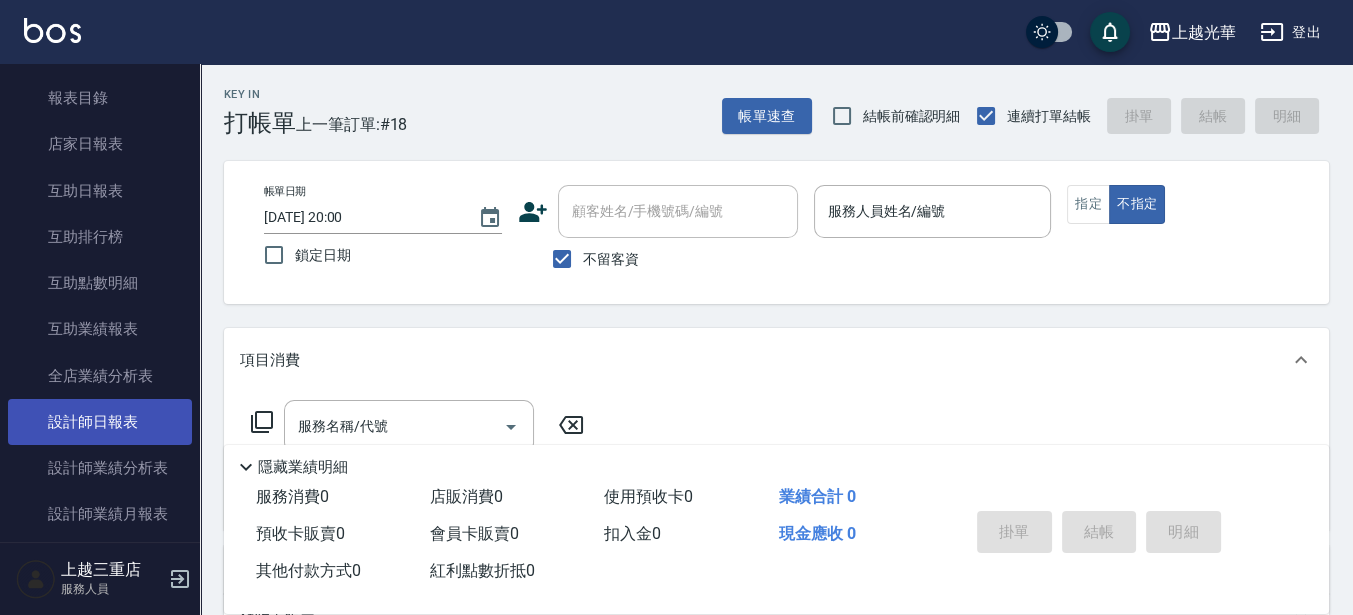 scroll, scrollTop: 664, scrollLeft: 0, axis: vertical 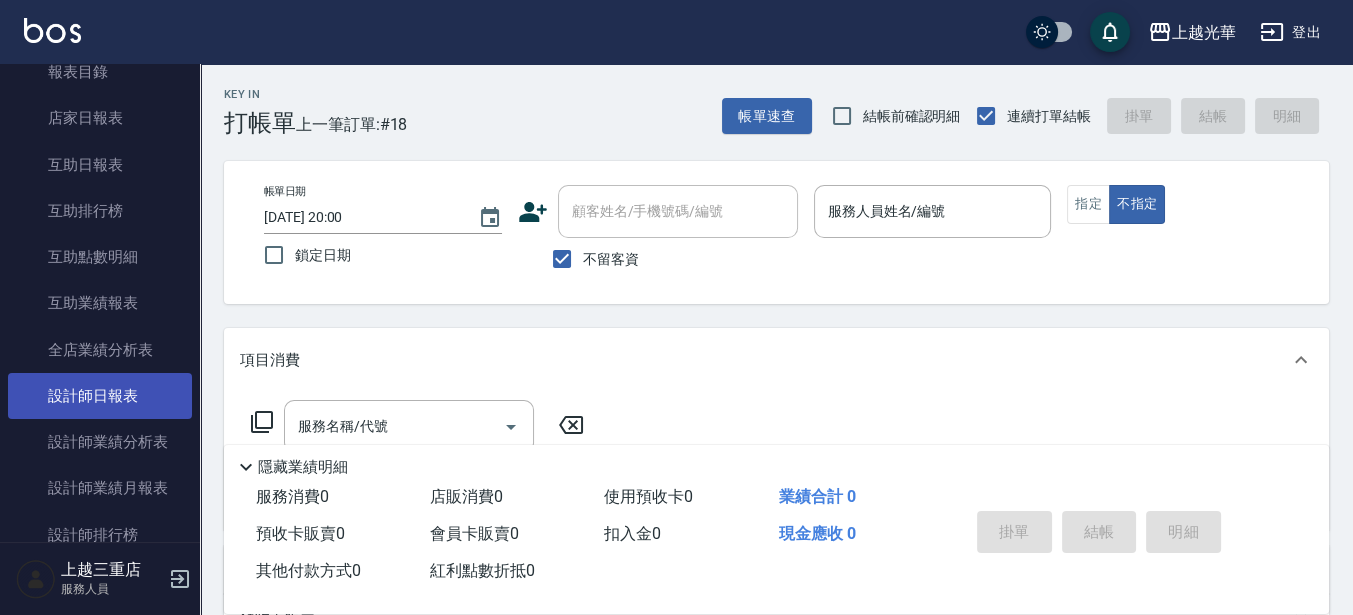 click on "設計師日報表" at bounding box center [100, 396] 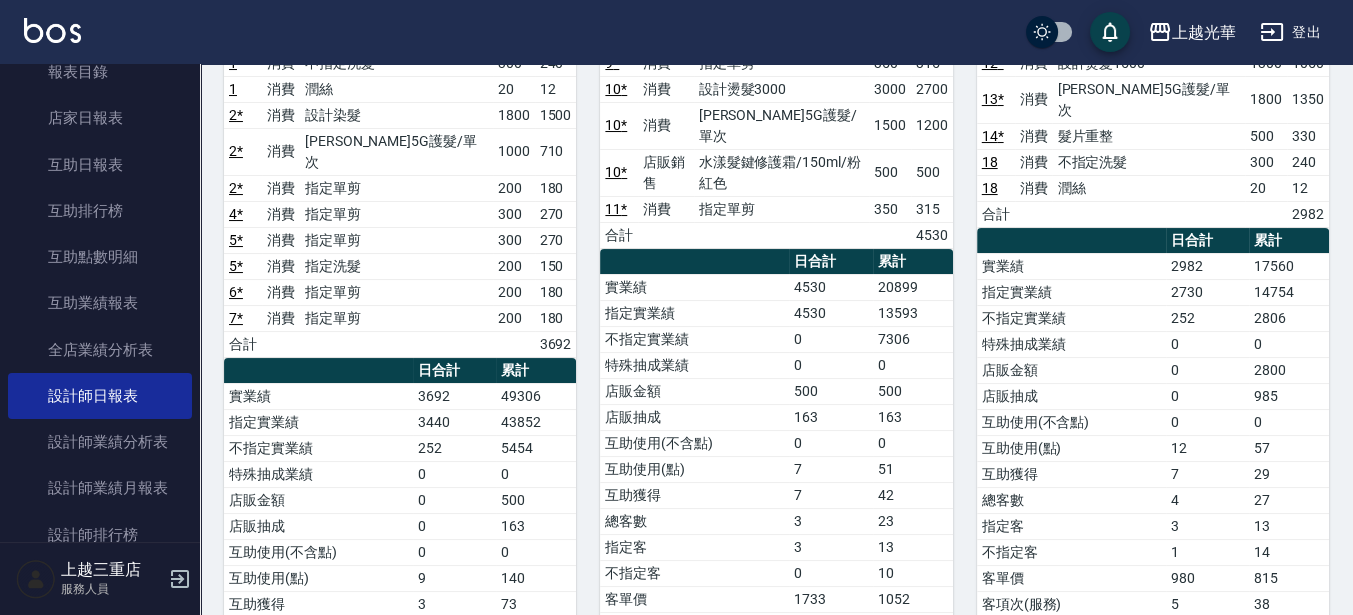 scroll, scrollTop: 125, scrollLeft: 0, axis: vertical 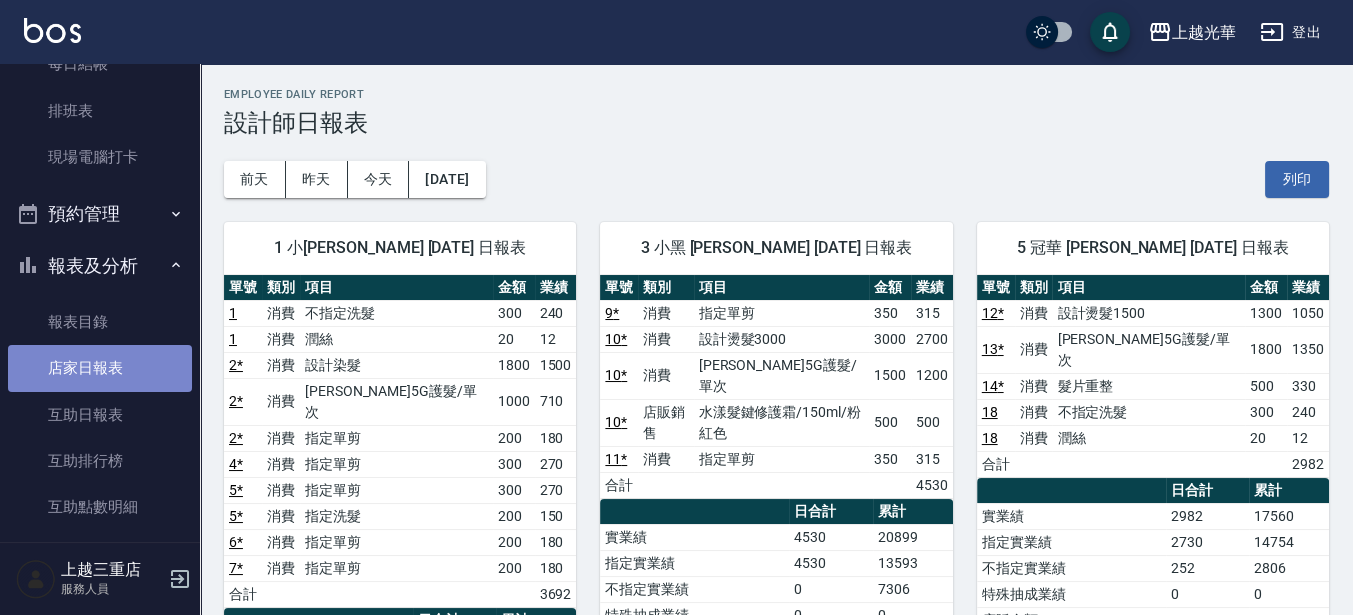 click on "店家日報表" at bounding box center [100, 368] 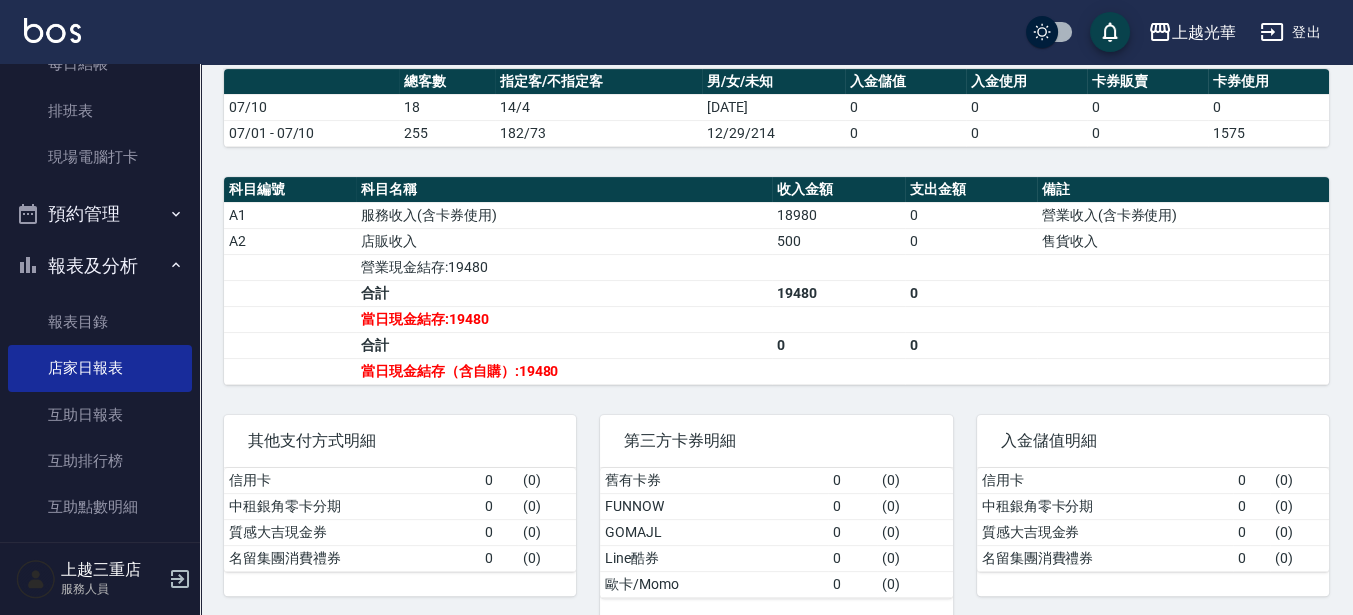 scroll, scrollTop: 637, scrollLeft: 0, axis: vertical 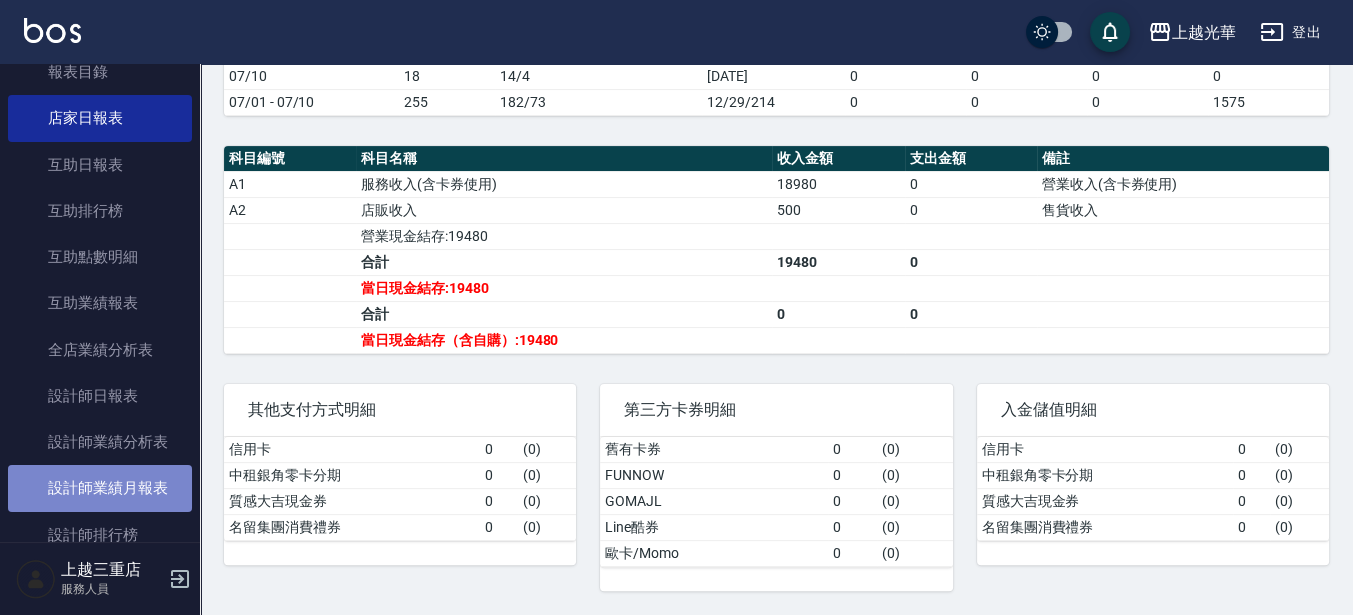 click on "設計師業績月報表" at bounding box center [100, 488] 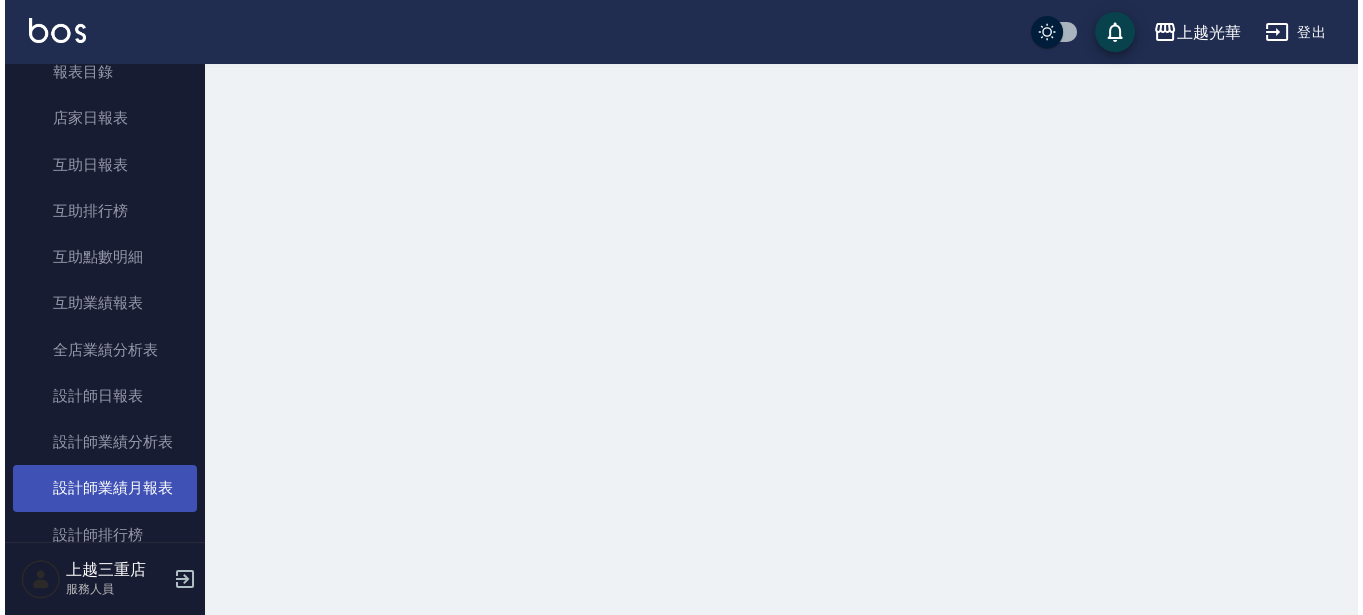 scroll, scrollTop: 0, scrollLeft: 0, axis: both 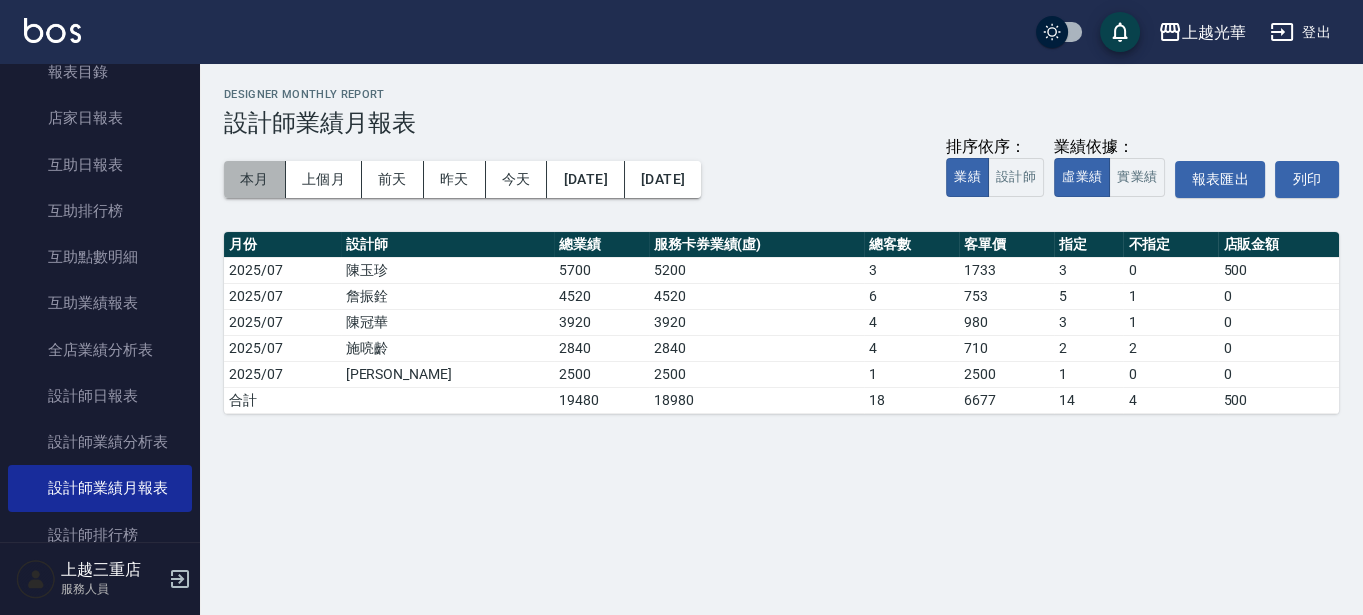 click on "本月" at bounding box center (255, 179) 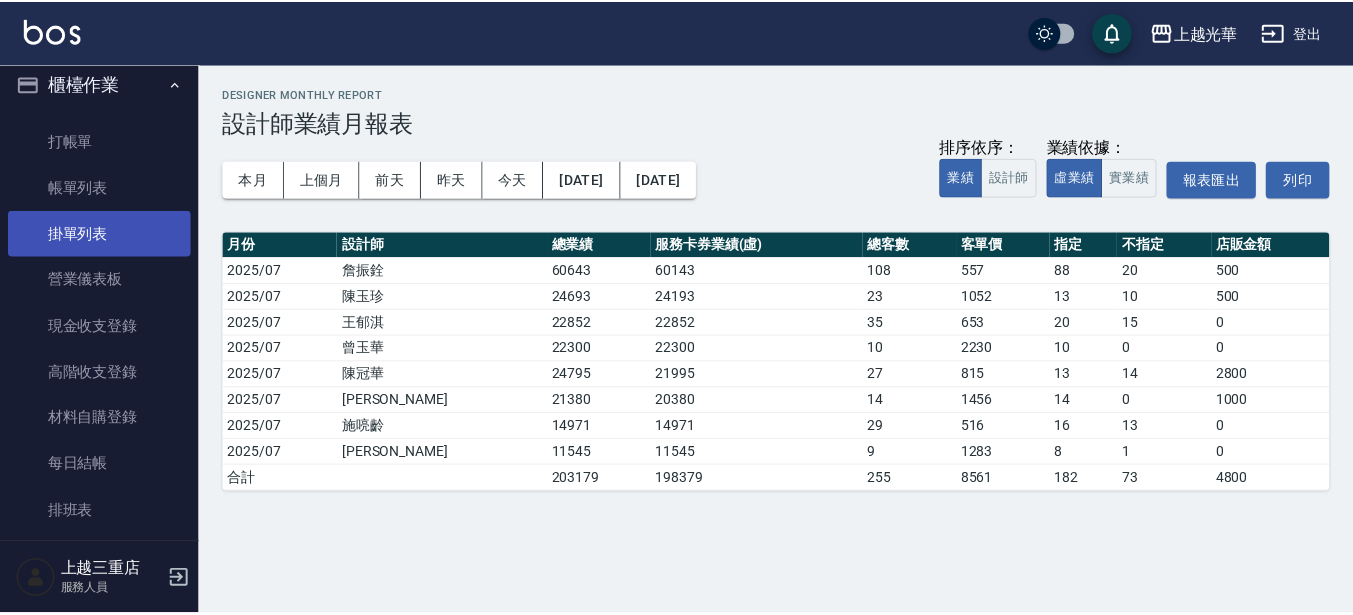 scroll, scrollTop: 0, scrollLeft: 0, axis: both 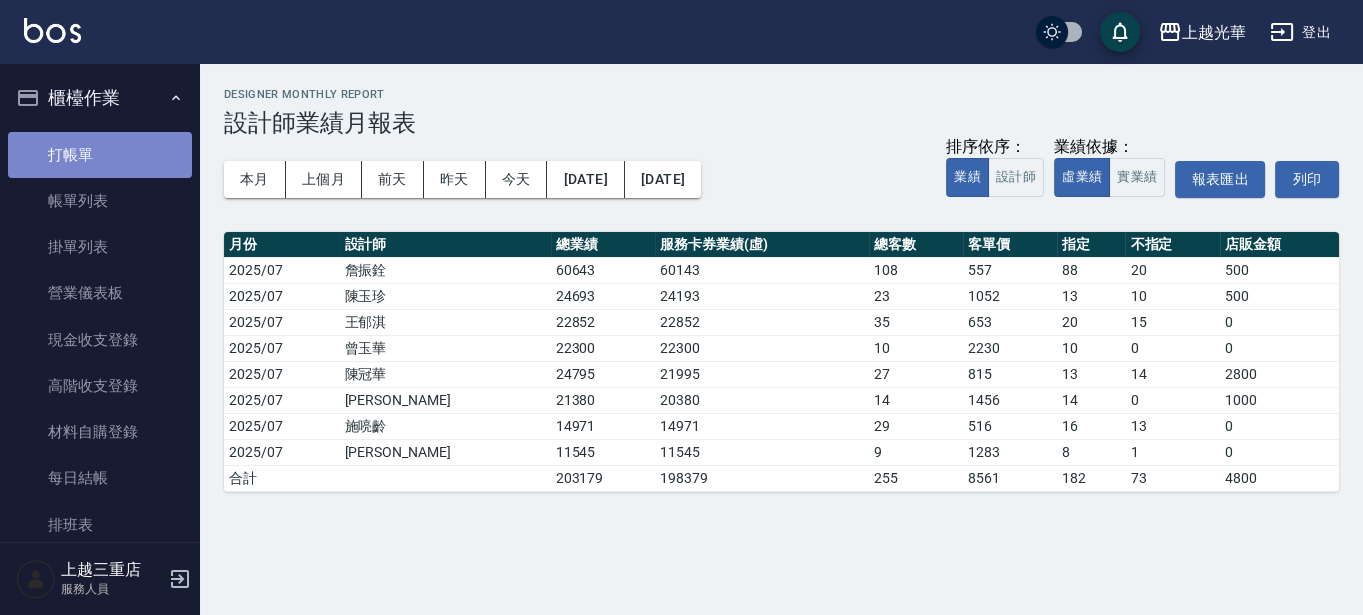 click on "打帳單" at bounding box center [100, 155] 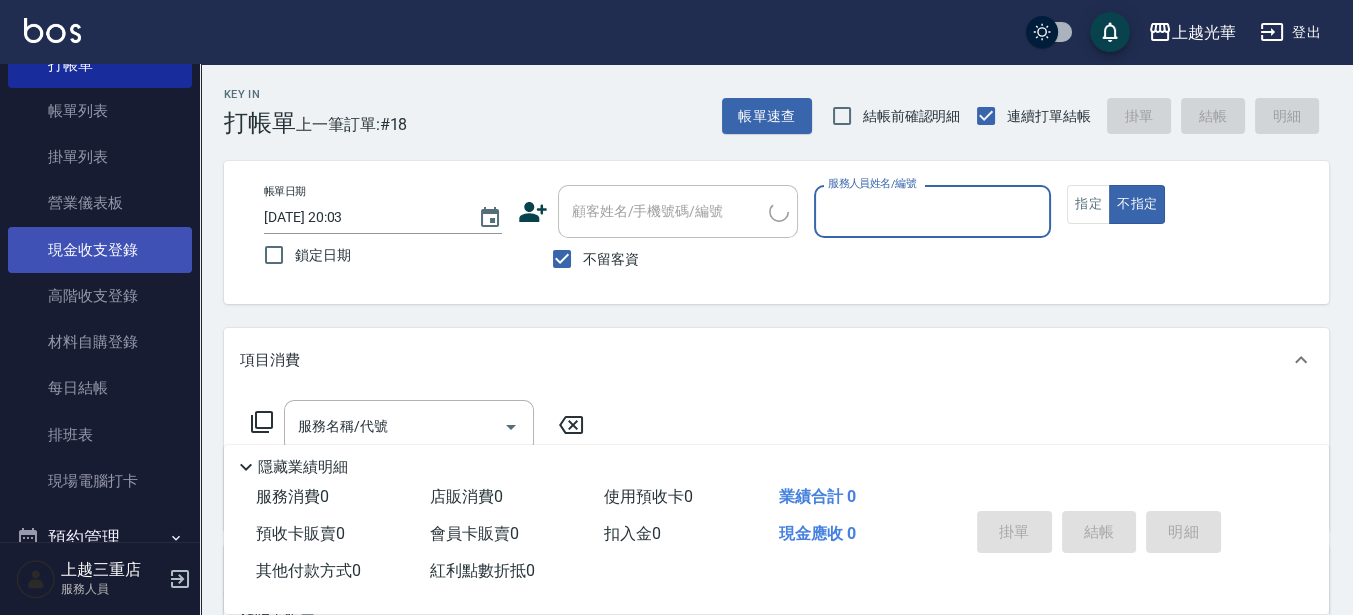 scroll, scrollTop: 125, scrollLeft: 0, axis: vertical 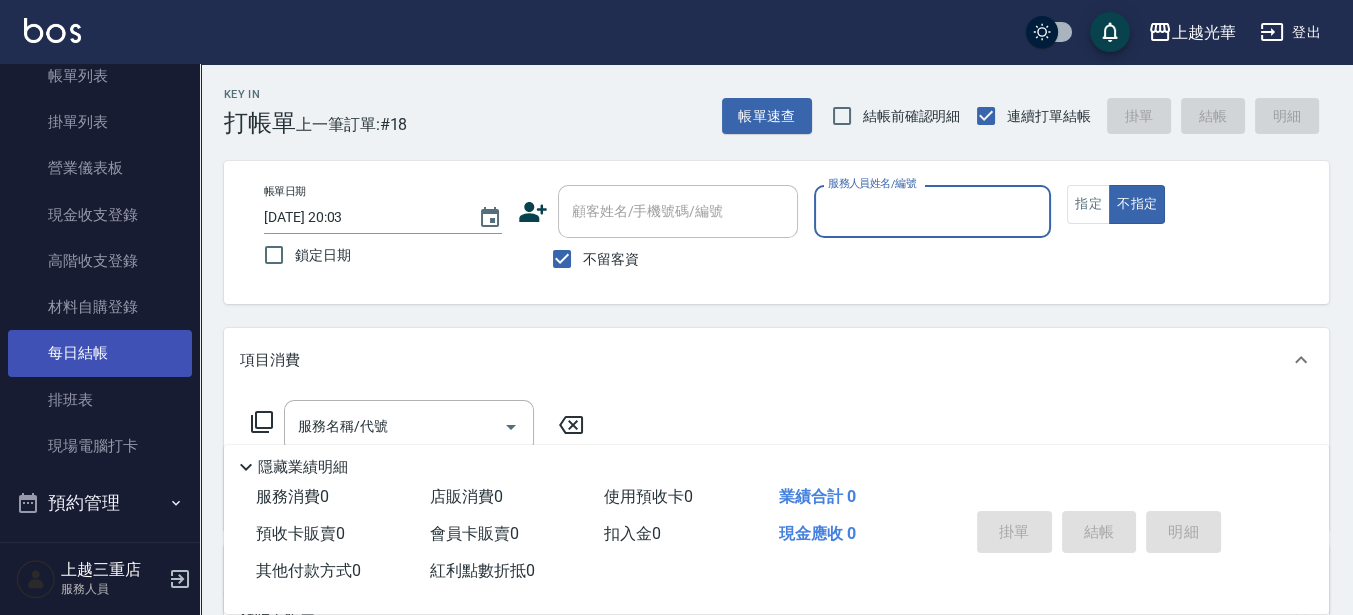 click on "每日結帳" at bounding box center [100, 353] 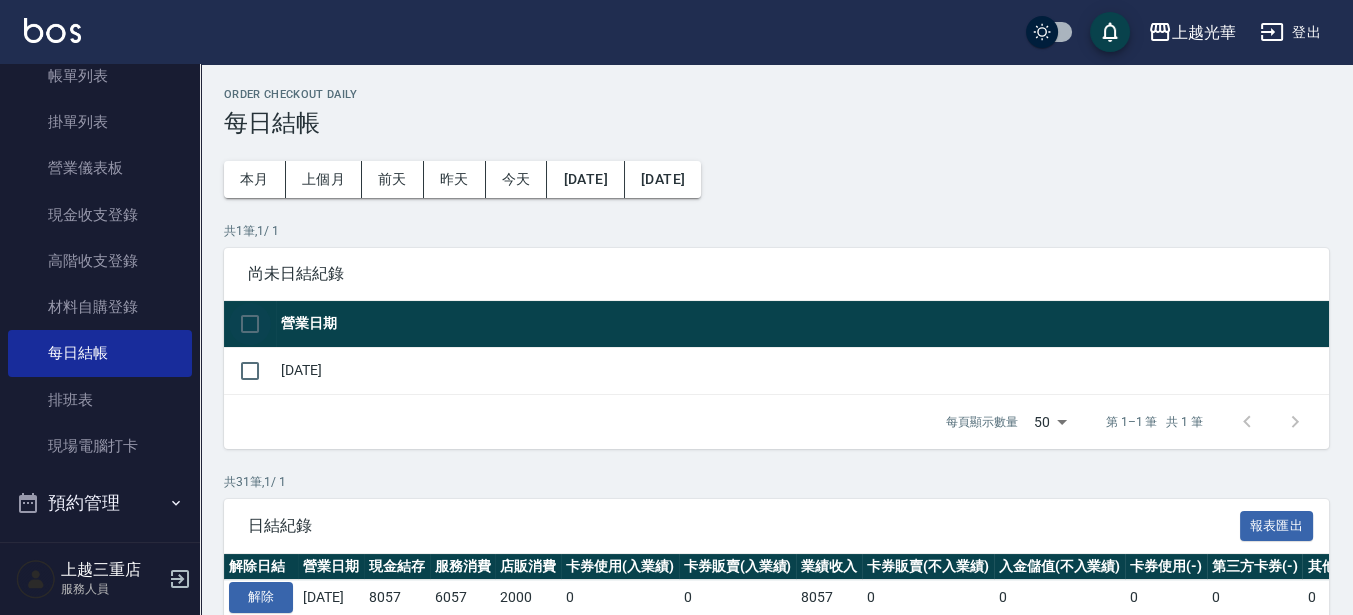 click at bounding box center [250, 324] 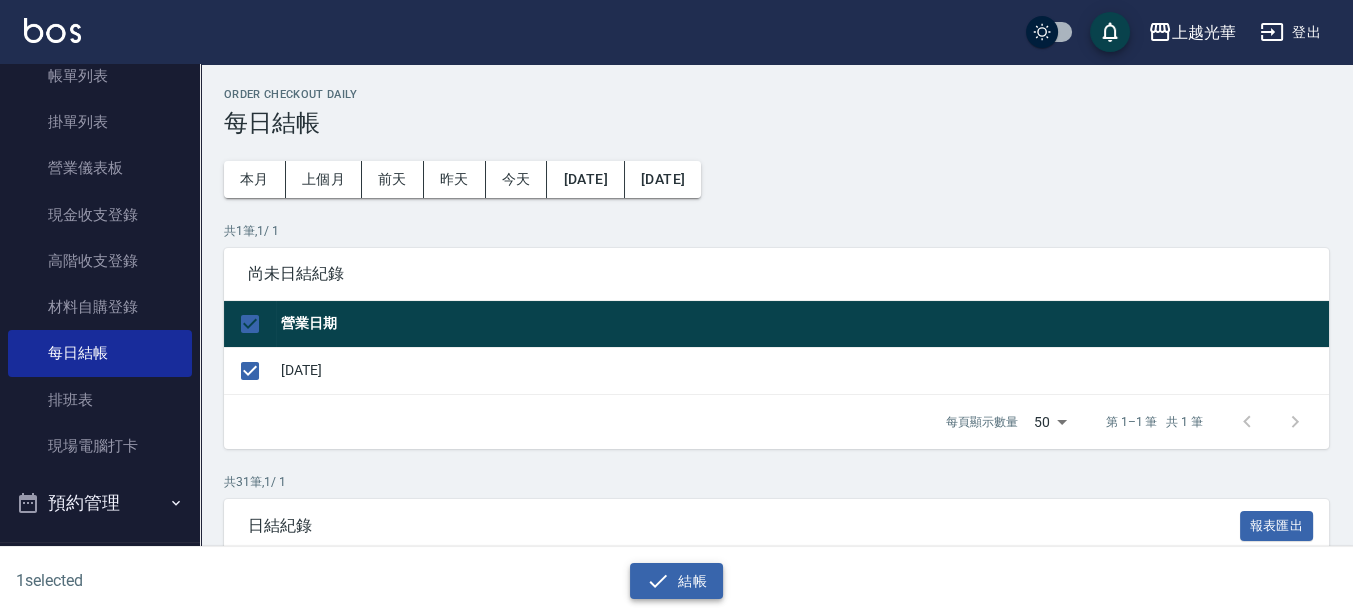click on "結帳" at bounding box center [676, 581] 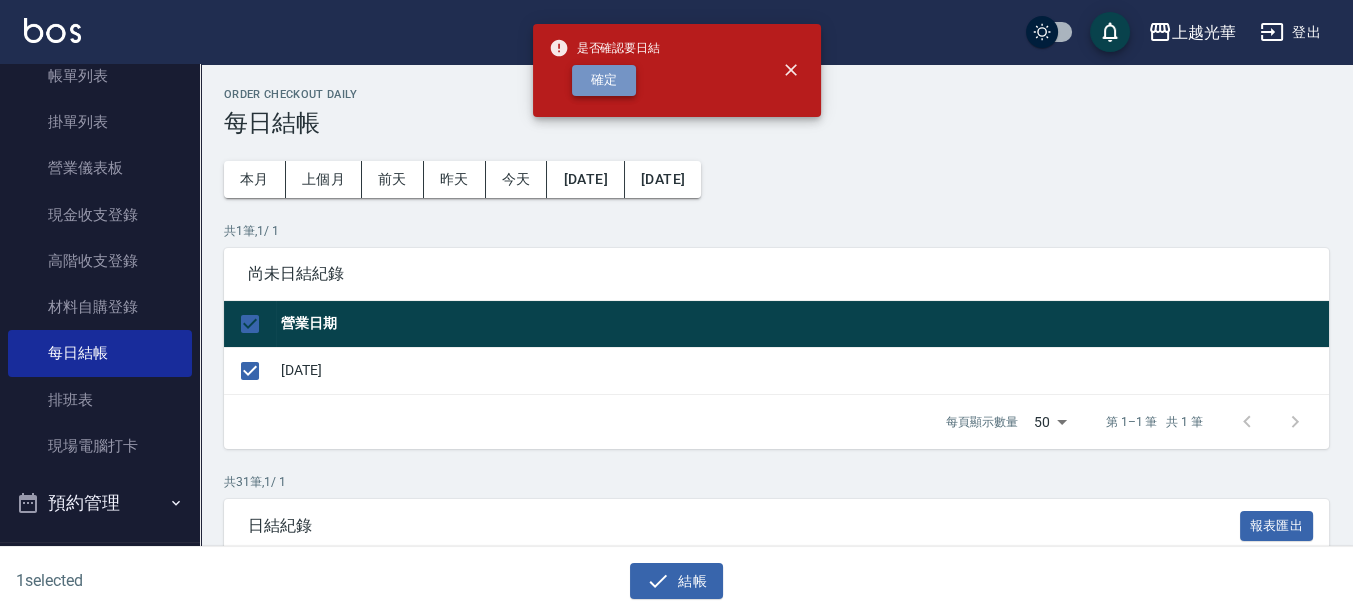 click on "確定" at bounding box center (604, 80) 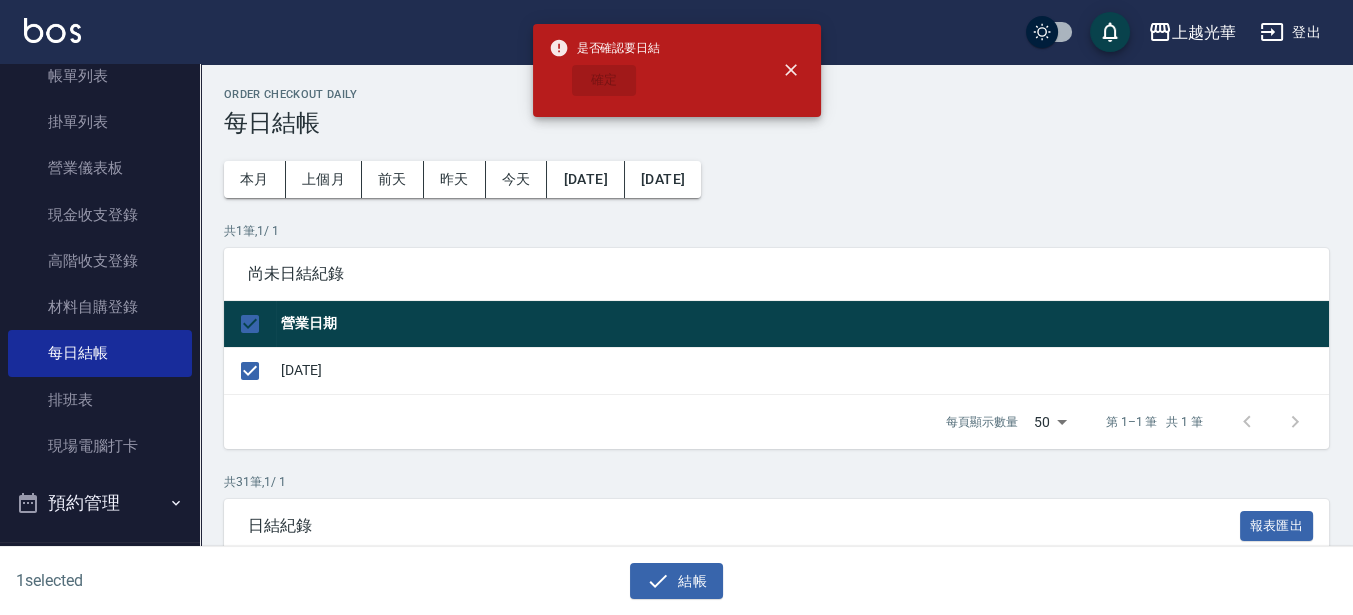 checkbox on "false" 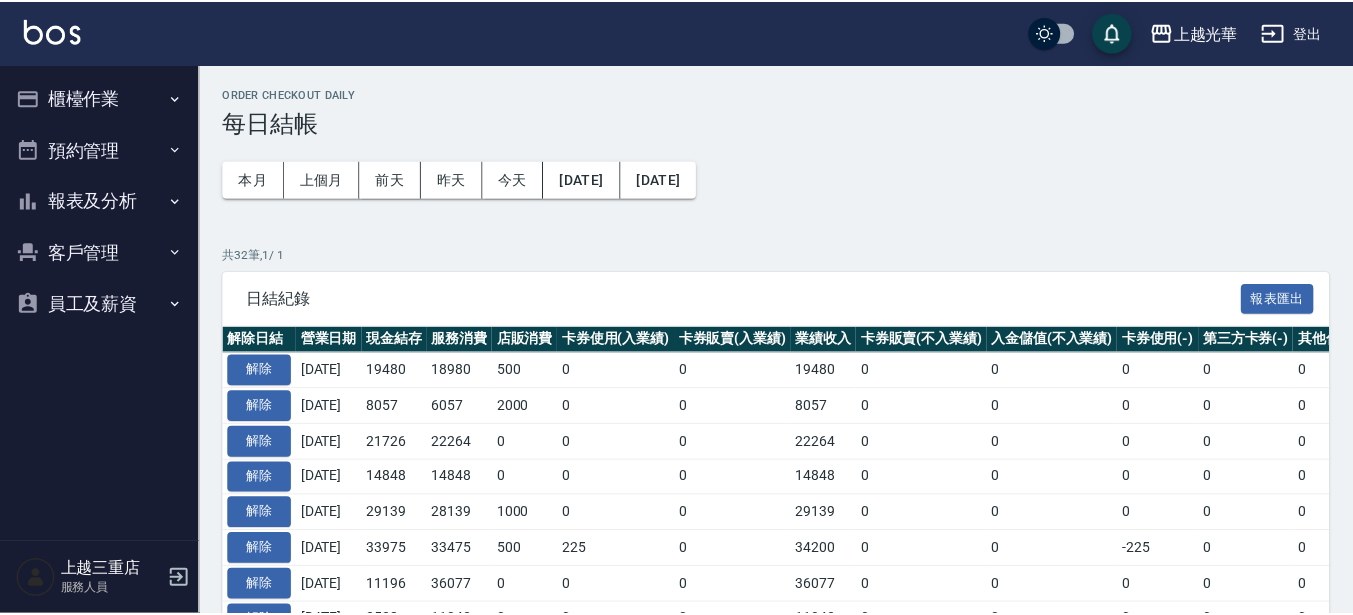scroll, scrollTop: 0, scrollLeft: 0, axis: both 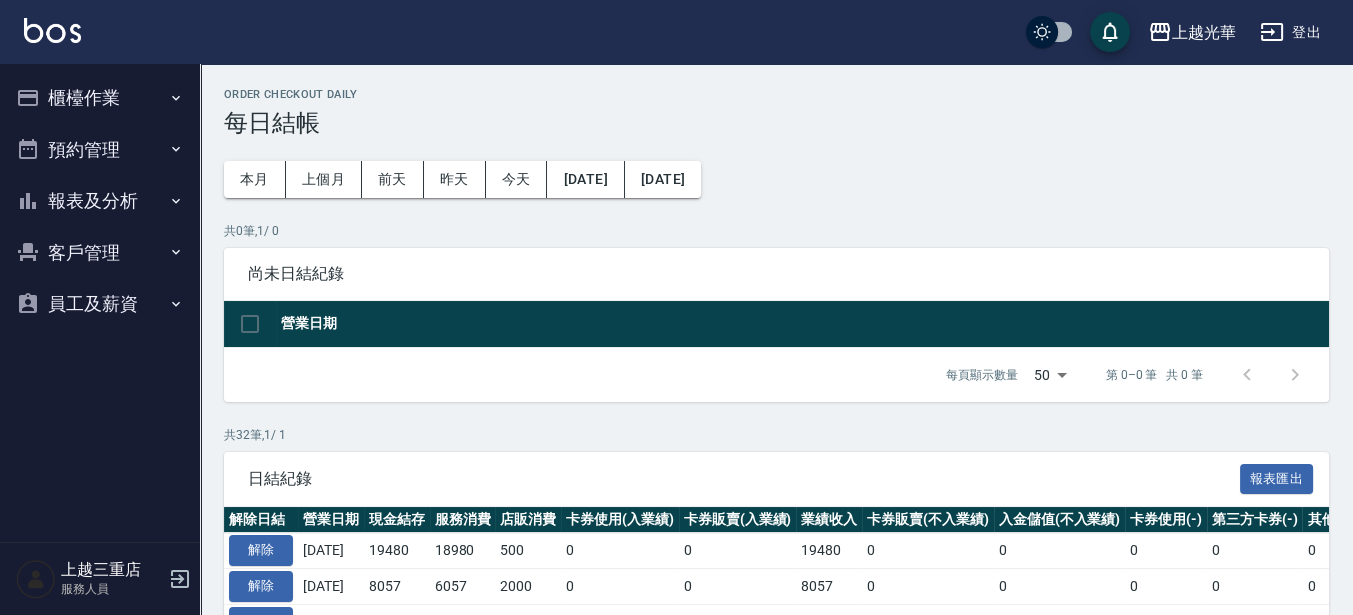 click on "Order checkout daily 每日結帳 本月 上個月 前天 昨天 今天 2025/06/09 2025/07/10 共  0  筆,  1  /   0 尚未日結紀錄 營業日期 每頁顯示數量 50 50 第 0–0 筆   共 0 筆 0  selected 結帳 共  32  筆,  1  /   1 日結紀錄 報表匯出 解除日結 營業日期 現金結存 服務消費 店販消費 卡券使用(入業績) 卡券販賣(入業績) 業績收入 卡券販賣(不入業績) 入金儲值(不入業績) 卡券使用(-) 第三方卡券(-) 其他付款方式(-) 入金使用(-) 營業現金應收 現金收支收入 現金收支支出(-) 現金自購收入 最後結帳日期 結帳人 解除 2025/07/10 19480 18980 500 0 0 19480 0 0 0 0 0 0 19480 0 0 0 2025/07/10 解除 2025/07/09 8057 6057 2000 0 0 8057 0 0 0 0 0 0 8057 0 0 0 2025/07/09 解除 2025/07/08 21726 22264 0 0 0 22264 0 0 0 0 0 0 22264 0 -538 0 2025/07/08 解除 2025/07/07 14848 14848 0 0 0 14848 0 0 0 0 0 0 14848 0 0 0 2025/07/07 解除 2025/07/06 29139 28139 1000 0 0 29139 0 0 0 0 0 0 29139 0 0 0 解除 0" at bounding box center [776, 923] 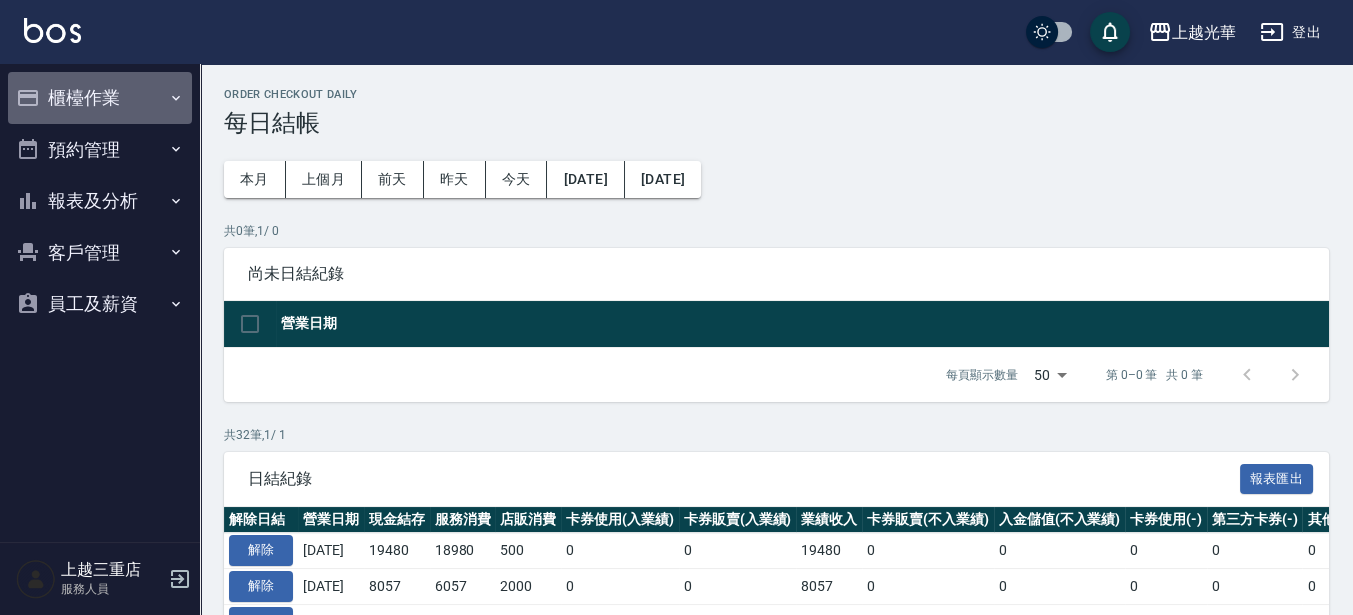 click on "櫃檯作業" at bounding box center (100, 98) 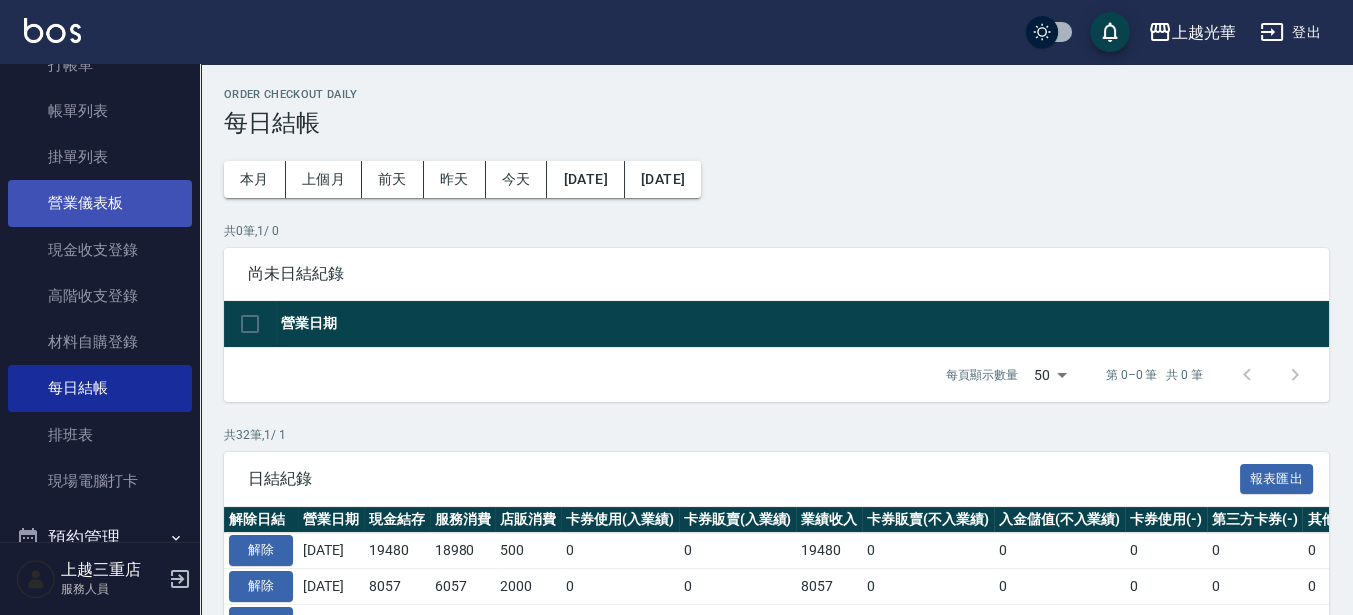 scroll, scrollTop: 125, scrollLeft: 0, axis: vertical 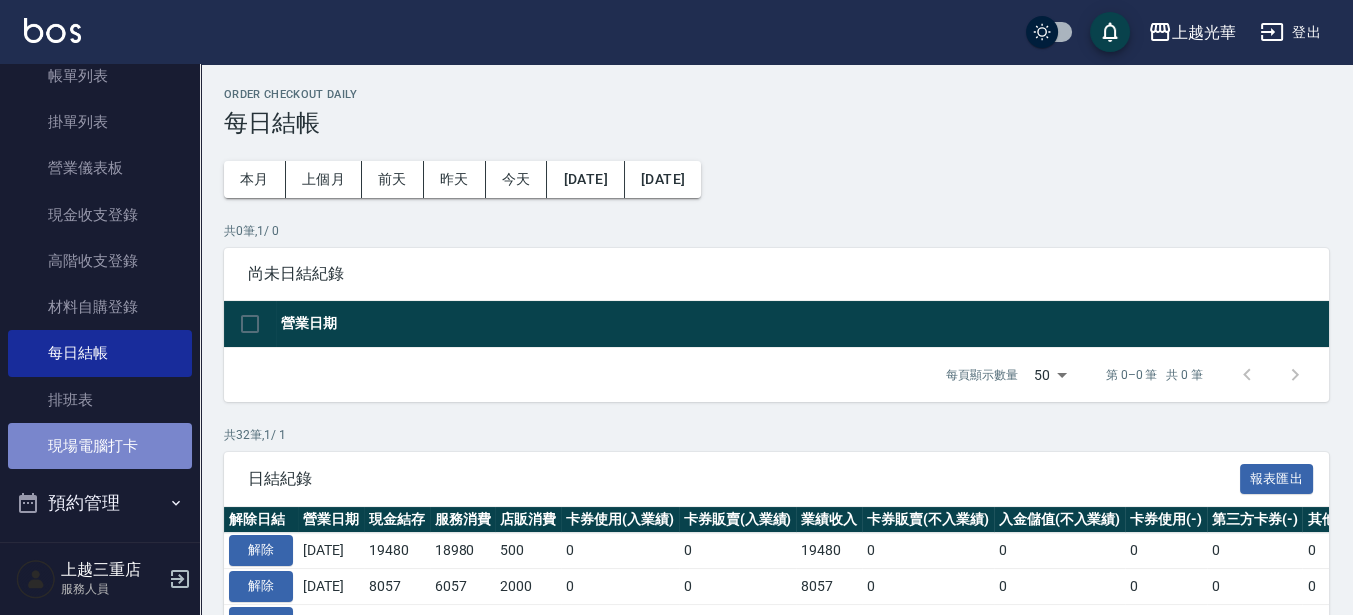 click on "現場電腦打卡" at bounding box center (100, 446) 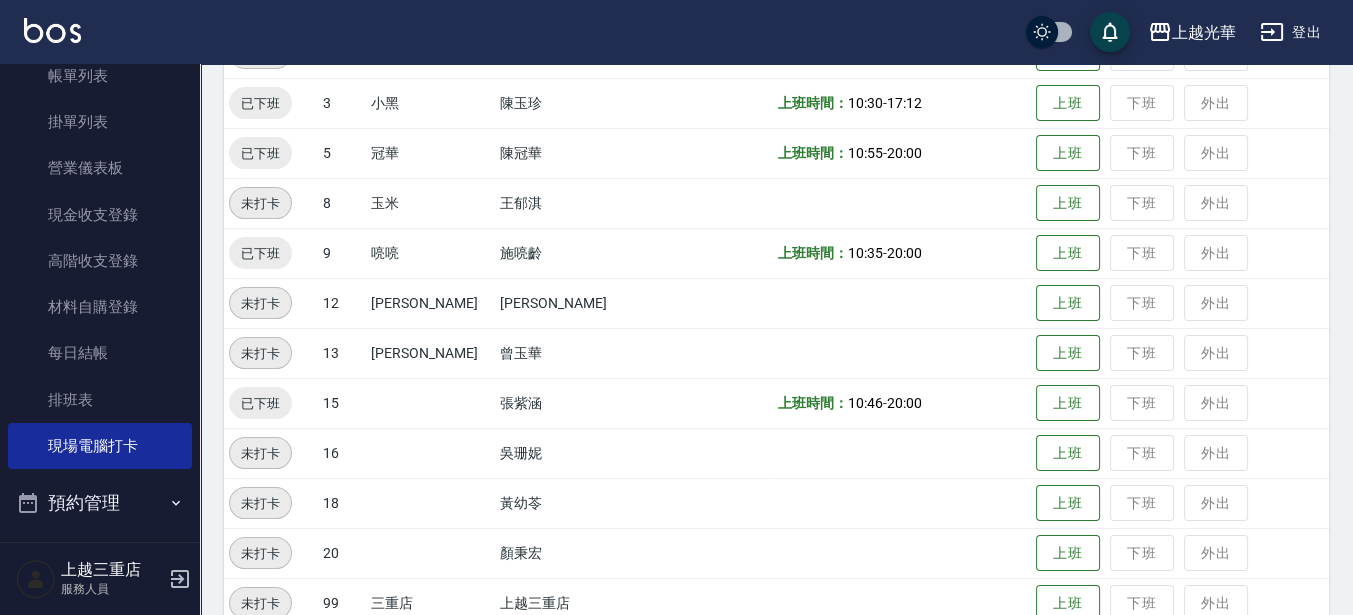 scroll, scrollTop: 500, scrollLeft: 0, axis: vertical 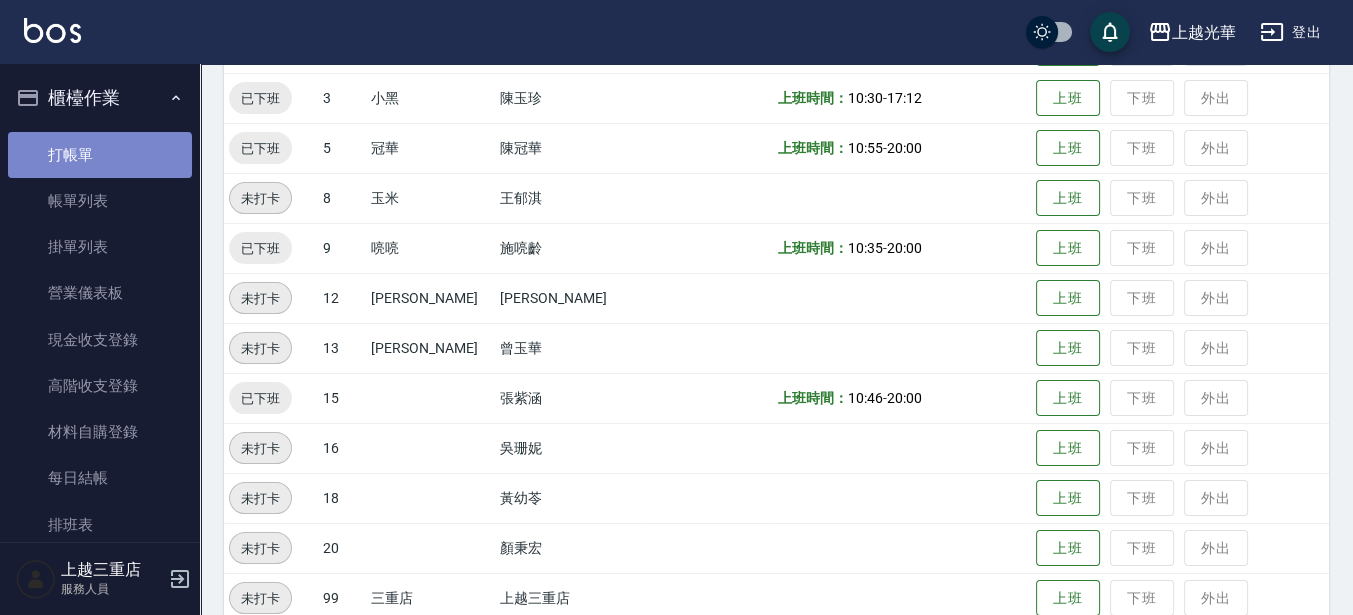 click on "打帳單" at bounding box center [100, 155] 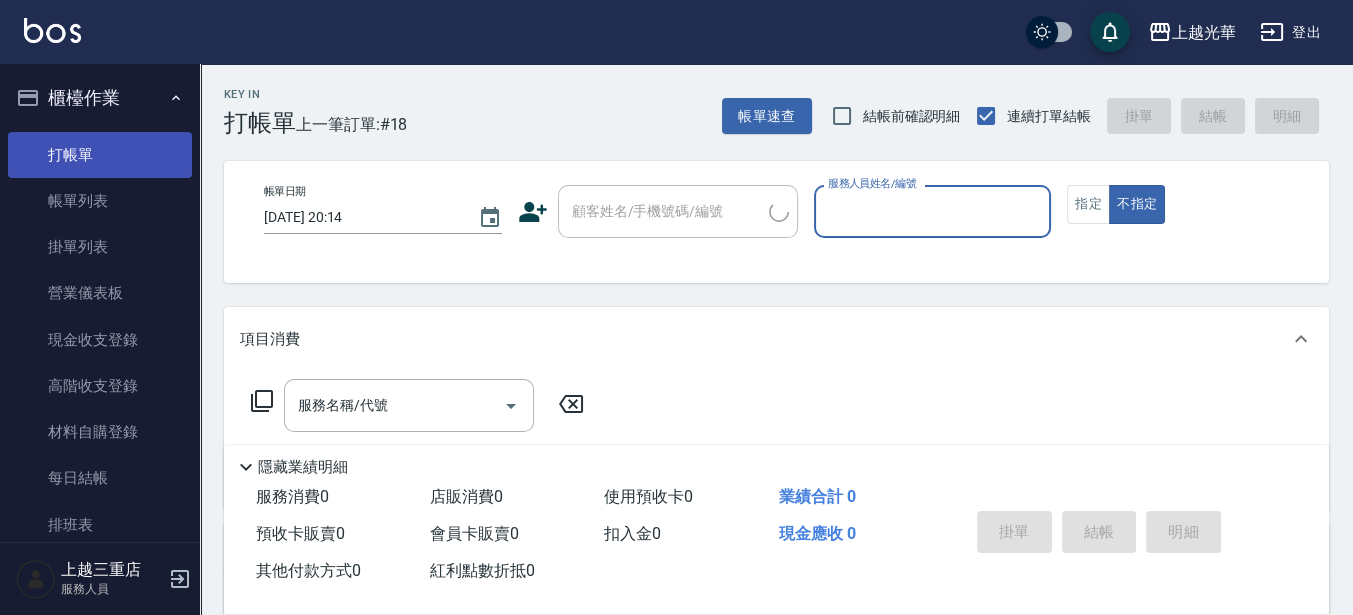 click on "打帳單" at bounding box center [100, 155] 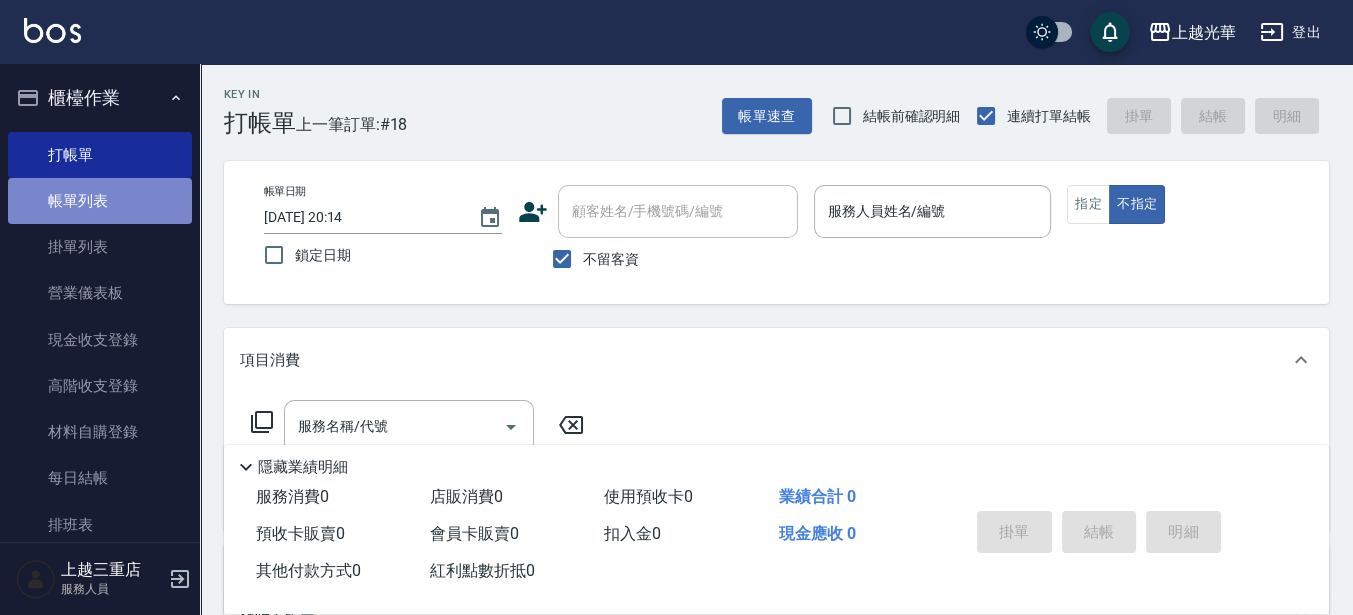 click on "帳單列表" at bounding box center [100, 201] 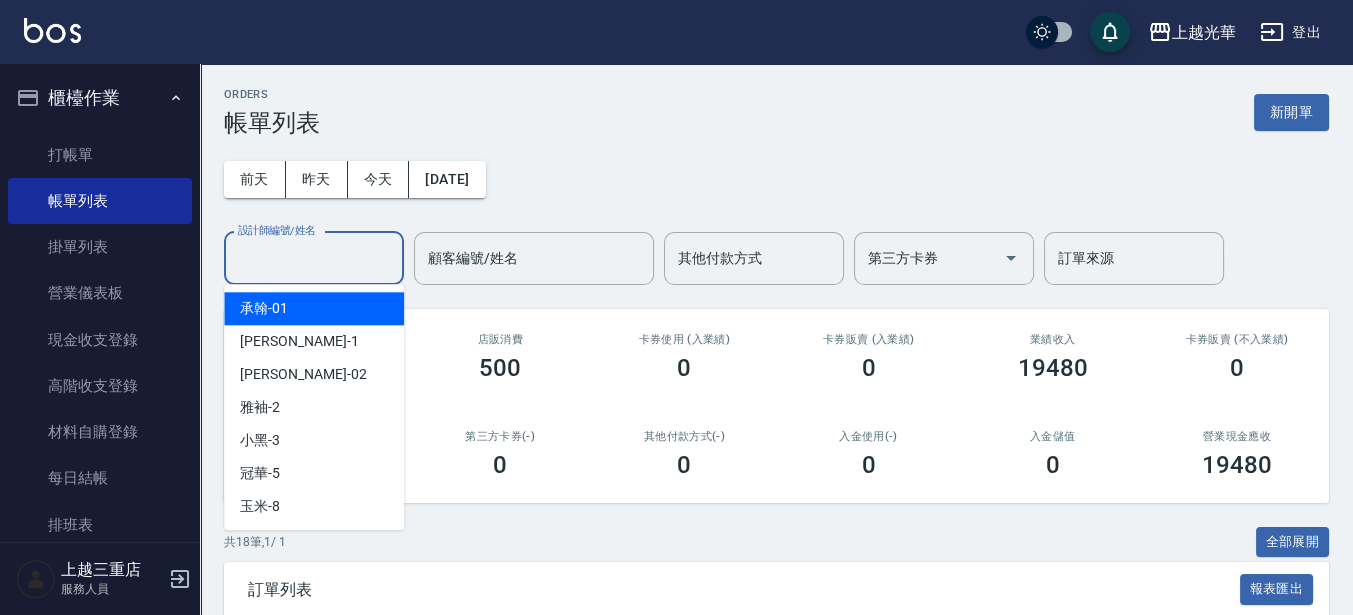 click on "設計師編號/姓名" at bounding box center (314, 258) 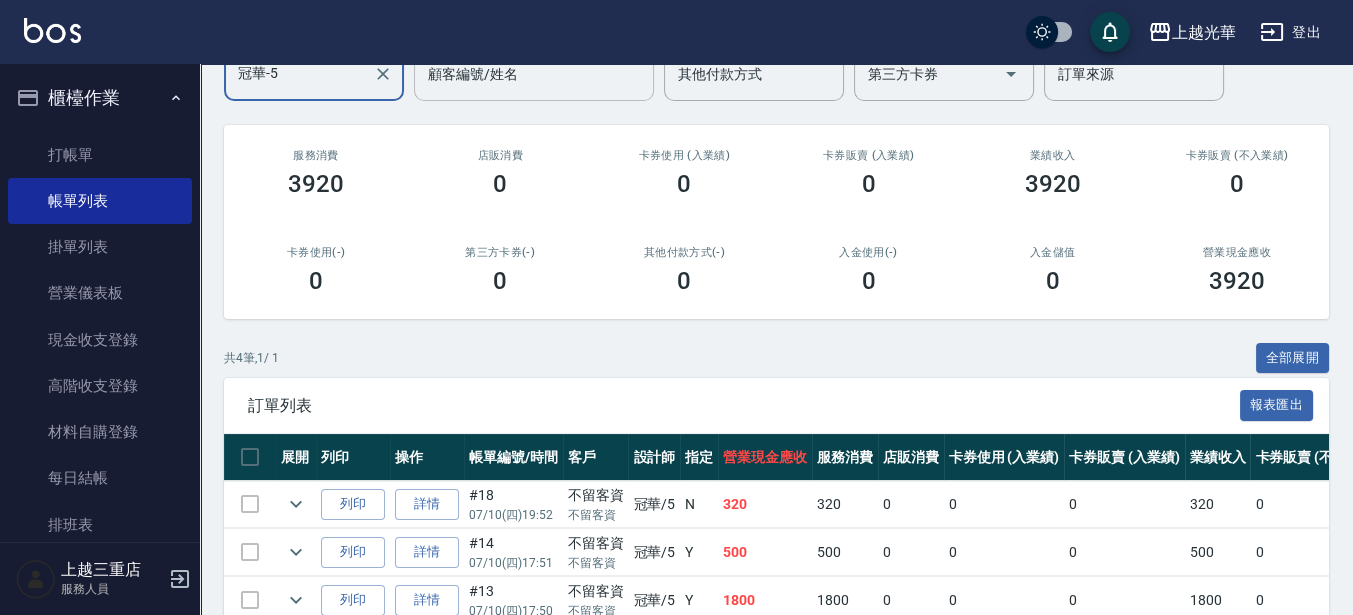 scroll, scrollTop: 335, scrollLeft: 0, axis: vertical 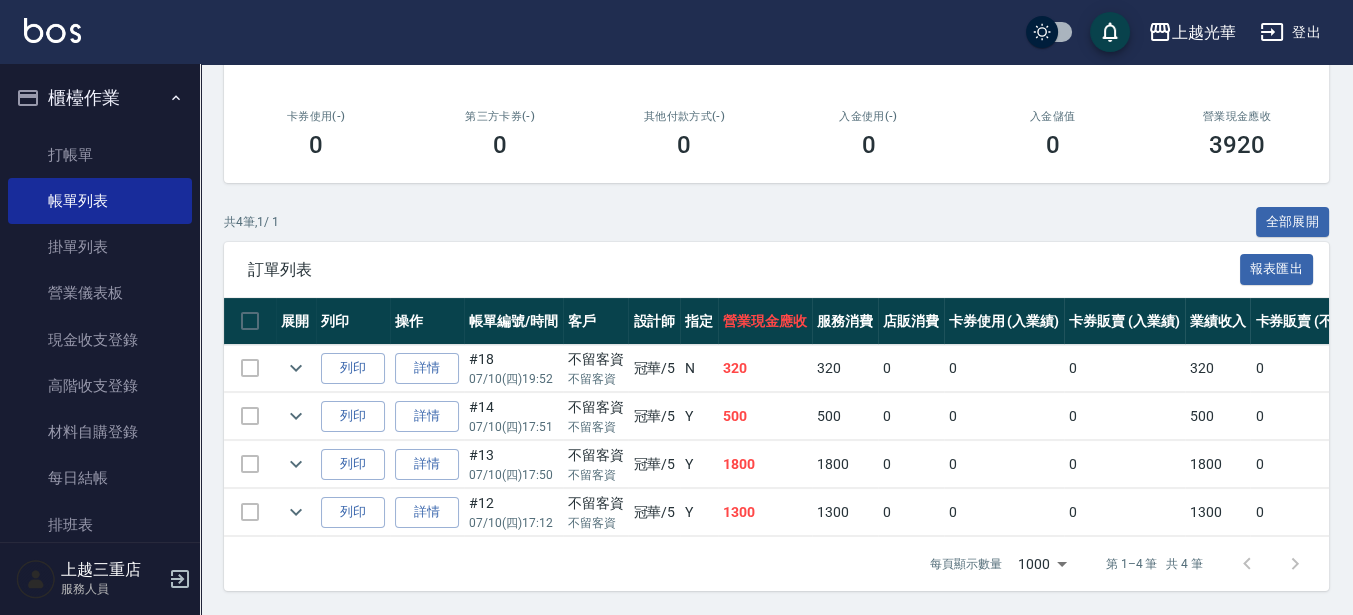 type on "冠華-5" 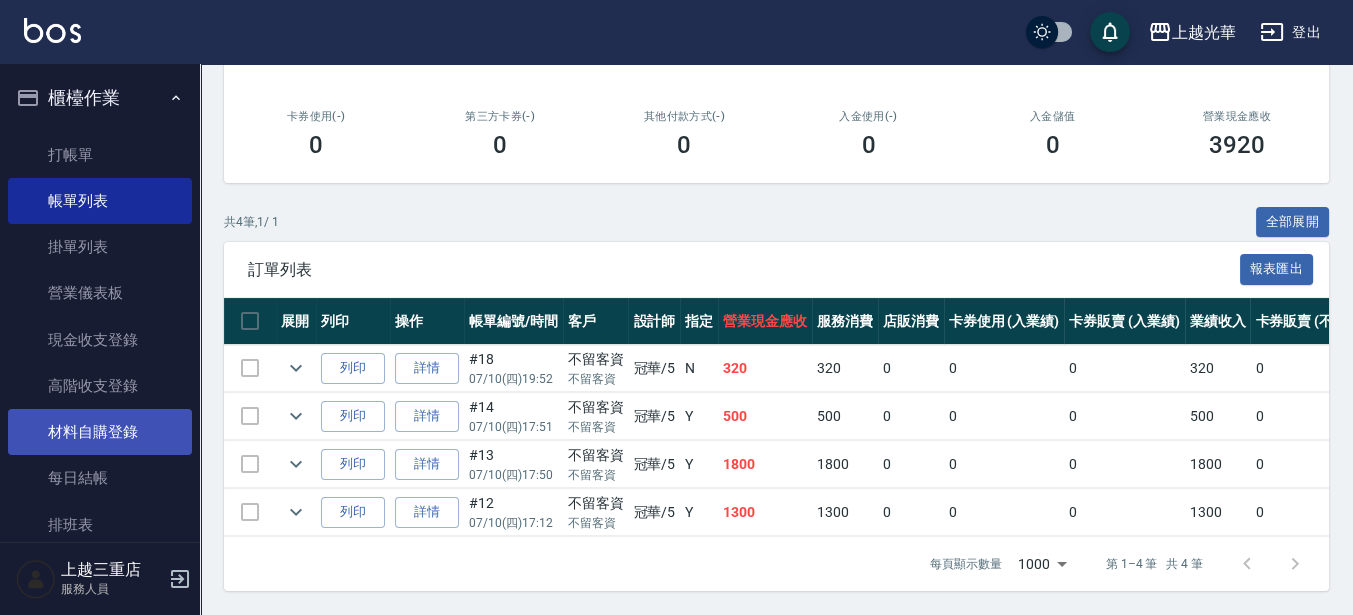 scroll, scrollTop: 250, scrollLeft: 0, axis: vertical 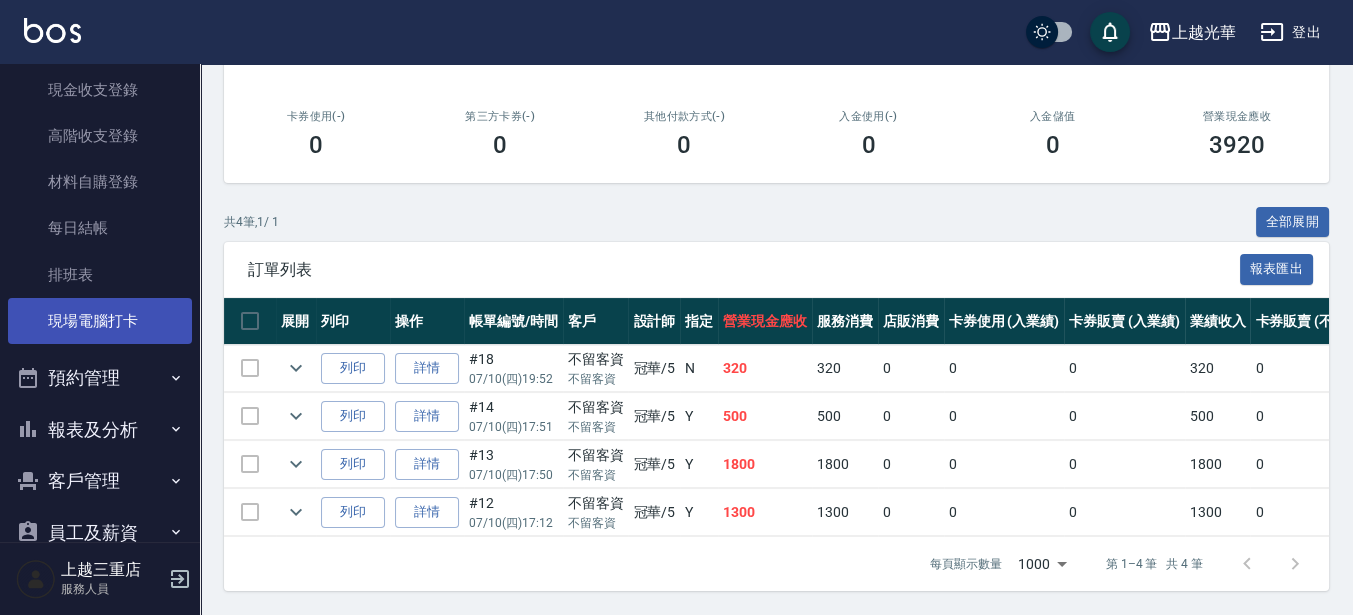 click on "現場電腦打卡" at bounding box center (100, 321) 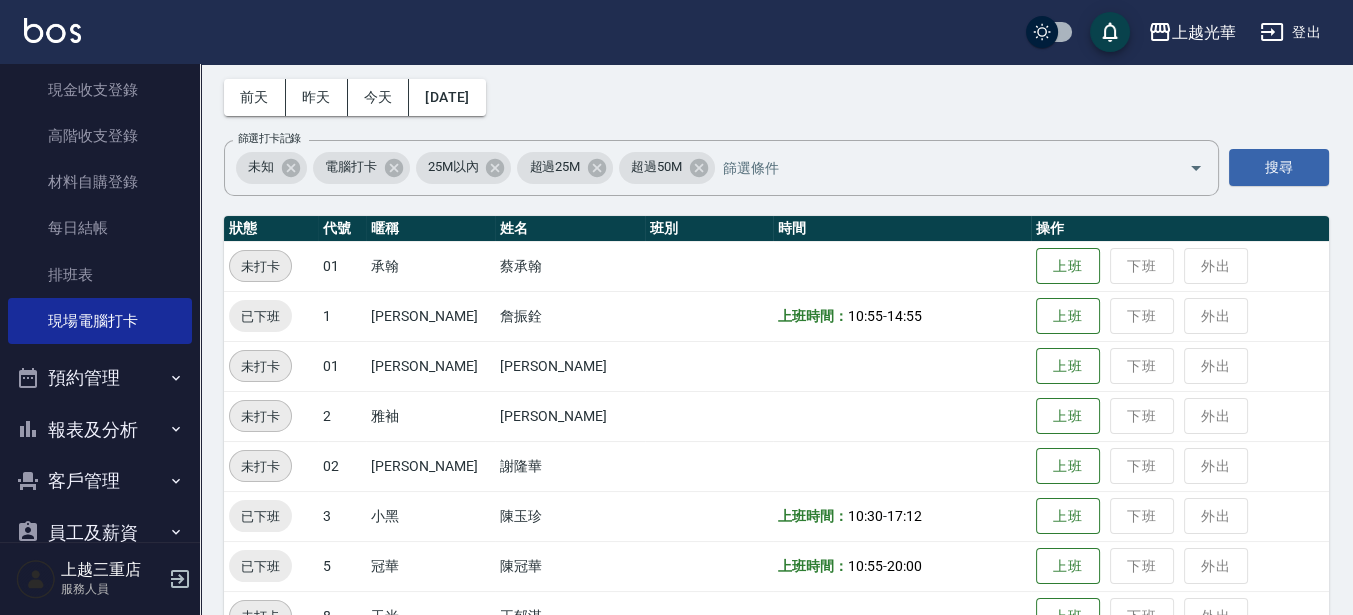 scroll, scrollTop: 0, scrollLeft: 0, axis: both 